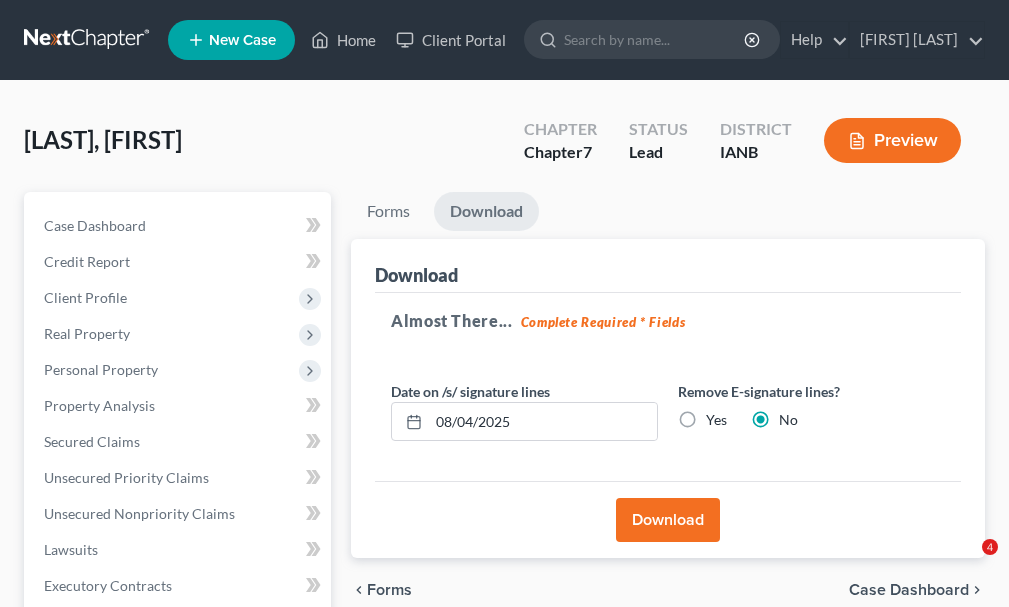 scroll, scrollTop: 0, scrollLeft: 0, axis: both 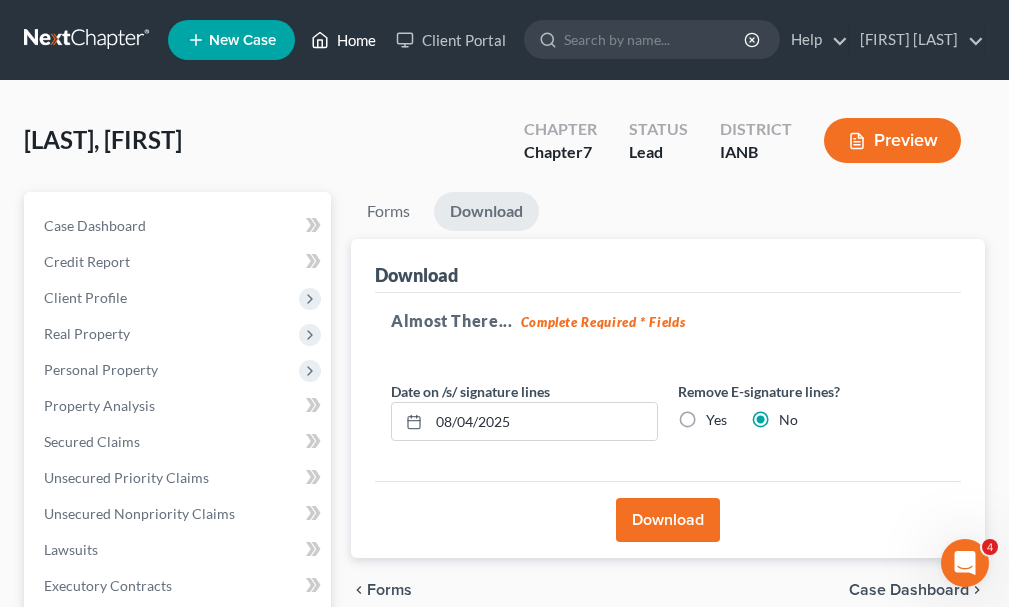 click on "Home" at bounding box center [343, 40] 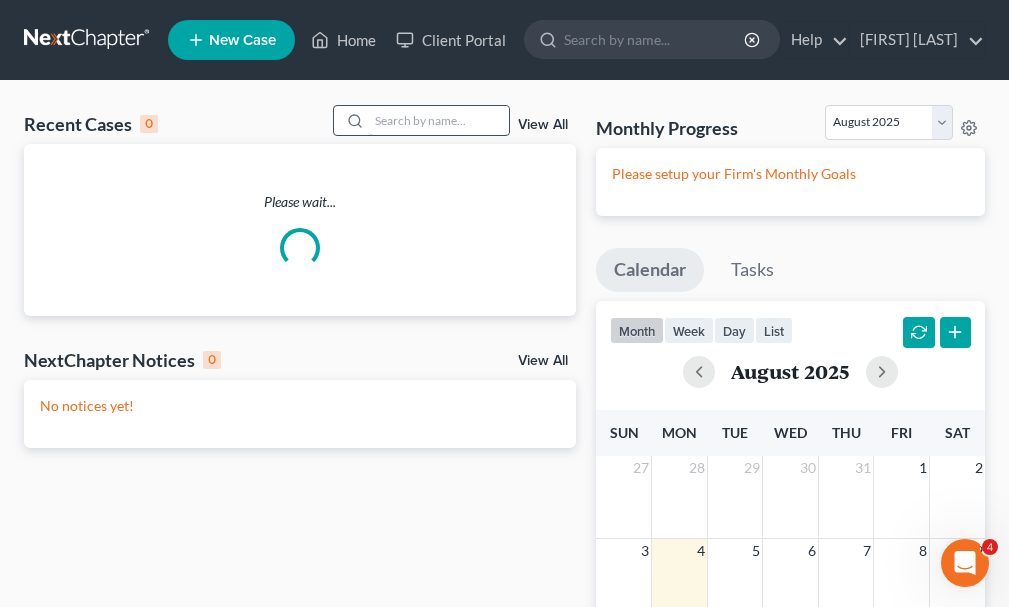 click at bounding box center [439, 120] 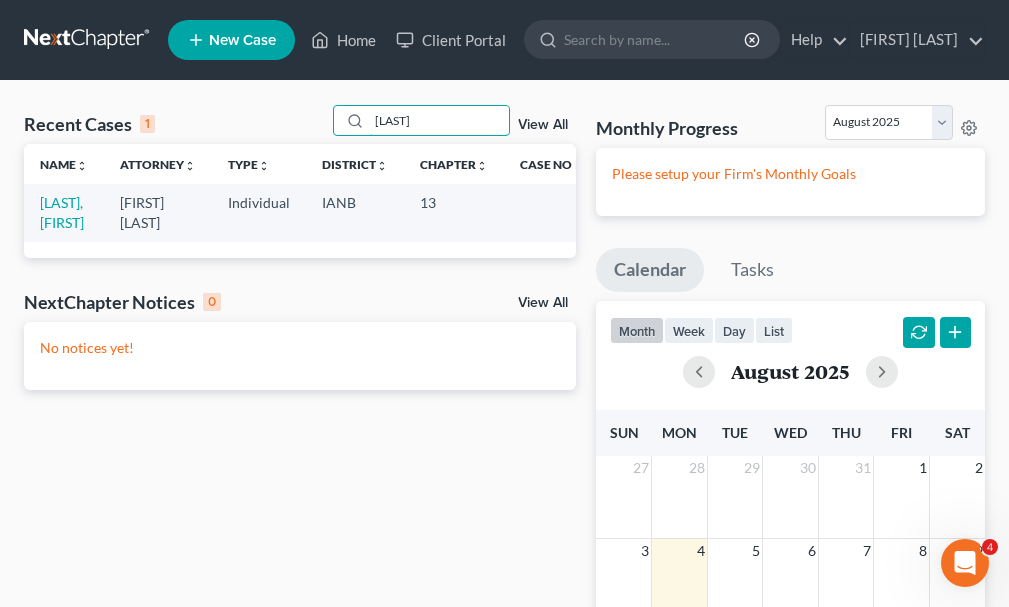 type on "[LAST]" 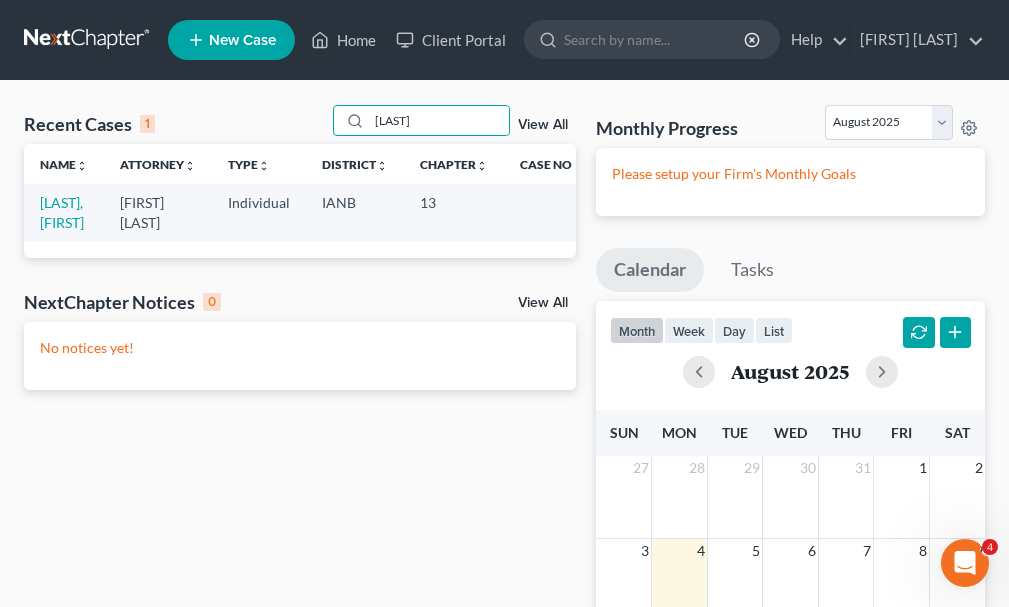 click on "[LAST], [FIRST]" at bounding box center (64, 212) 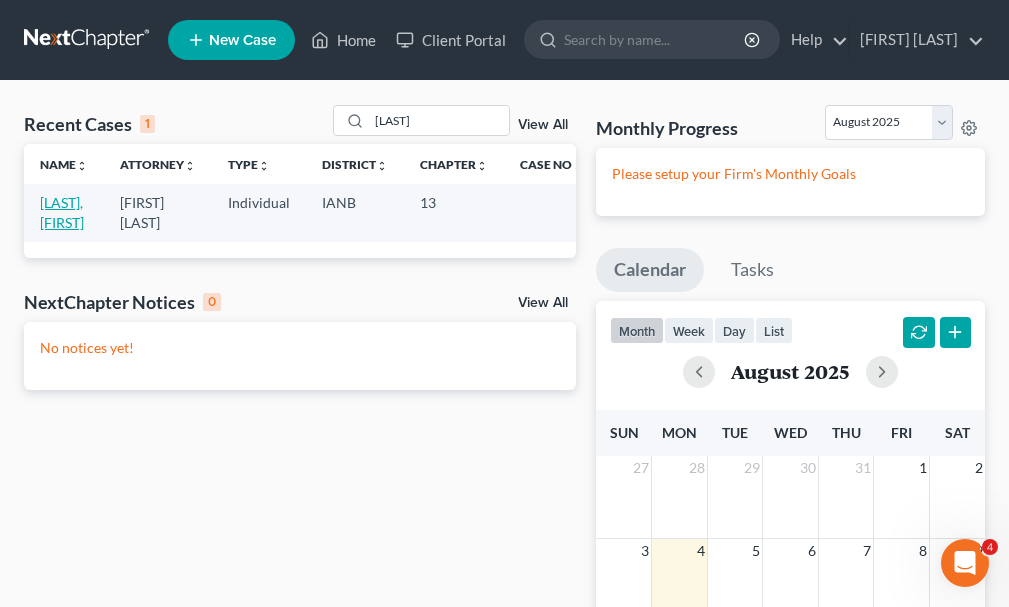 click on "[LAST], [FIRST]" at bounding box center [62, 212] 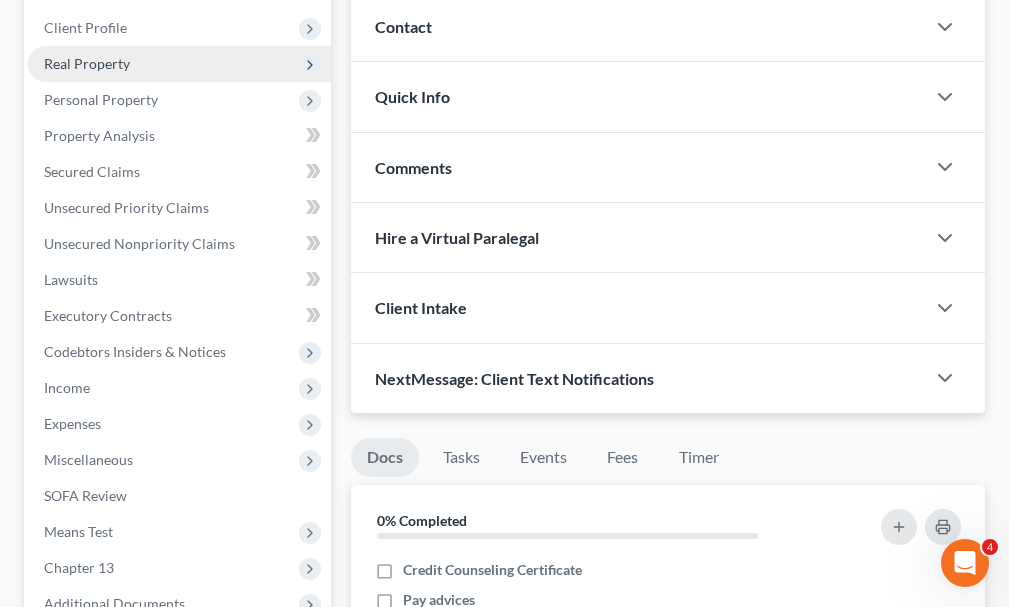 scroll, scrollTop: 400, scrollLeft: 0, axis: vertical 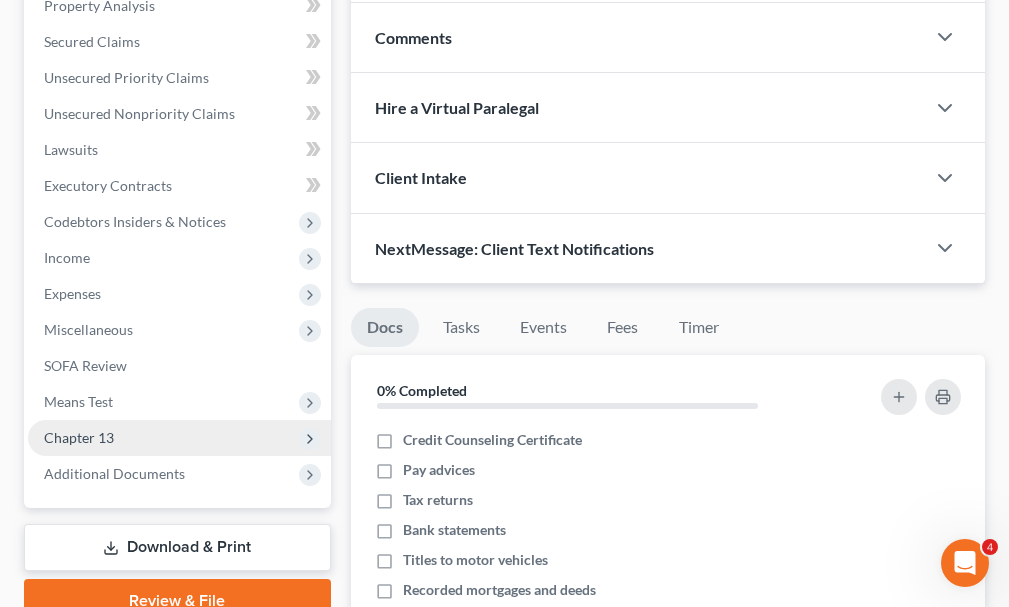 click on "Chapter 13" at bounding box center [79, 437] 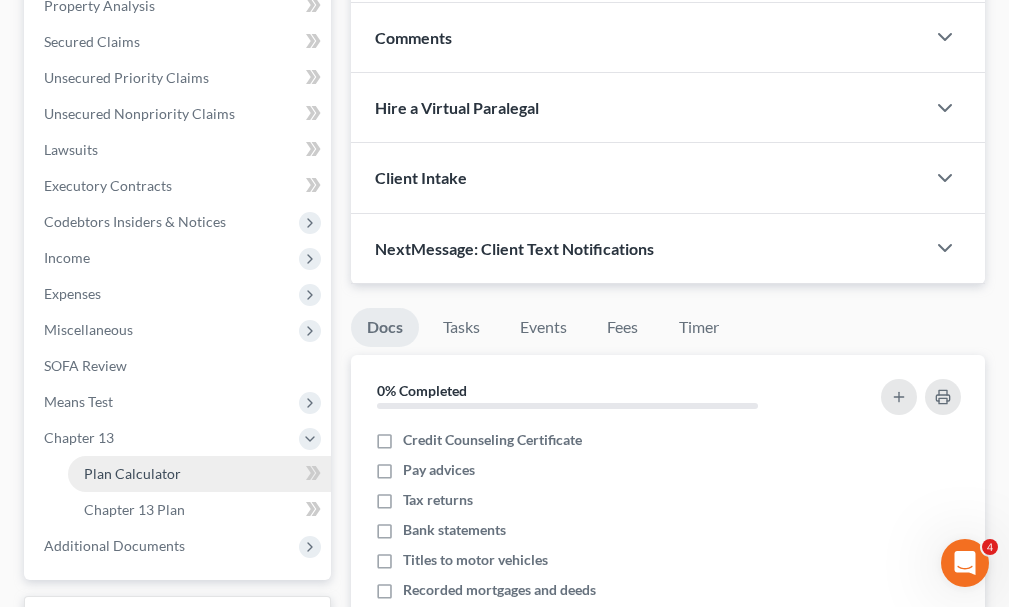 click on "Plan Calculator" at bounding box center [132, 473] 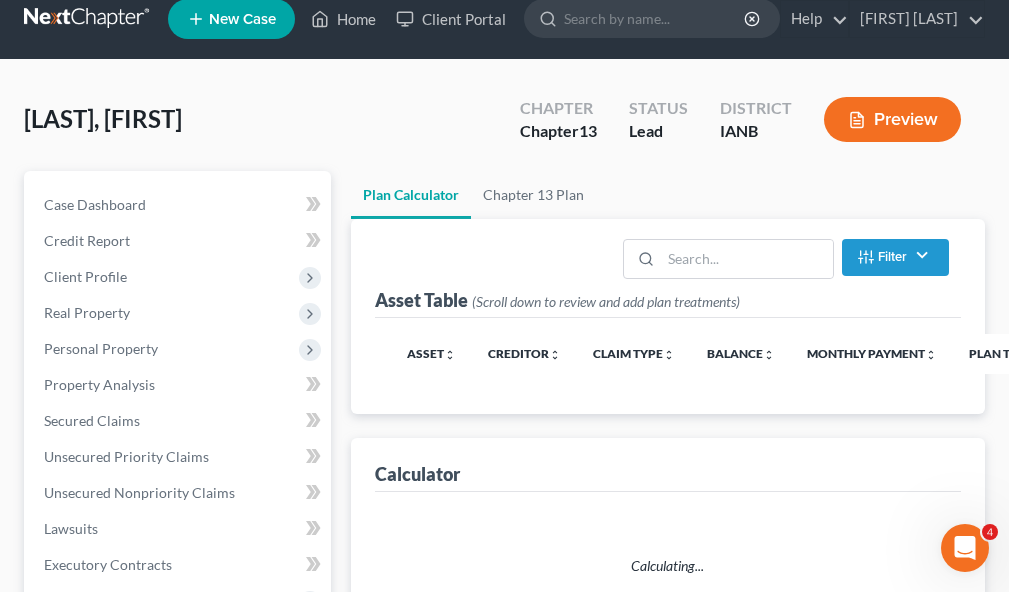 scroll, scrollTop: 0, scrollLeft: 0, axis: both 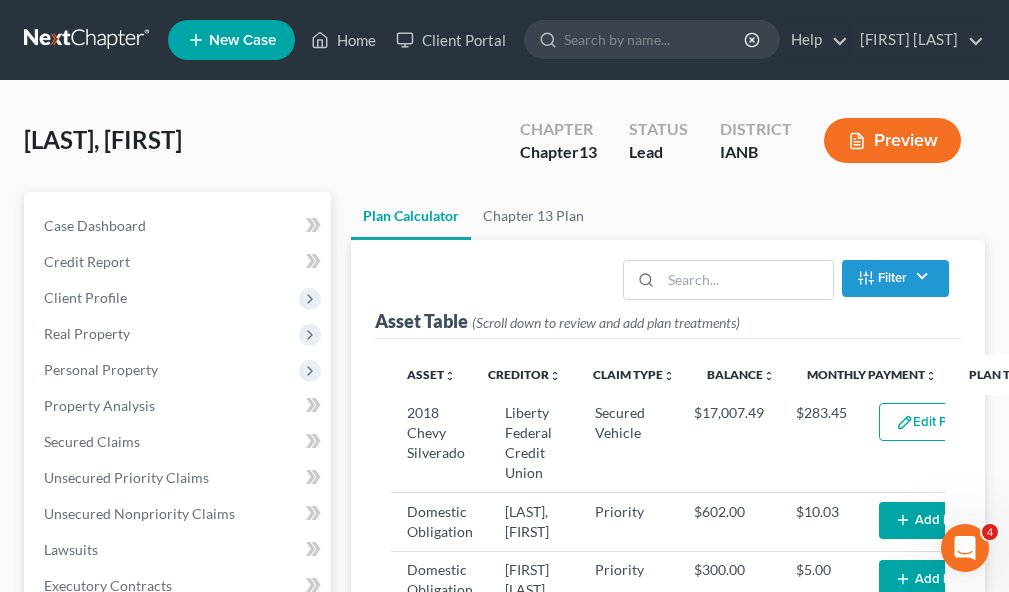 select on "59" 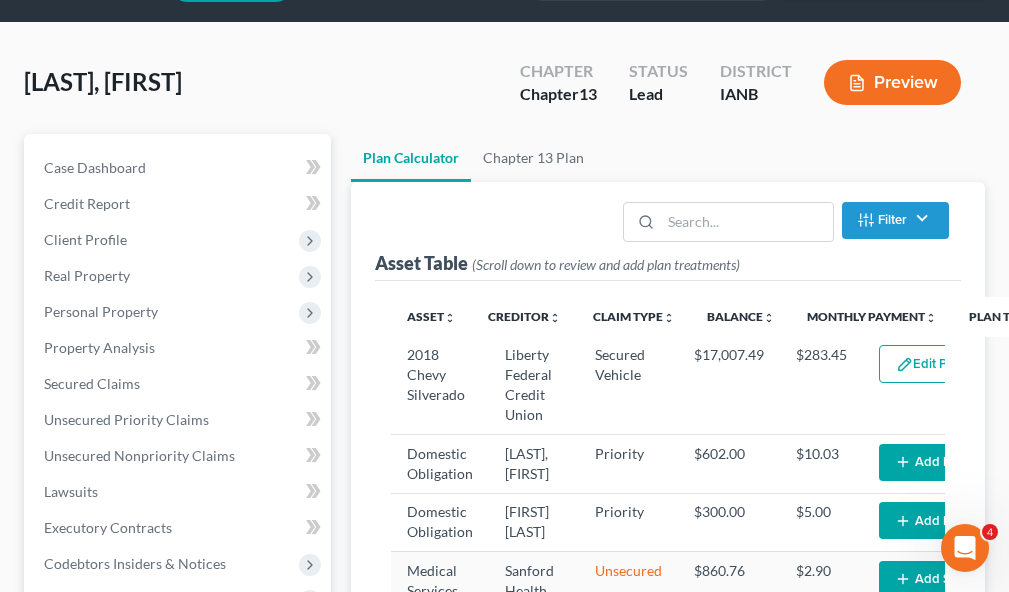 scroll, scrollTop: 200, scrollLeft: 0, axis: vertical 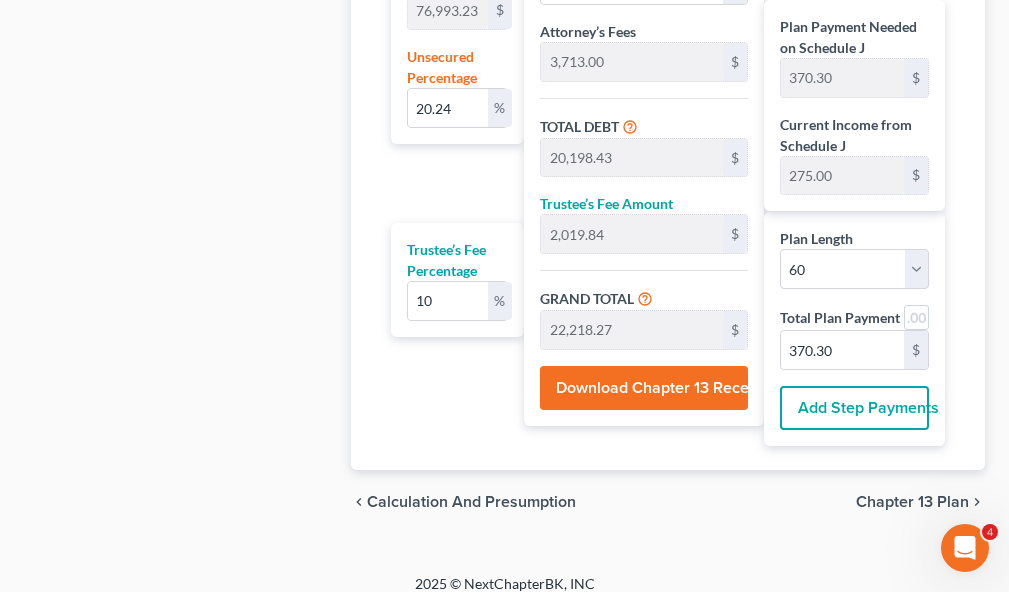 click on "Add Step Payments" at bounding box center [854, 408] 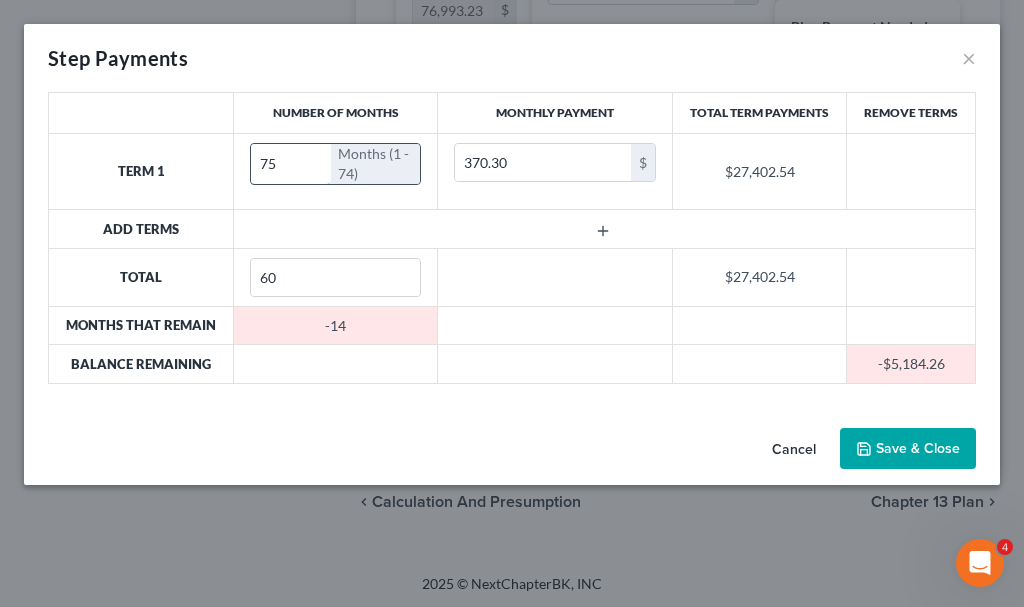 click on "75" at bounding box center (291, 164) 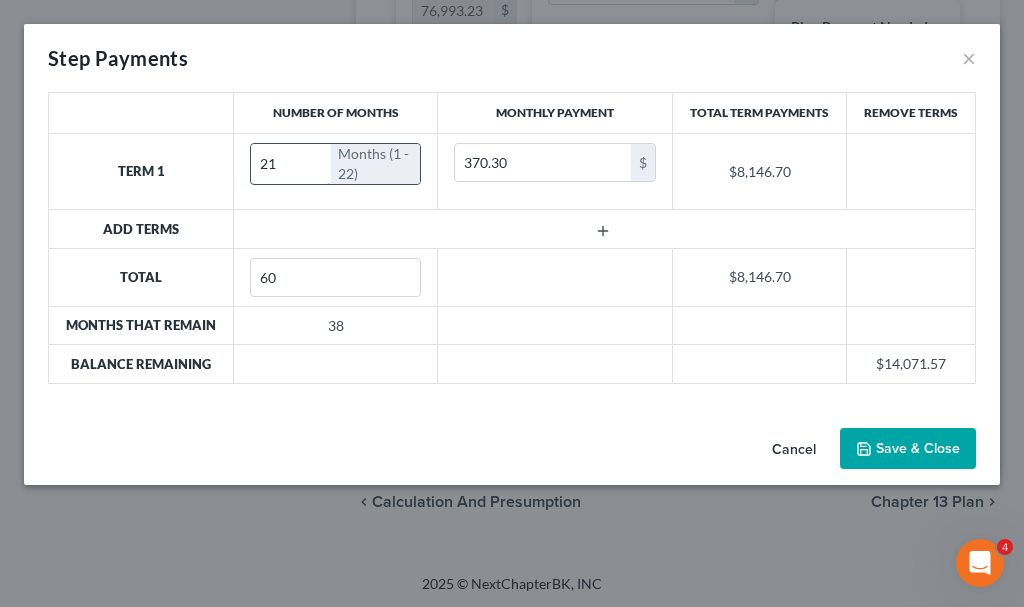 click on "21" at bounding box center [291, 164] 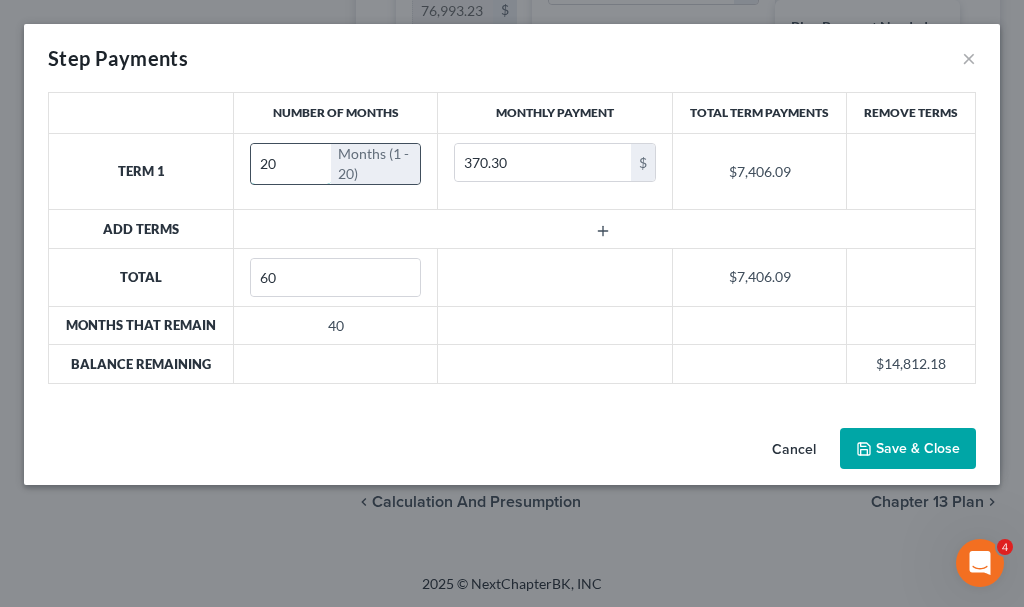 click on "20" at bounding box center [291, 164] 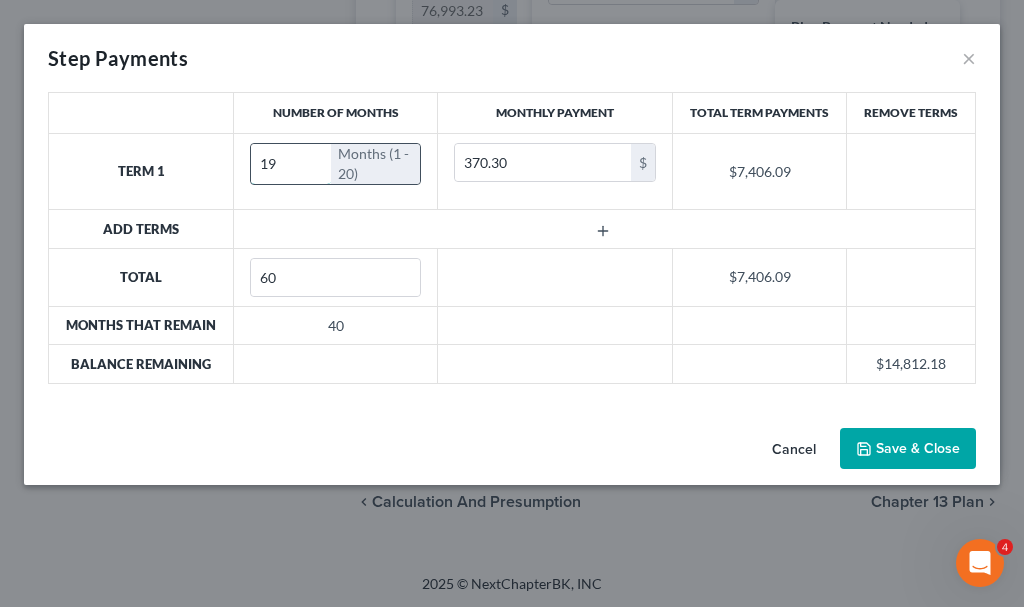 click on "19" at bounding box center [291, 164] 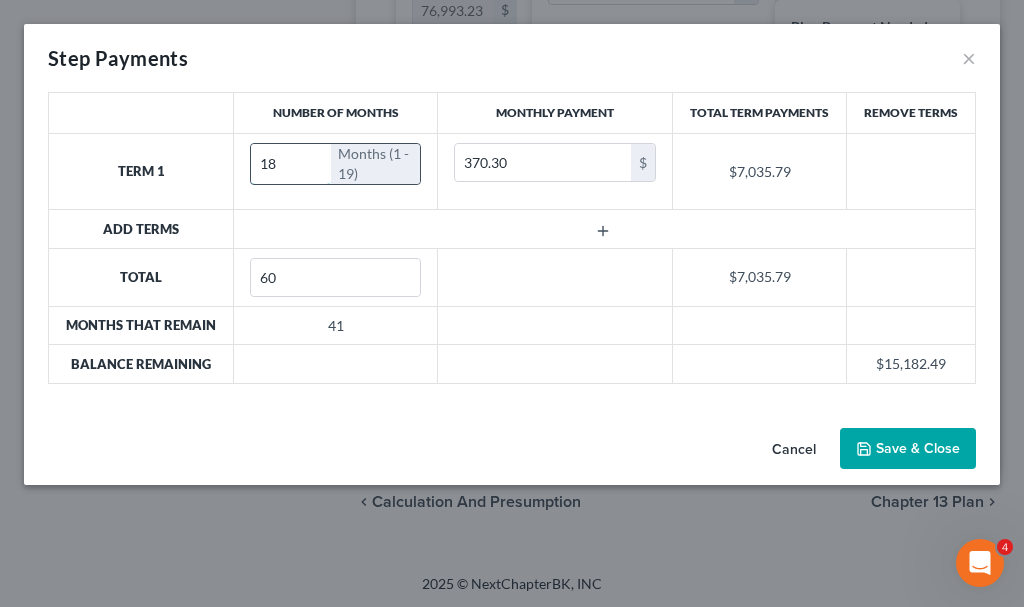 click on "18" at bounding box center [291, 164] 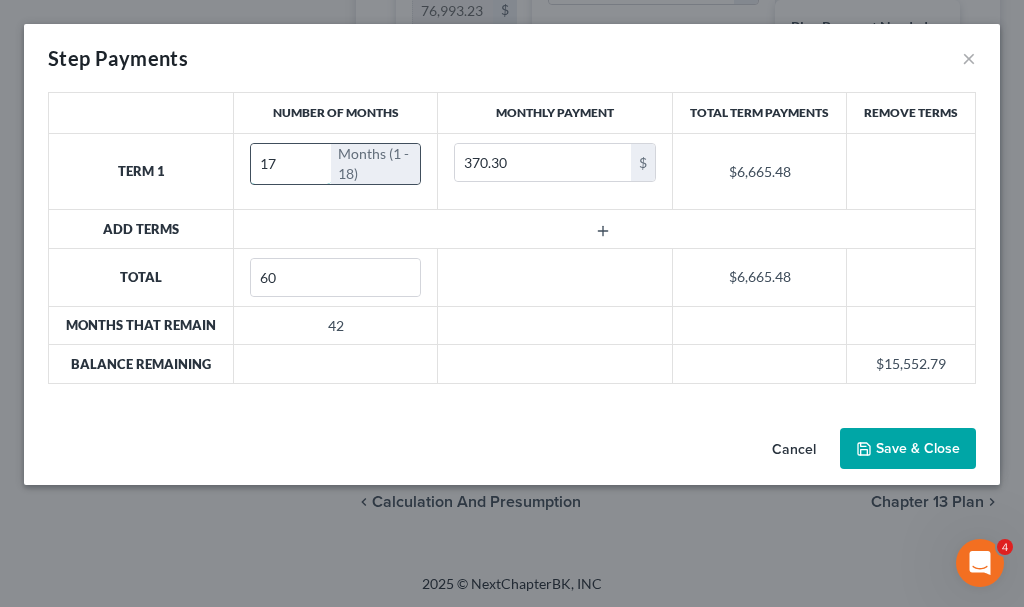 type on "17" 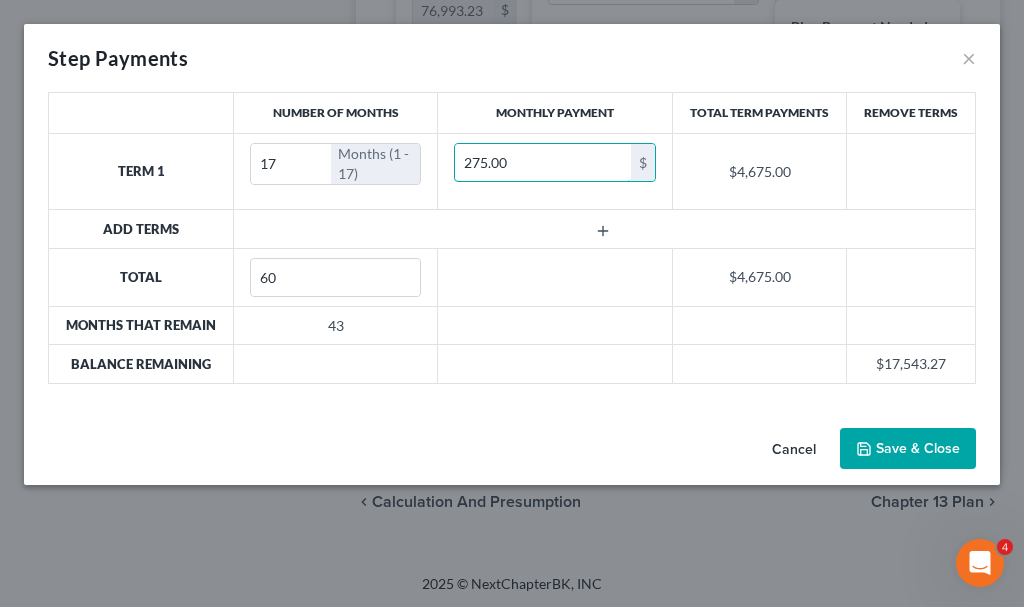 type on "275.00" 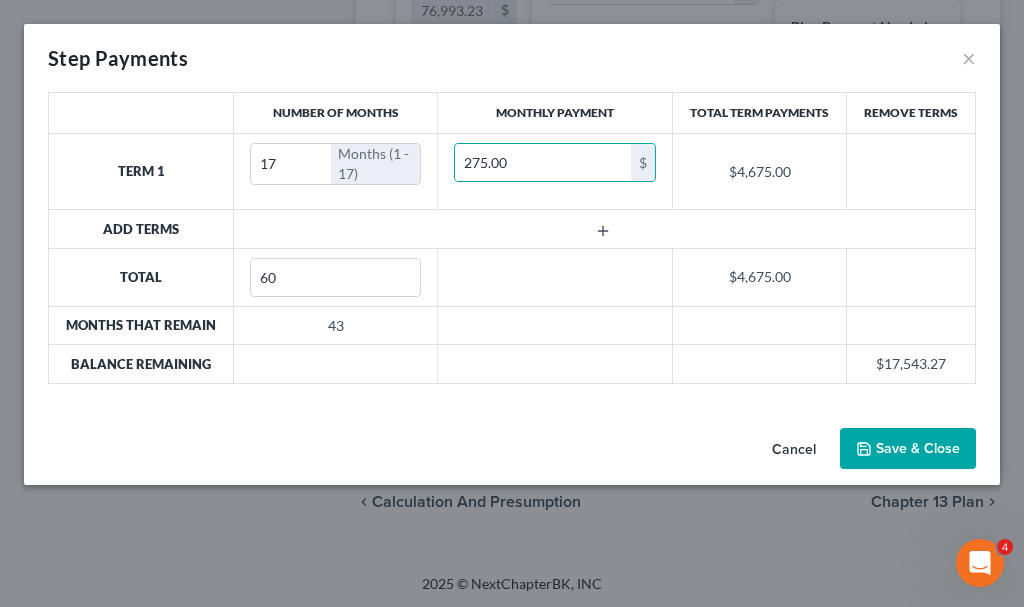 type 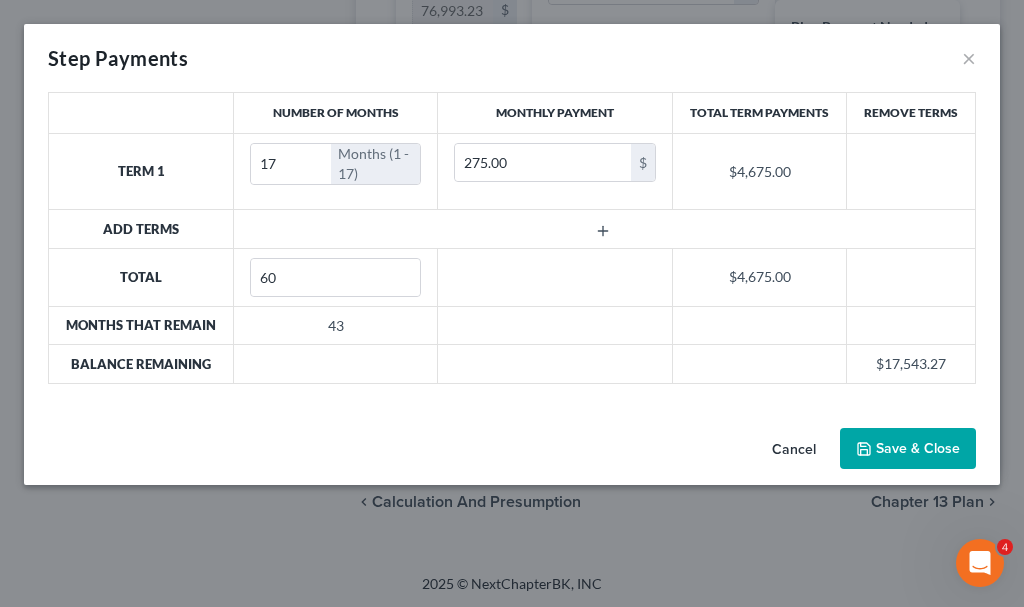 click on "Add Terms" at bounding box center [141, 229] 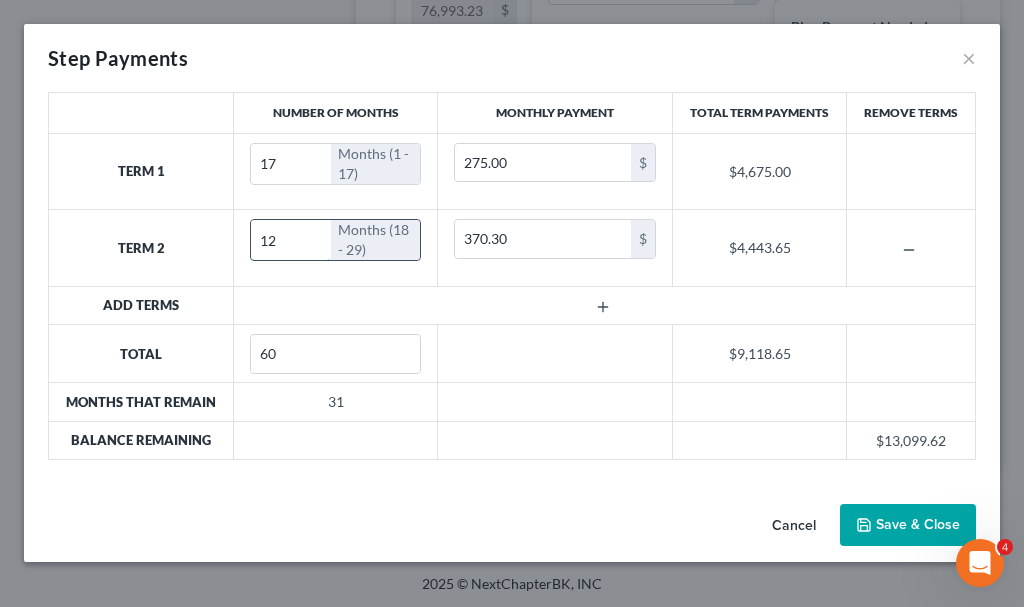 click on "12" at bounding box center [291, 240] 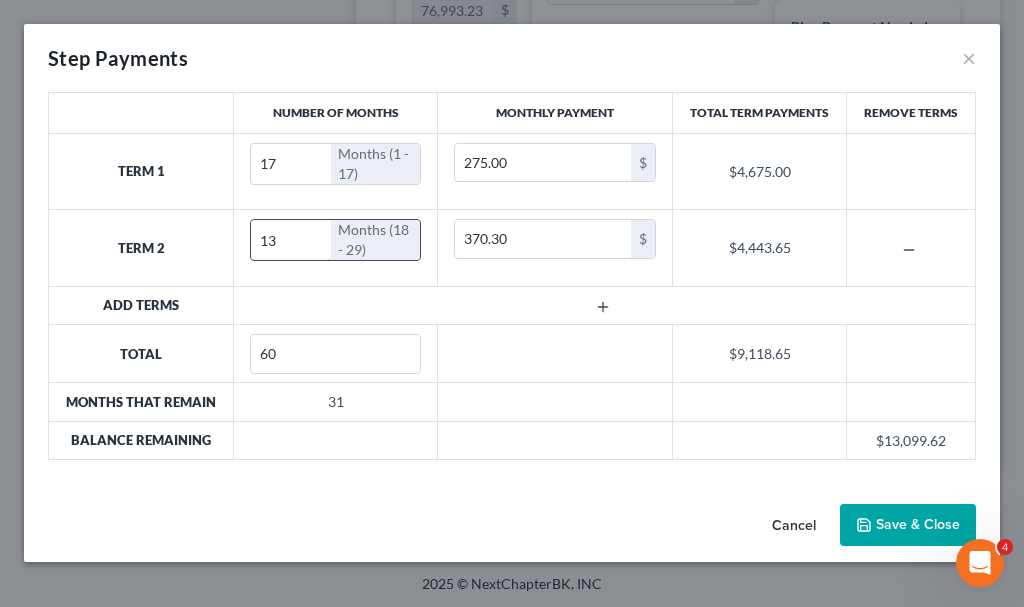 click on "13" at bounding box center [291, 240] 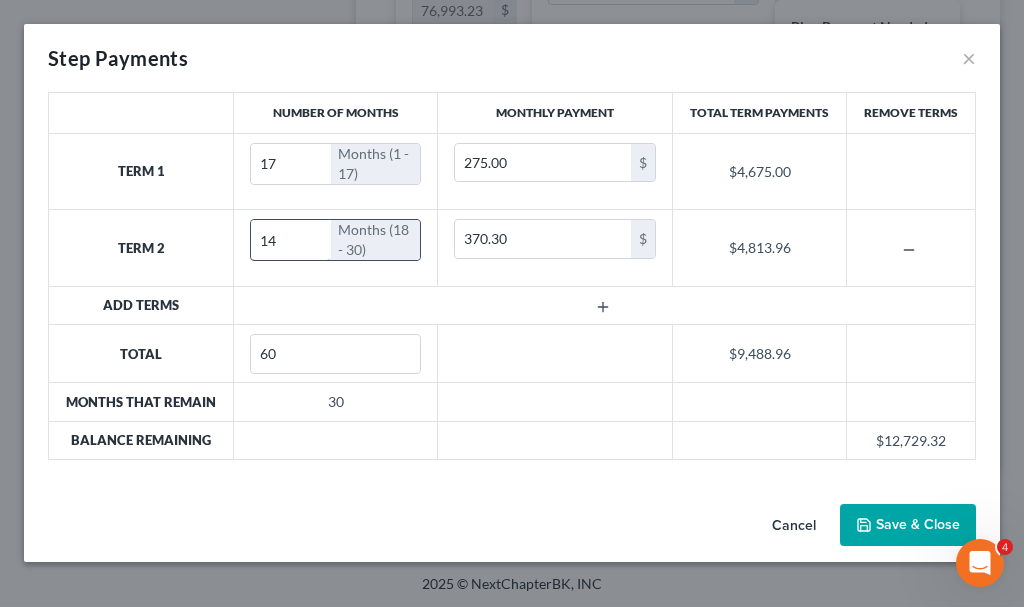 click on "14" at bounding box center [291, 240] 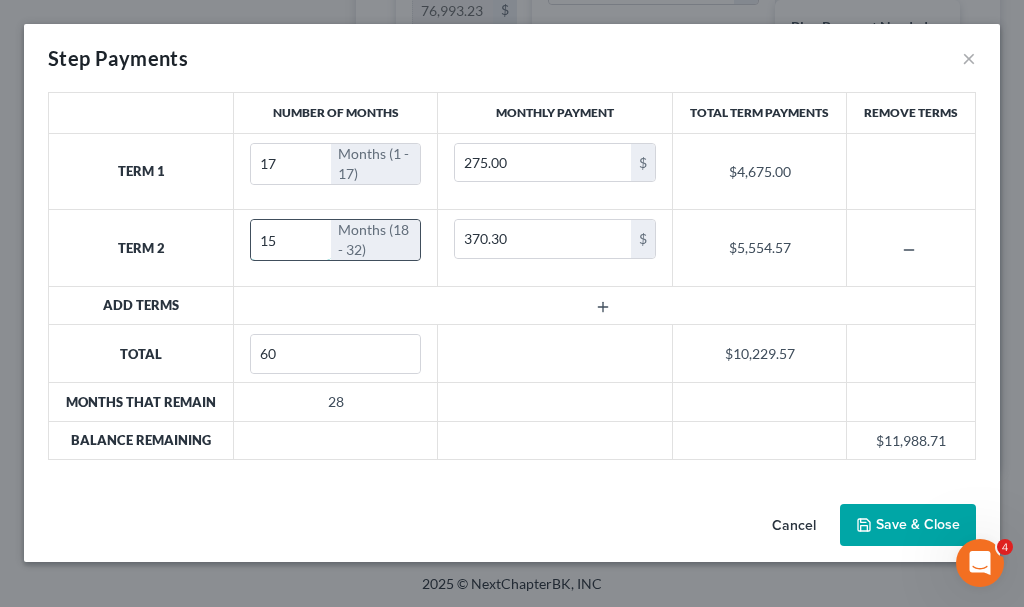 click on "15" at bounding box center [291, 240] 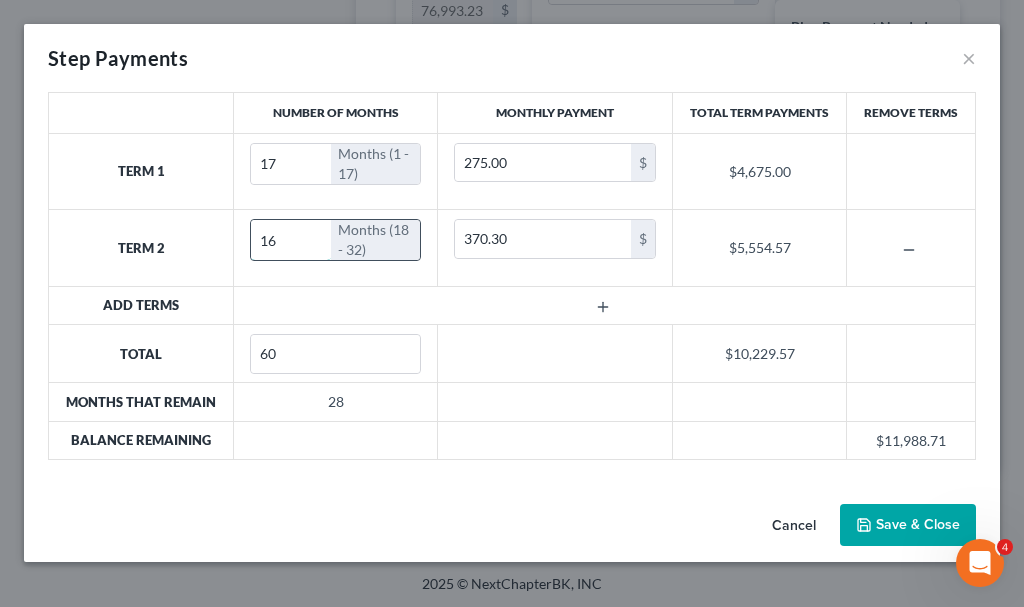 click on "16" at bounding box center (291, 240) 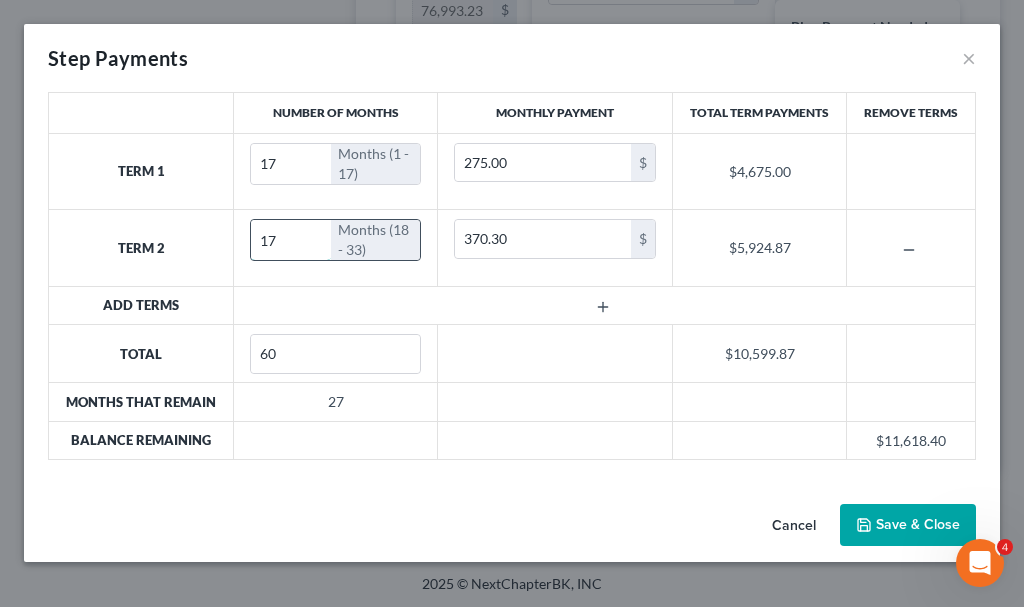 click on "17" at bounding box center (291, 240) 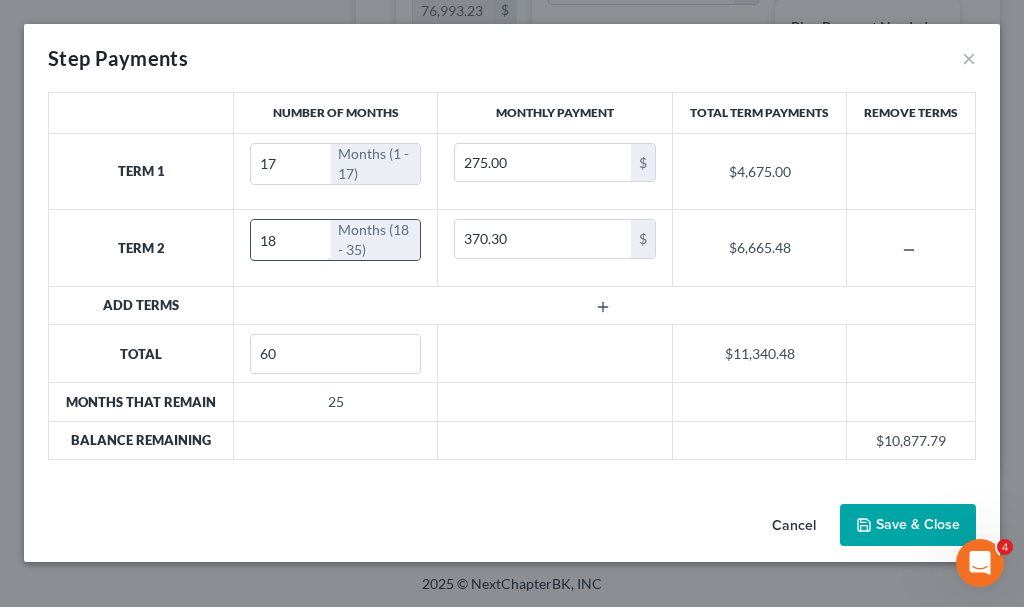 click on "18" at bounding box center [291, 240] 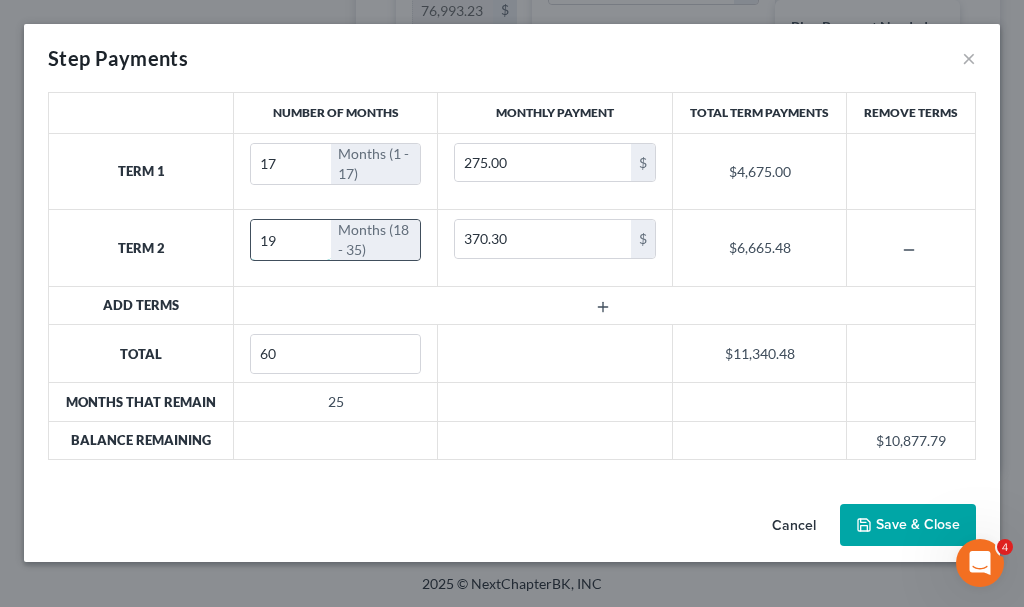 type on "19" 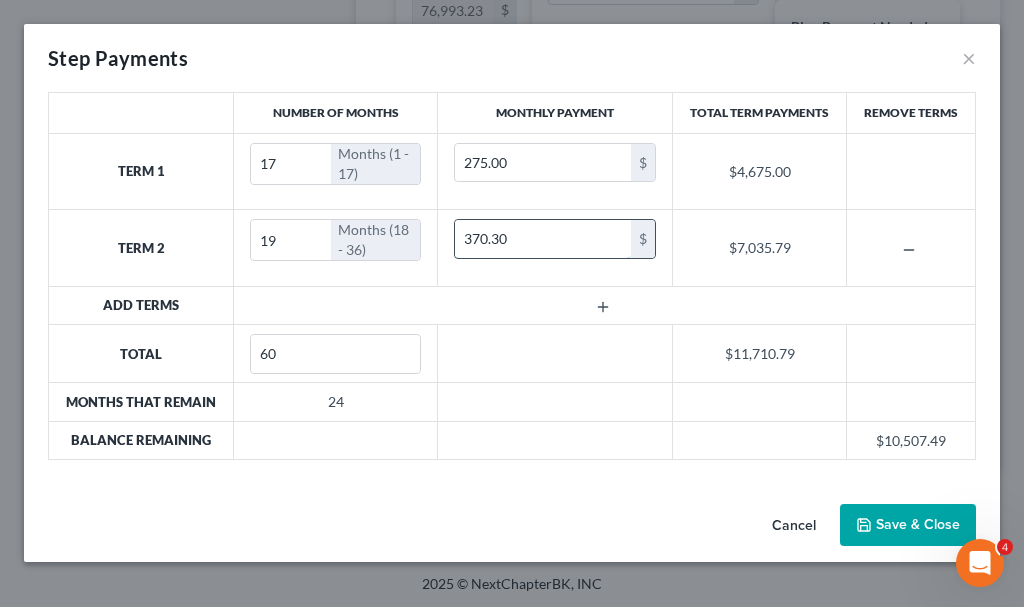click on "370.30" at bounding box center (543, 239) 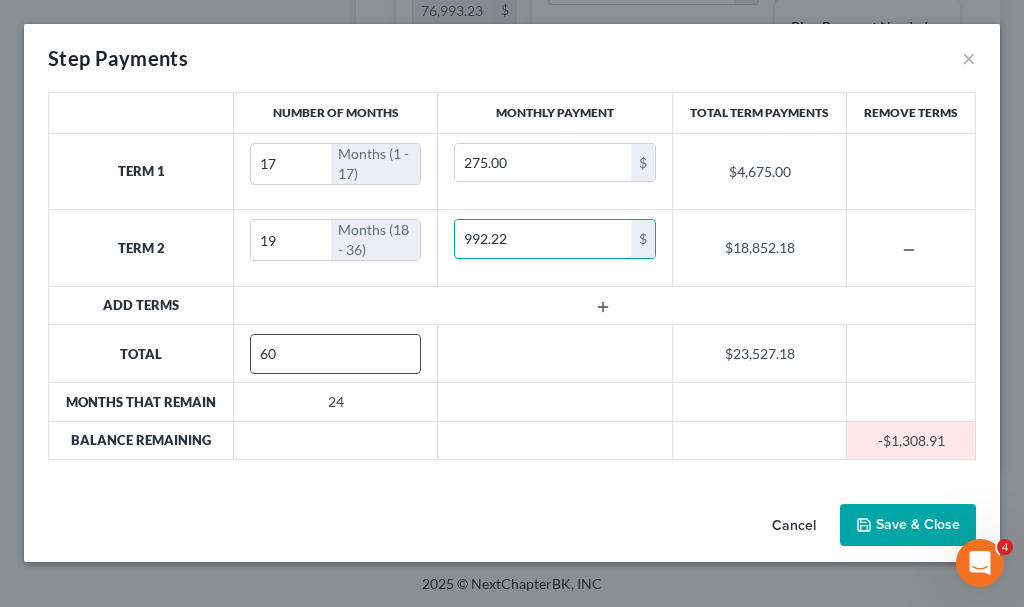 type on "992.22" 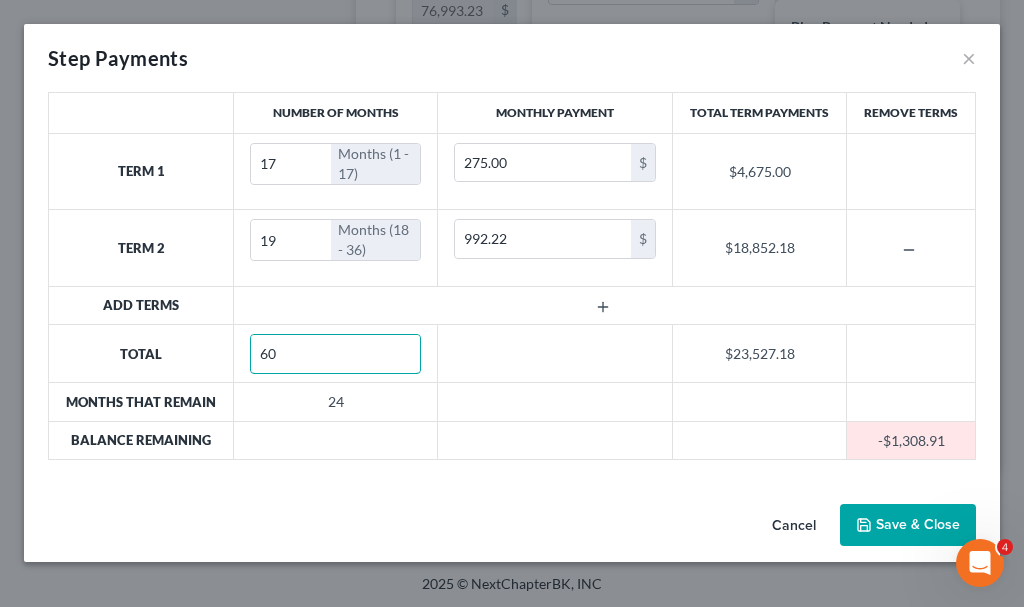 drag, startPoint x: 352, startPoint y: 356, endPoint x: 226, endPoint y: 356, distance: 126 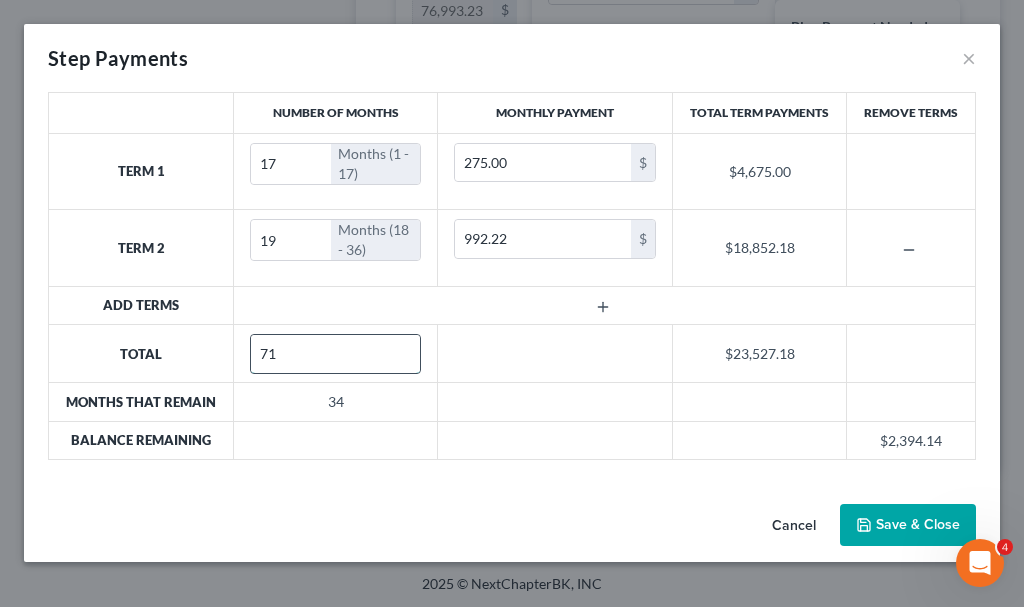 click on "71" at bounding box center (335, 354) 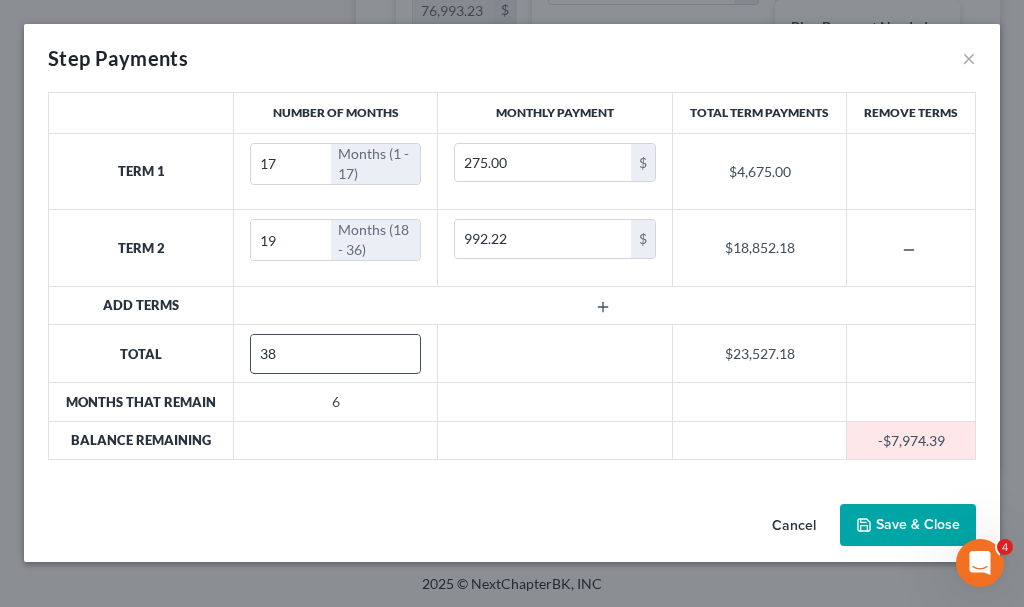 click on "38" at bounding box center [335, 354] 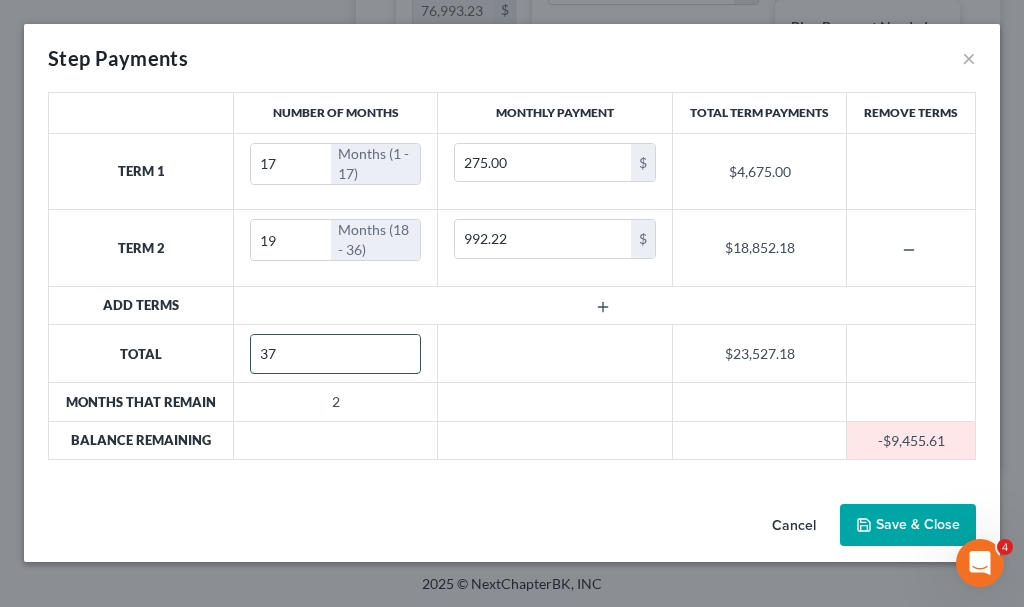 click on "37" at bounding box center (335, 354) 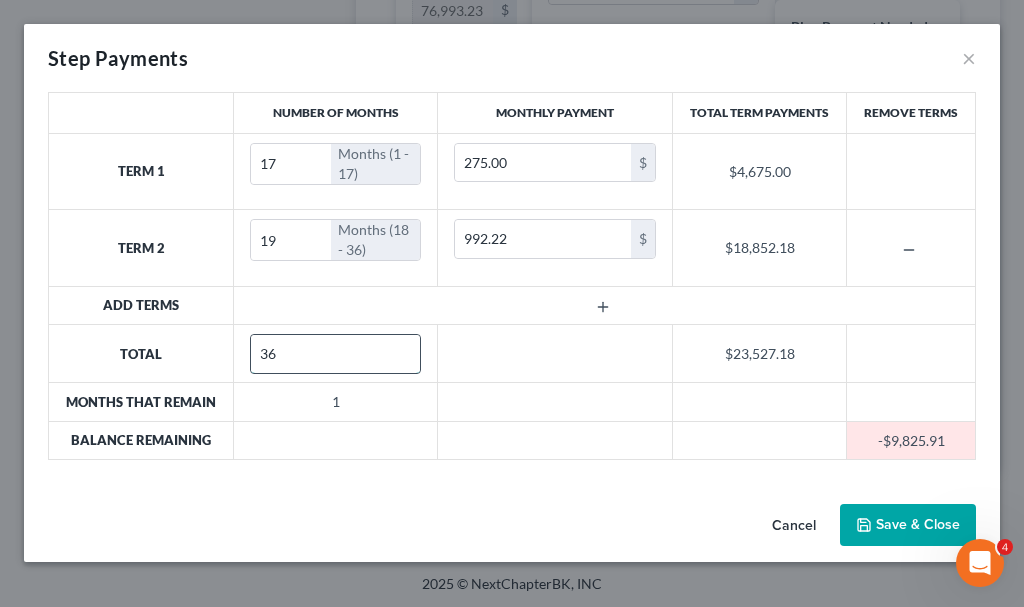 type on "36" 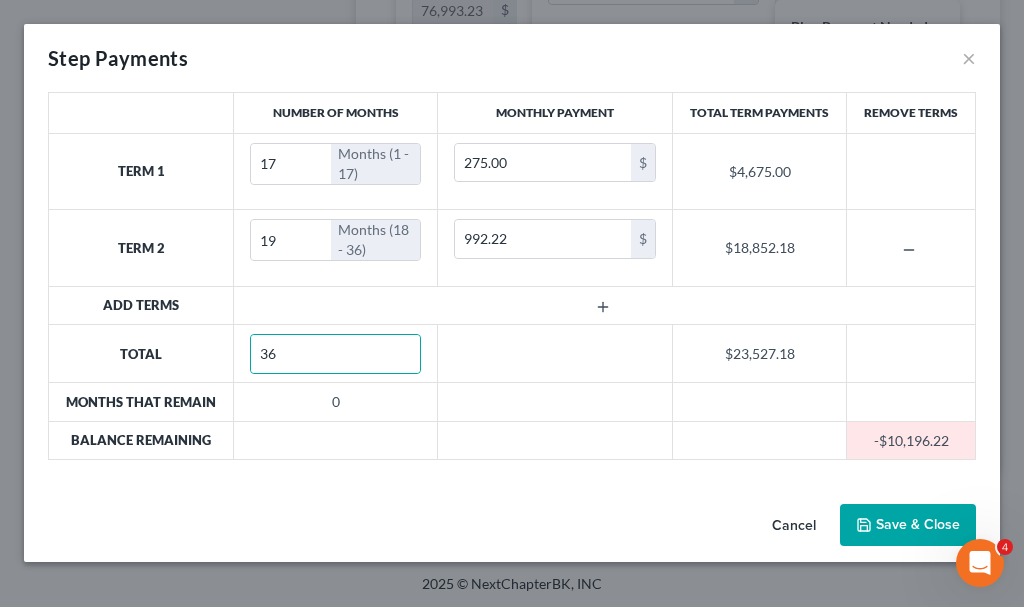 click on "Save & Close" at bounding box center (908, 525) 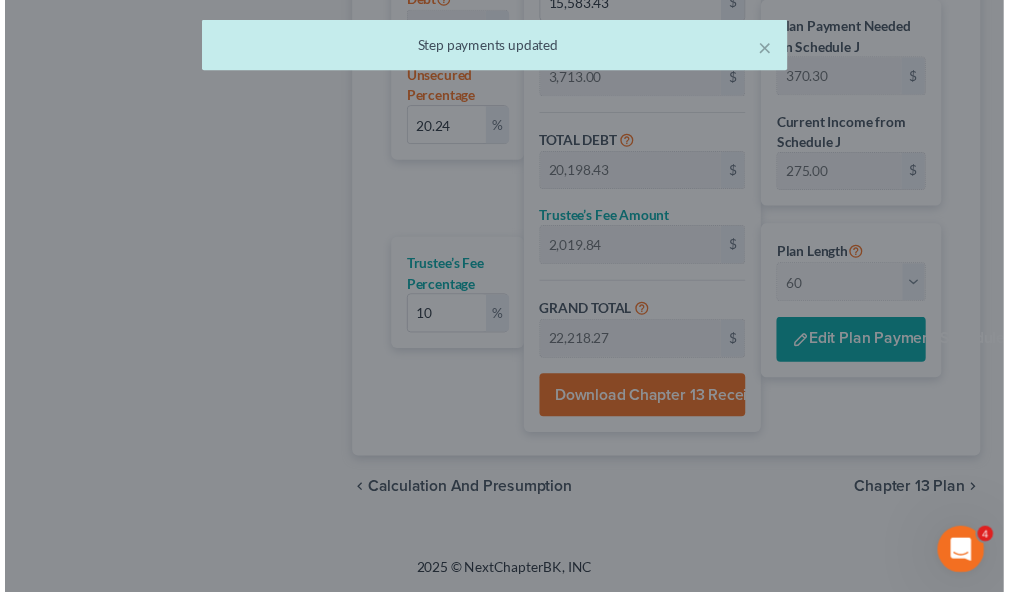 scroll, scrollTop: 1383, scrollLeft: 0, axis: vertical 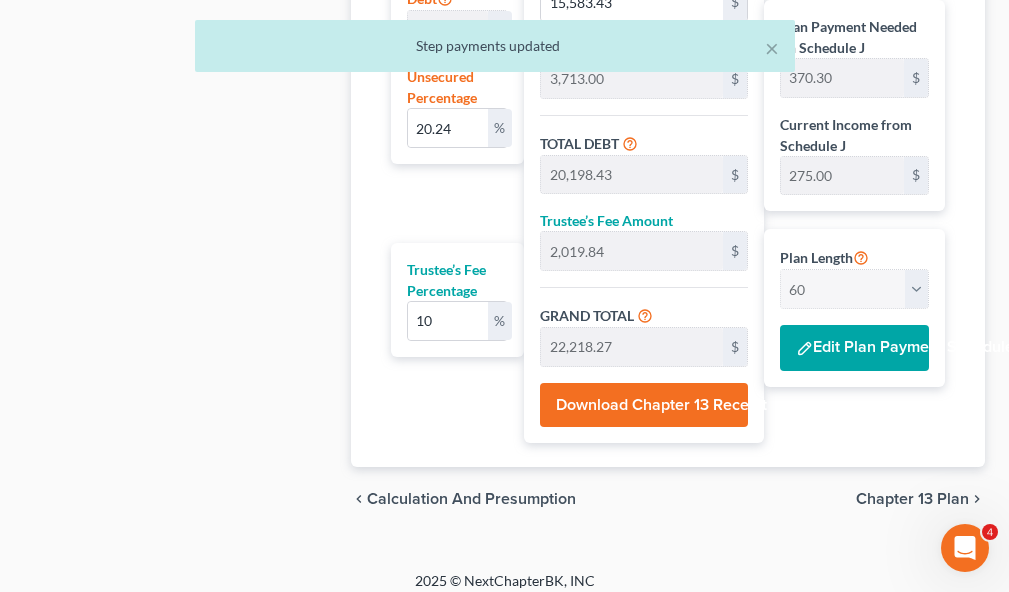 click on "Chapter 13 Plan" at bounding box center (912, 499) 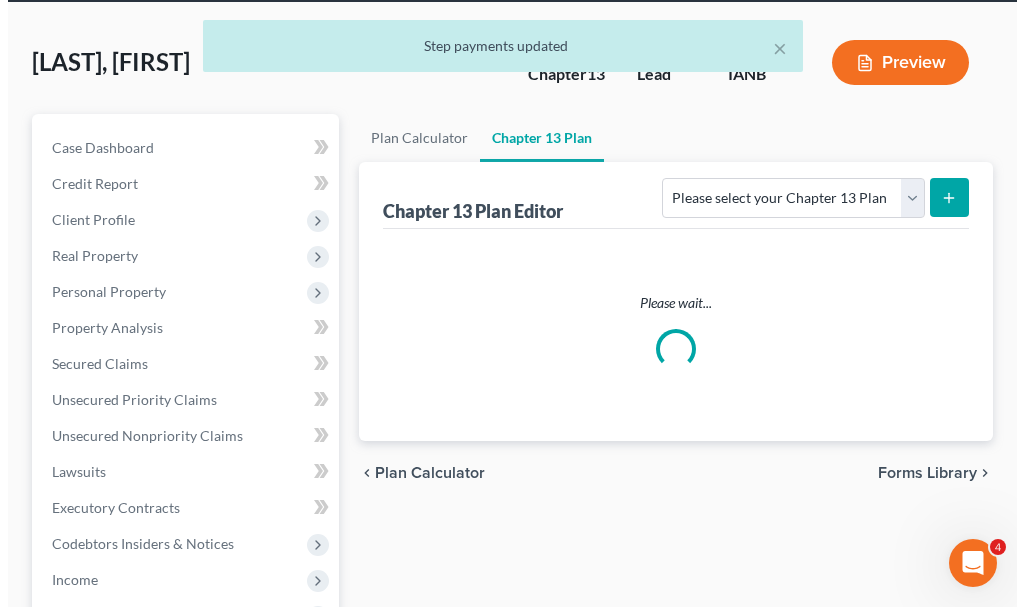 scroll, scrollTop: 0, scrollLeft: 0, axis: both 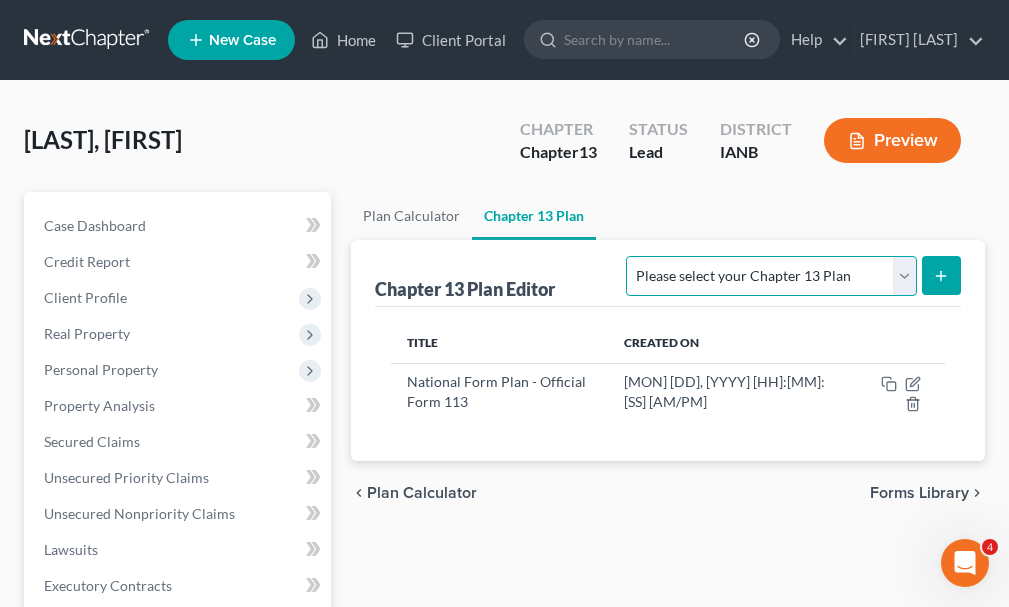 click on "Please select your Chapter 13 Plan National Form Plan - Official Form 113" at bounding box center (771, 276) 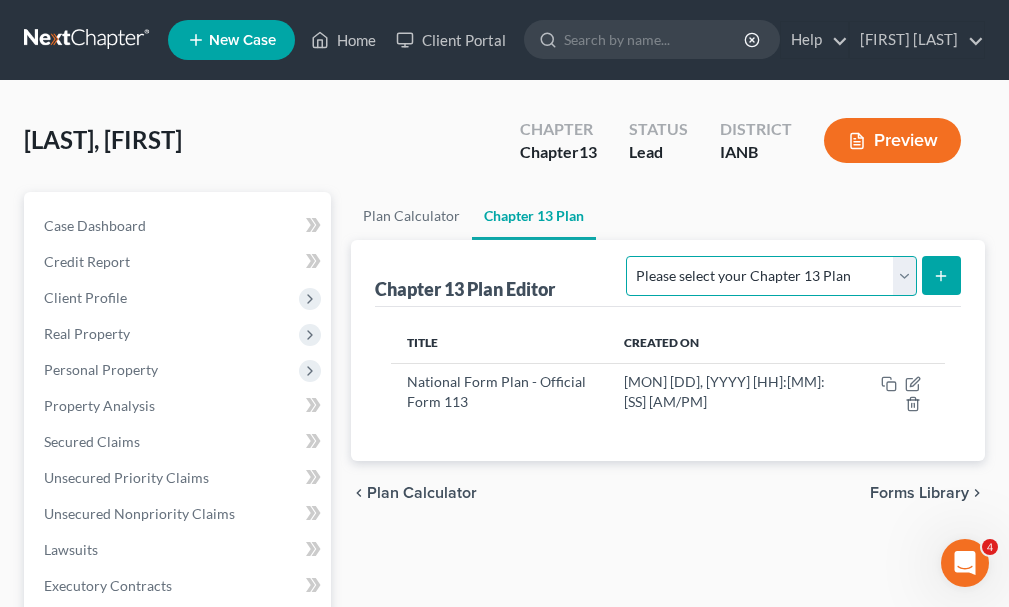 select on "0" 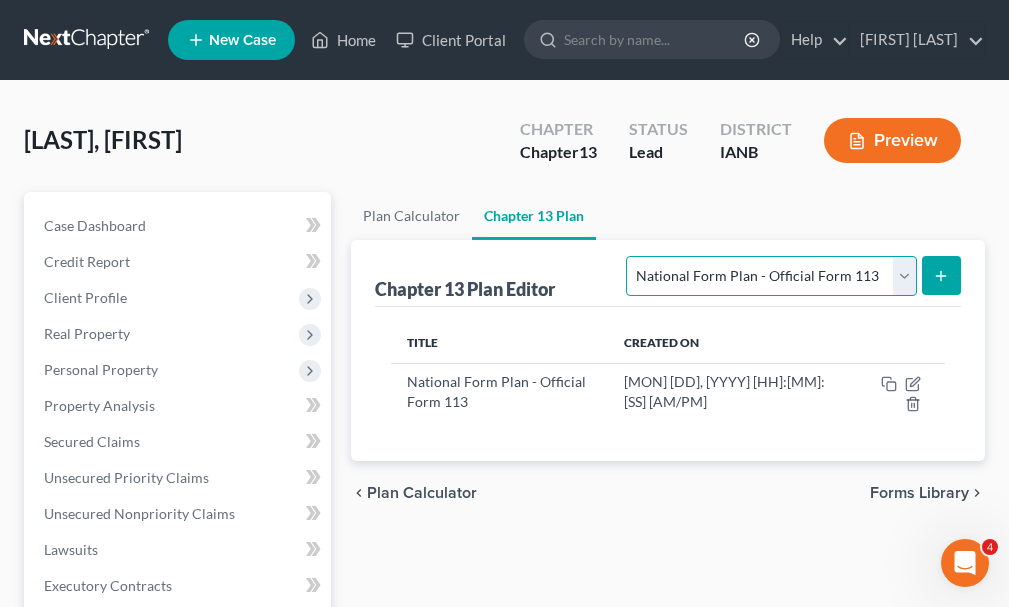 click on "Please select your Chapter 13 Plan National Form Plan - Official Form 113" at bounding box center (771, 276) 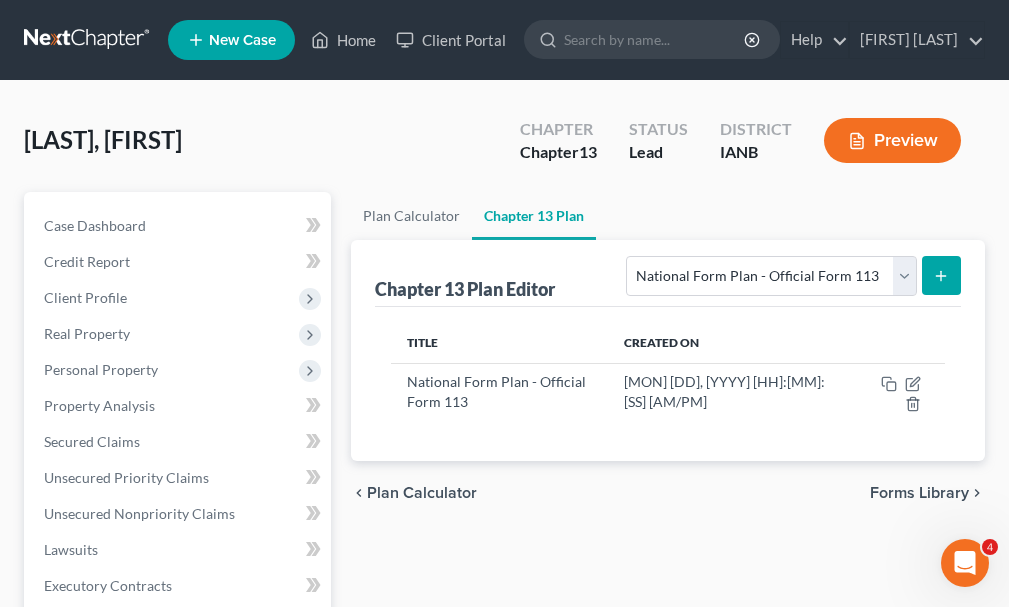 click at bounding box center [941, 275] 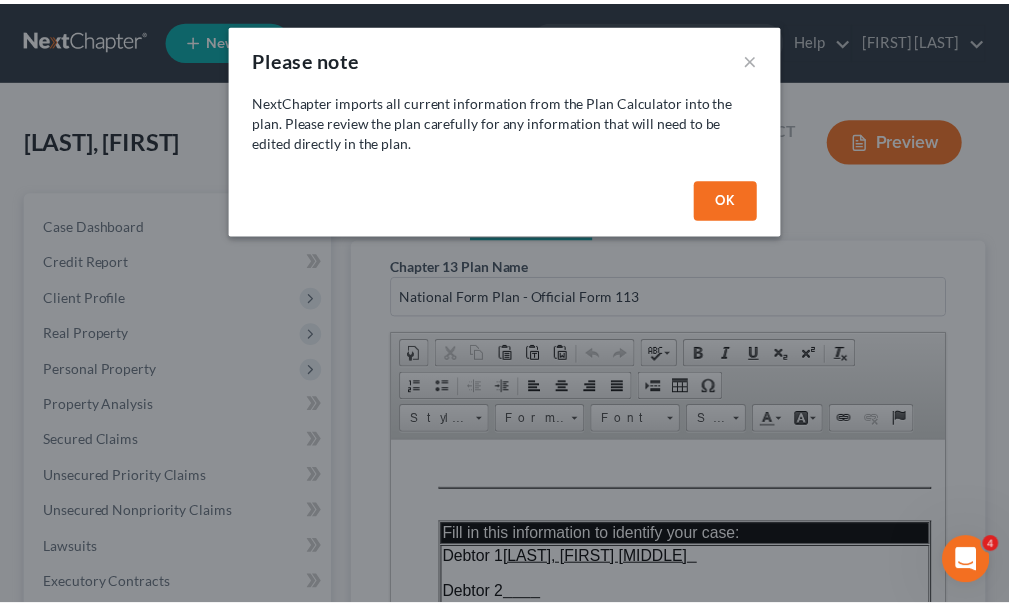 scroll, scrollTop: 0, scrollLeft: 0, axis: both 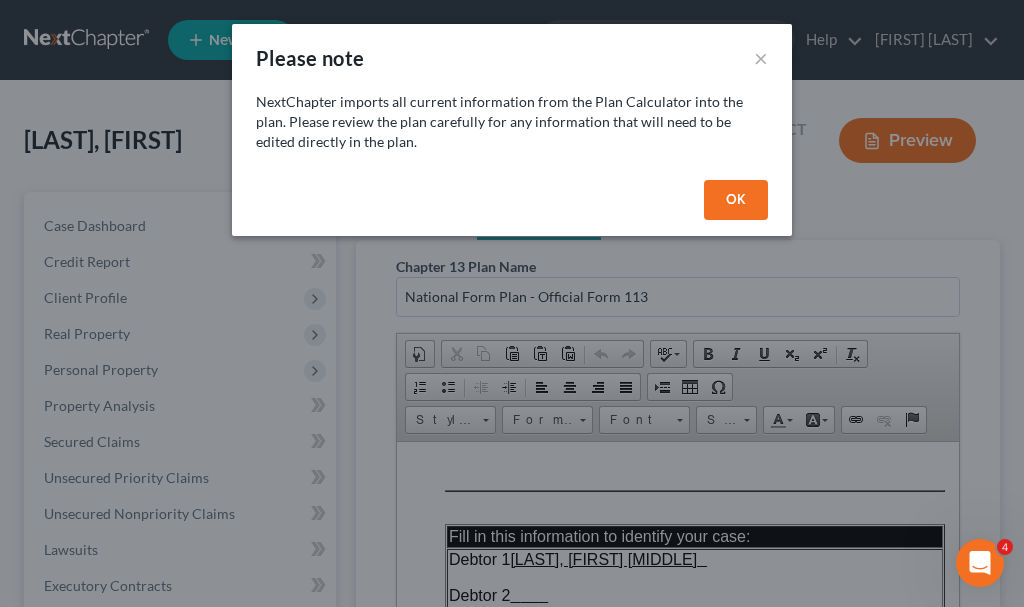 click on "OK" at bounding box center [736, 200] 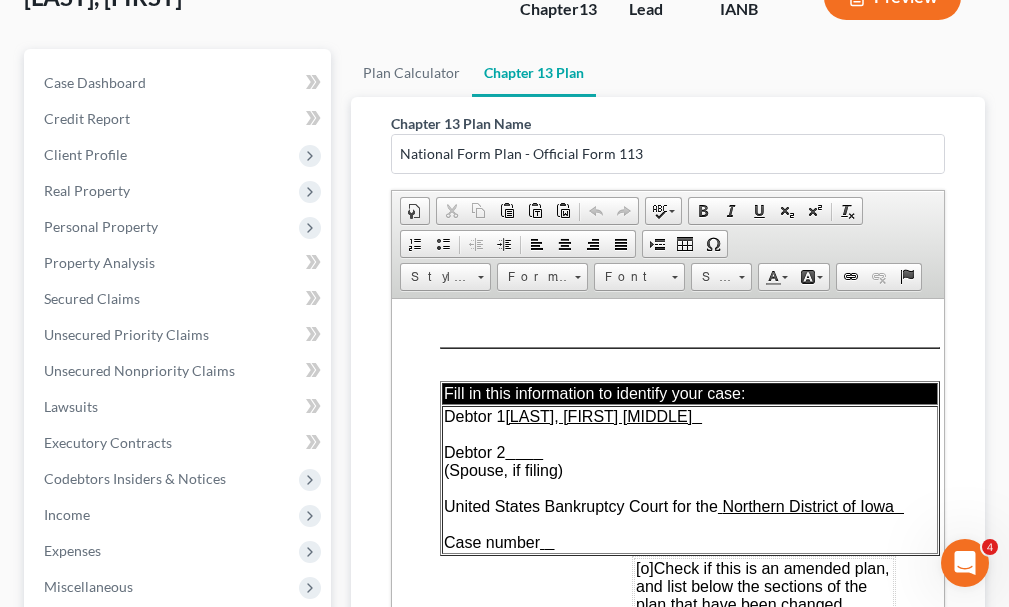 scroll, scrollTop: 400, scrollLeft: 0, axis: vertical 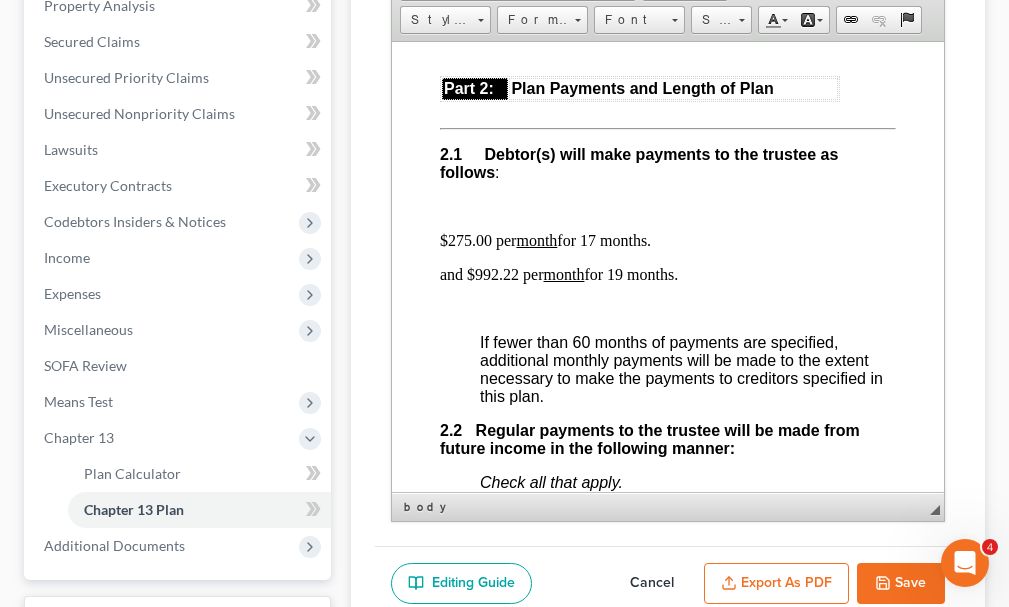 click 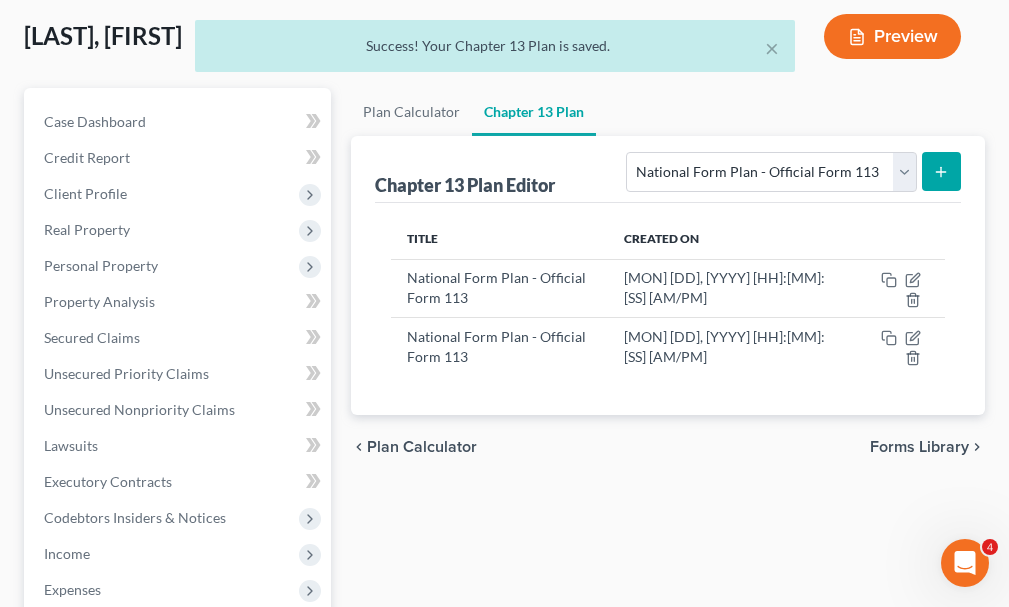 scroll, scrollTop: 0, scrollLeft: 0, axis: both 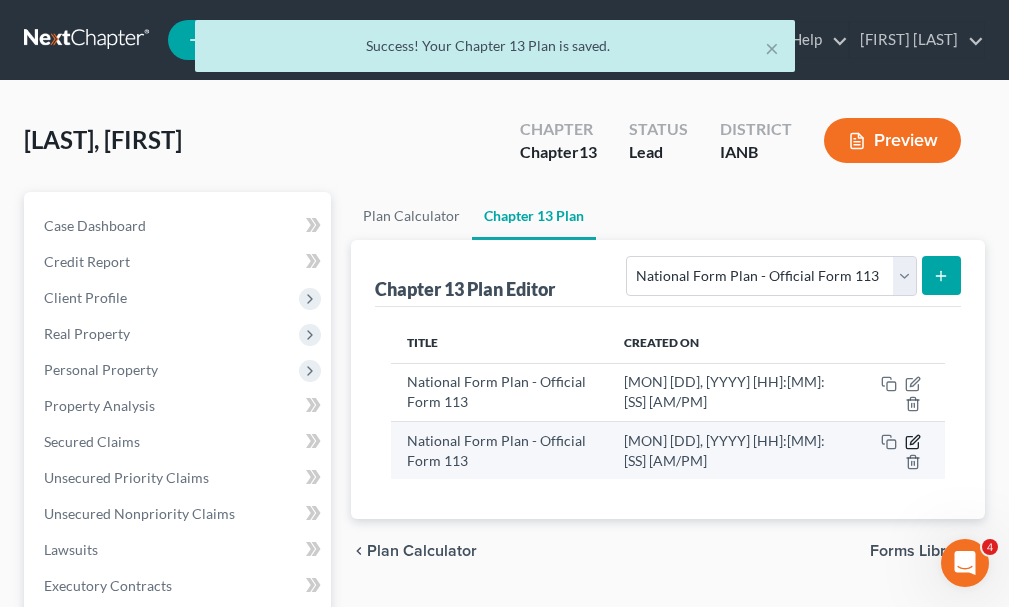 click 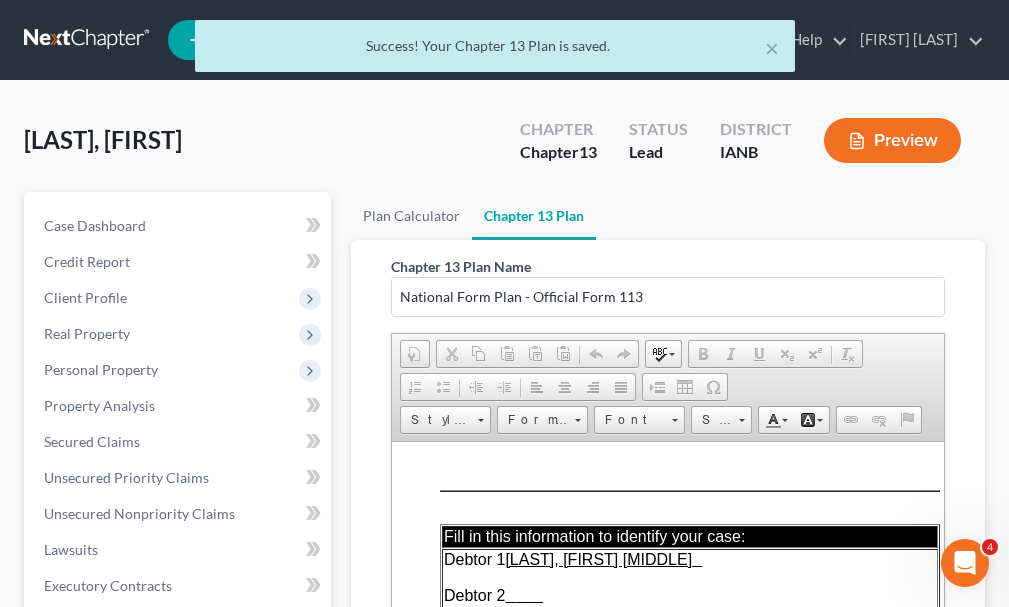 scroll, scrollTop: 0, scrollLeft: 0, axis: both 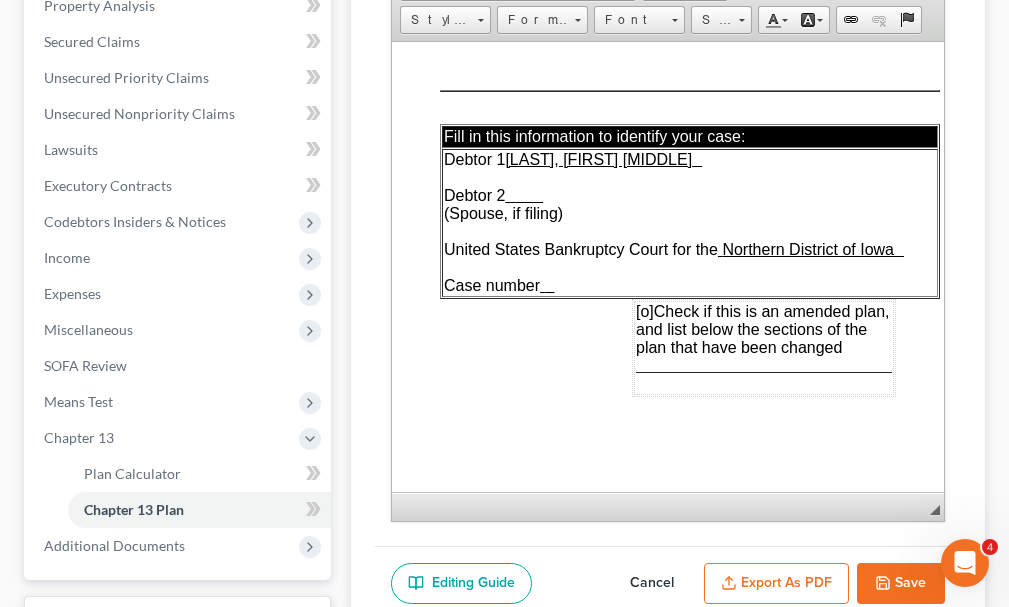 click on "Export as PDF" at bounding box center (776, 584) 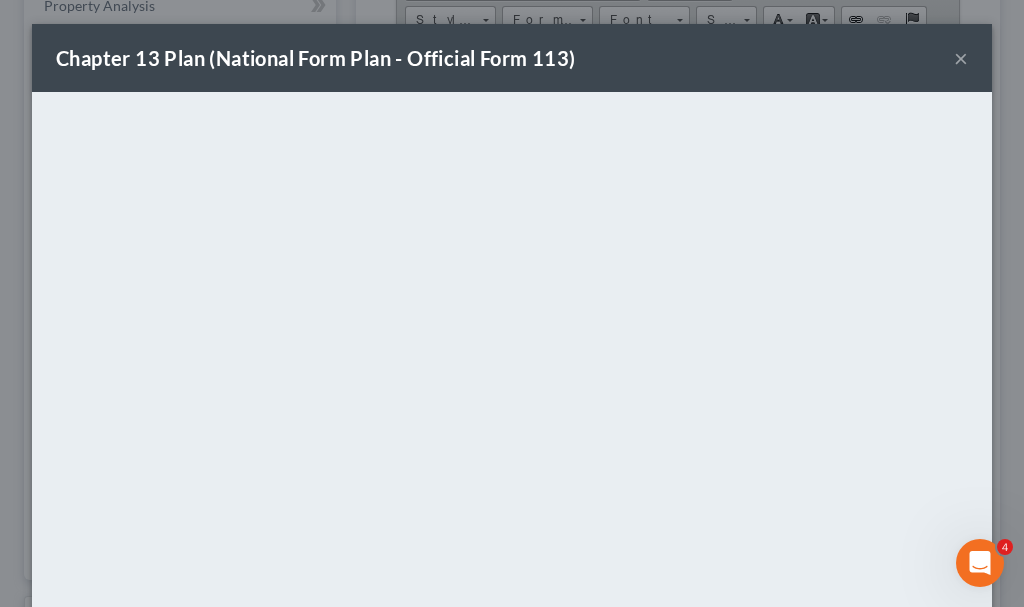 click on "×" at bounding box center (961, 58) 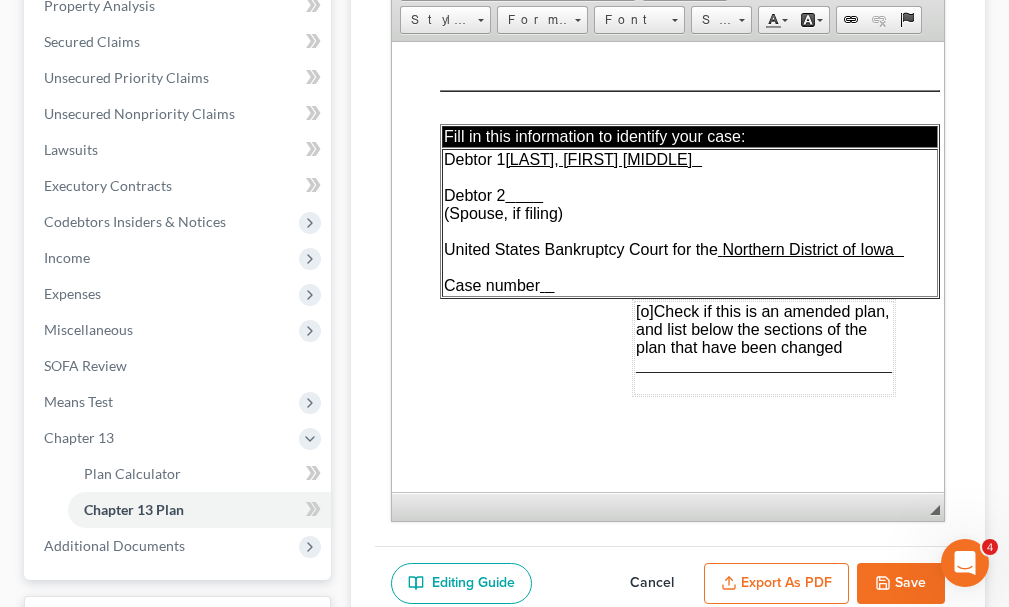 click on "Save" at bounding box center (901, 584) 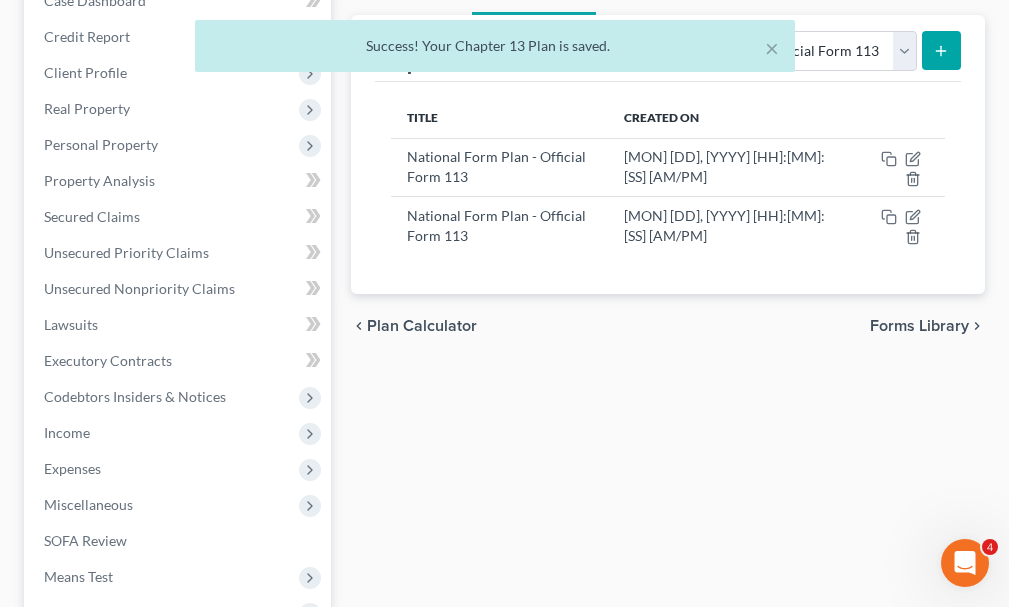 scroll, scrollTop: 200, scrollLeft: 0, axis: vertical 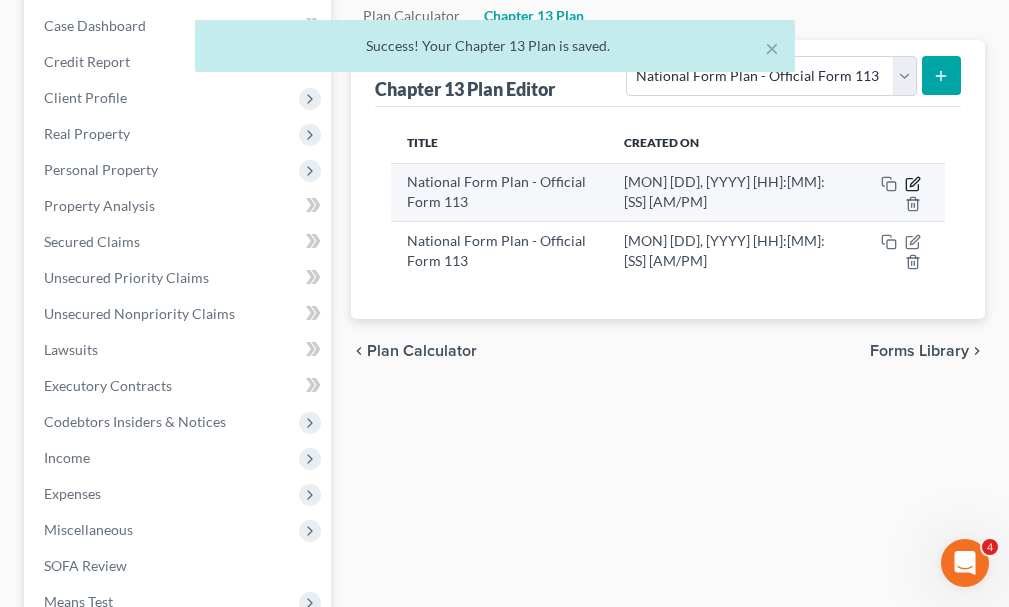 click 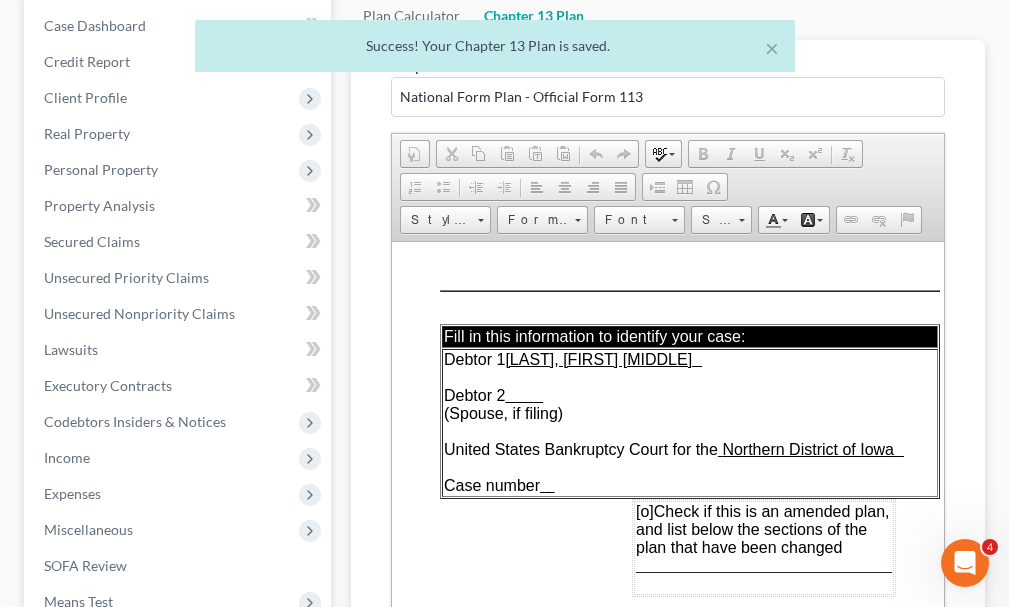 scroll, scrollTop: 0, scrollLeft: 0, axis: both 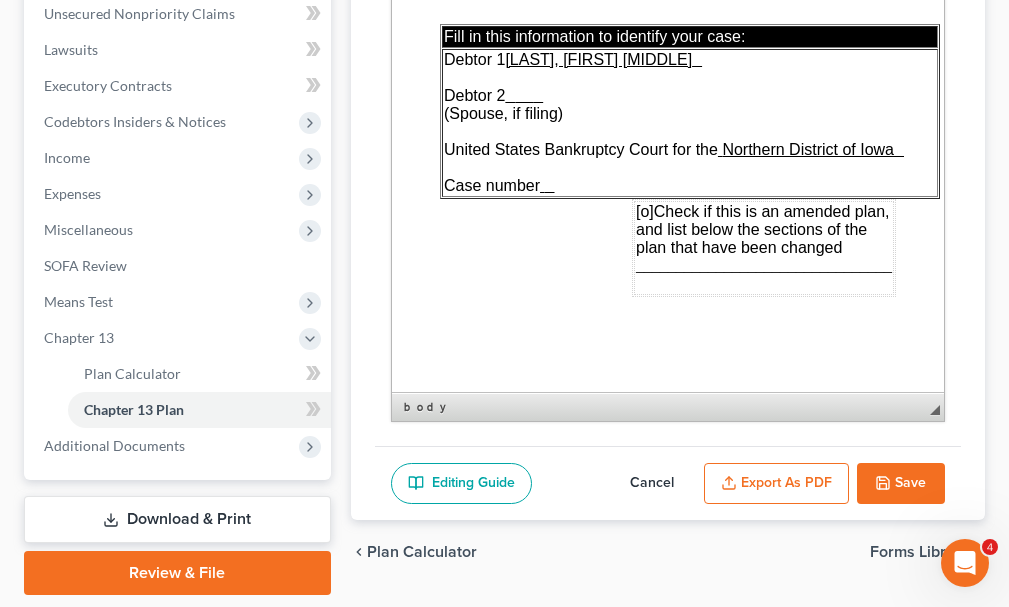 click at bounding box center [549, 187] 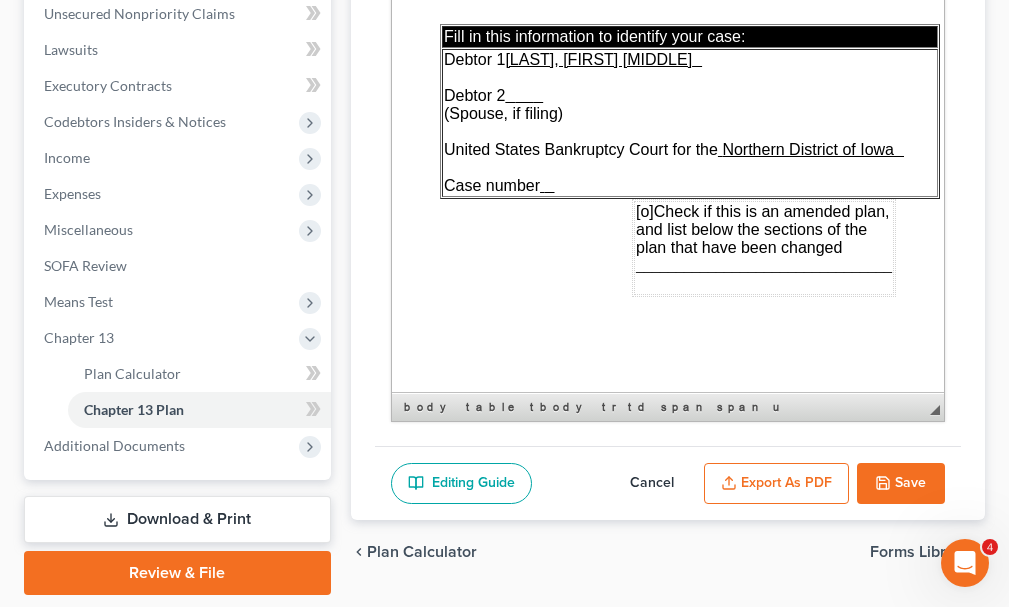 type 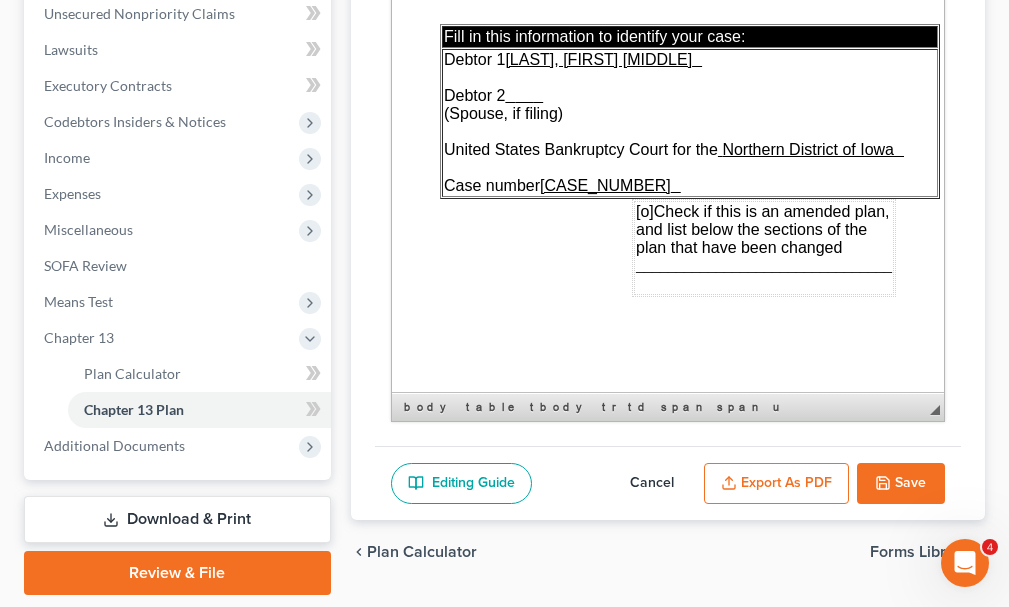 click on "[o]" at bounding box center [644, 211] 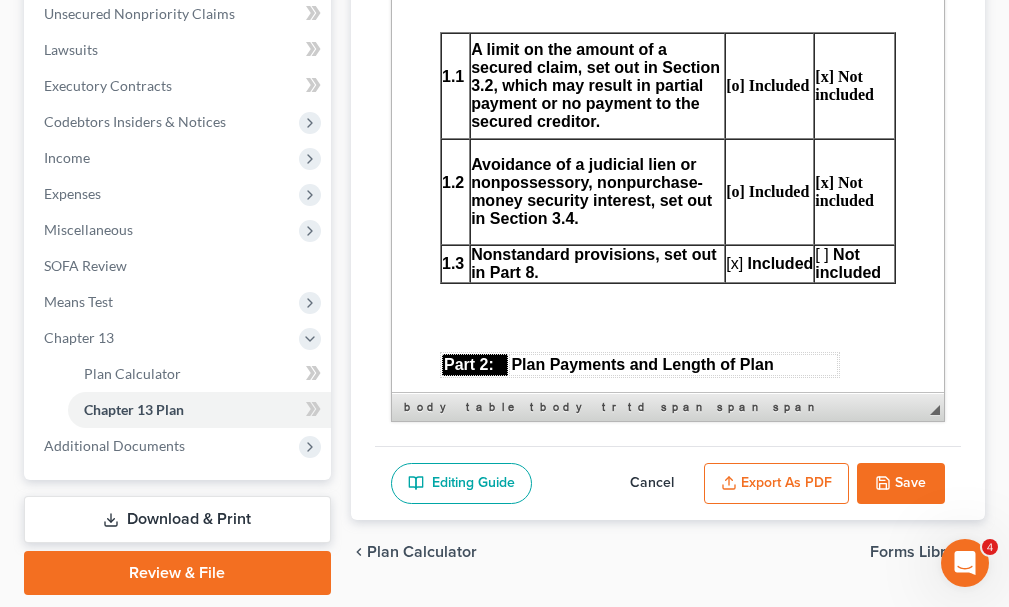 scroll, scrollTop: 1200, scrollLeft: 0, axis: vertical 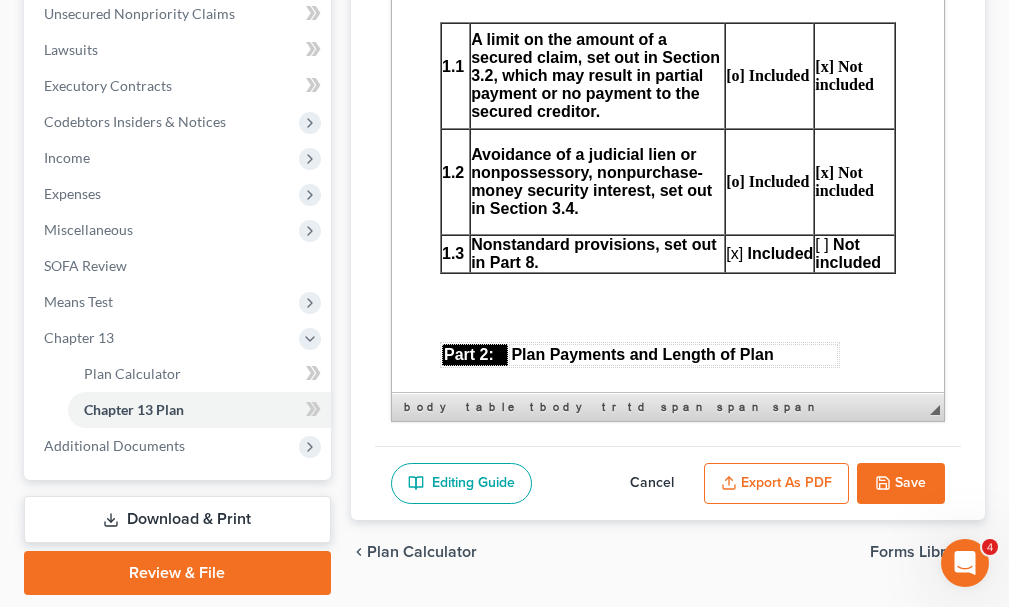 click on "[ ]" at bounding box center (820, 244) 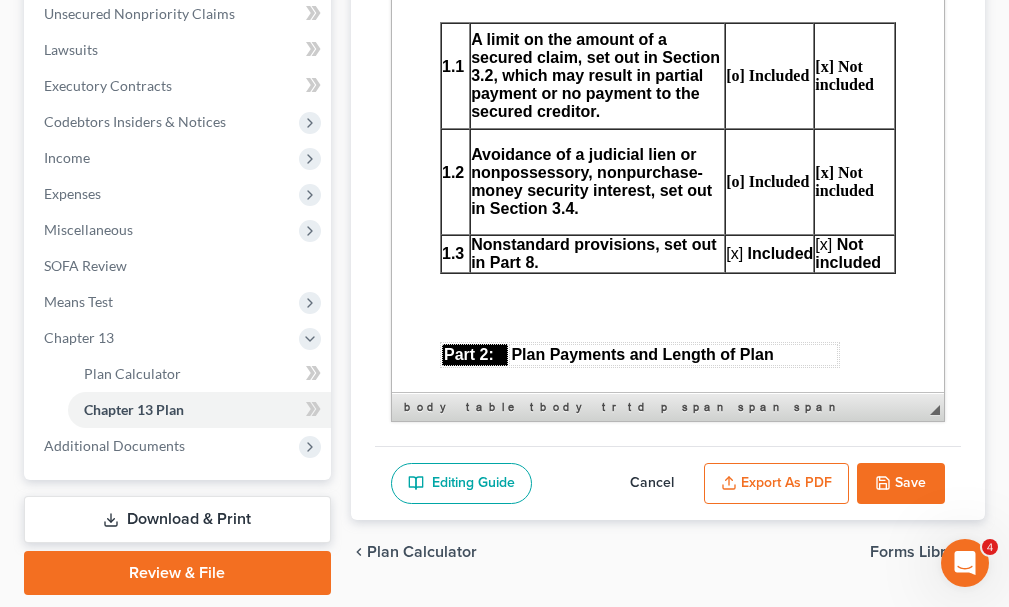 click on "[x]" at bounding box center [733, 253] 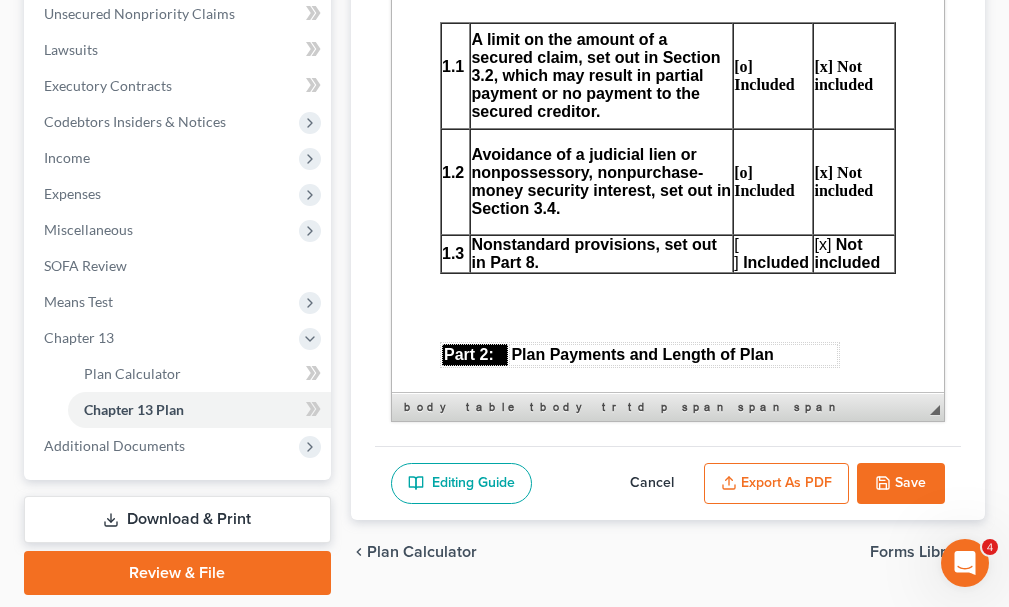 drag, startPoint x: 739, startPoint y: 286, endPoint x: 749, endPoint y: 308, distance: 24.166092 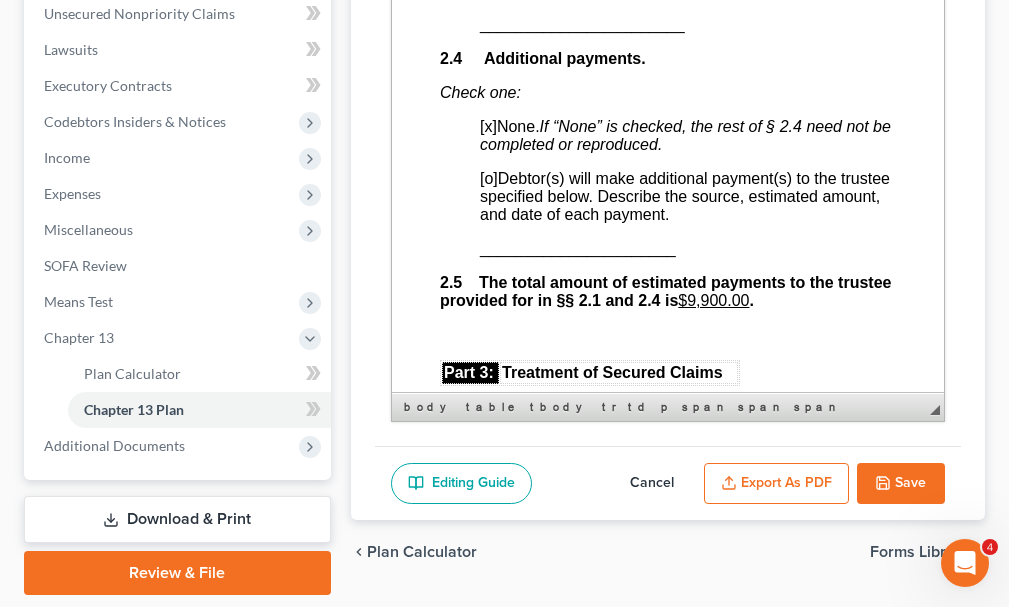 scroll, scrollTop: 2200, scrollLeft: 0, axis: vertical 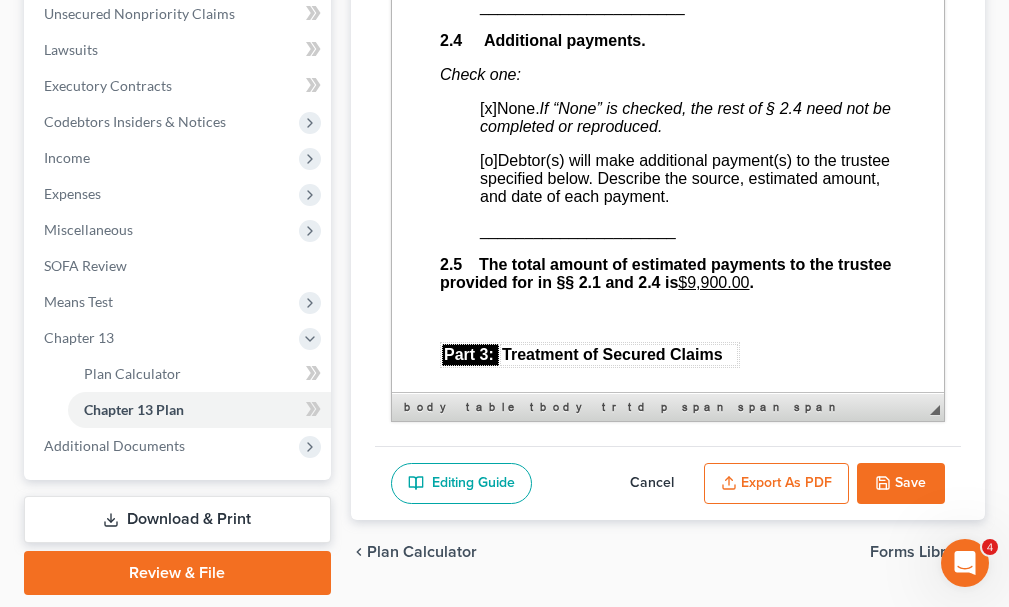click on "$9,900.00" at bounding box center [712, 282] 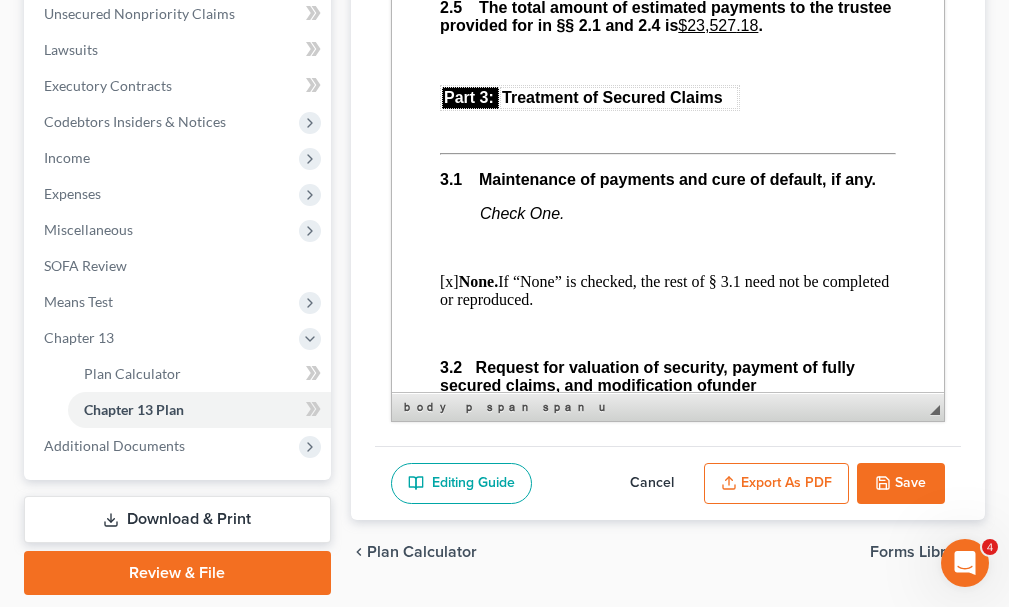 scroll, scrollTop: 2500, scrollLeft: 0, axis: vertical 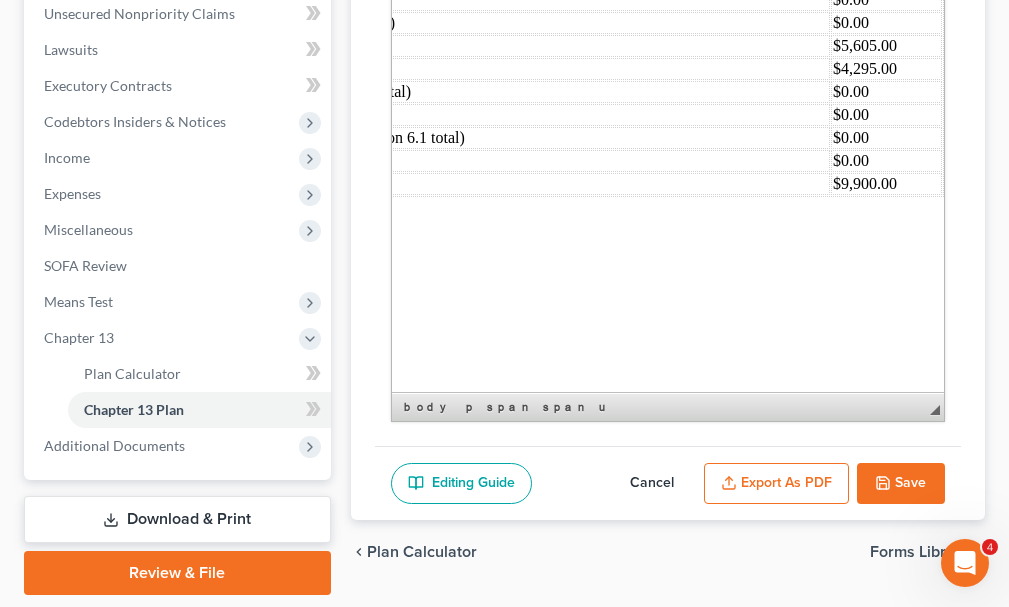 drag, startPoint x: 829, startPoint y: 249, endPoint x: 744, endPoint y: 302, distance: 100.16985 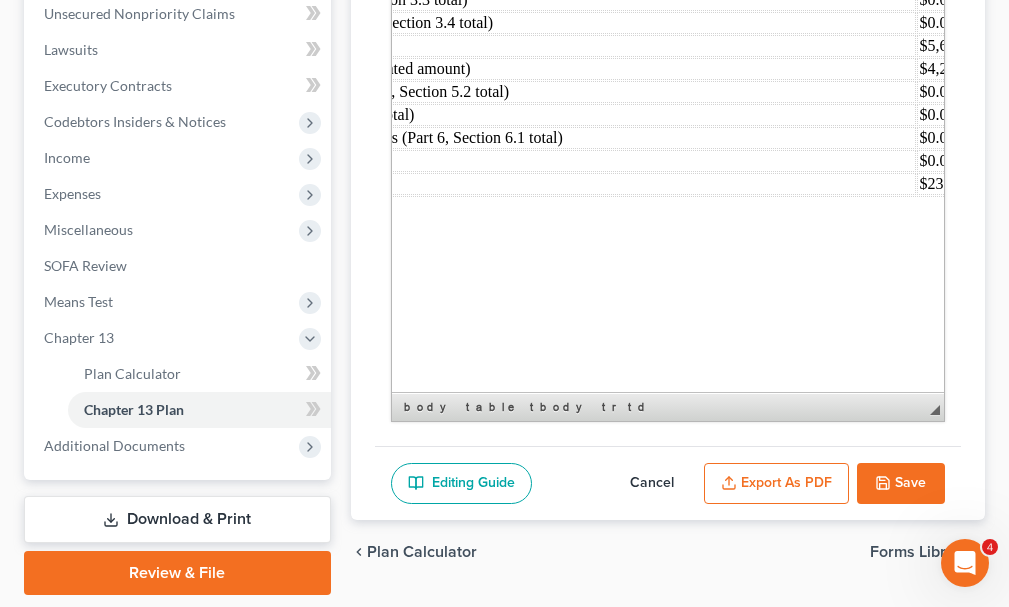 scroll, scrollTop: 7654, scrollLeft: 93, axis: both 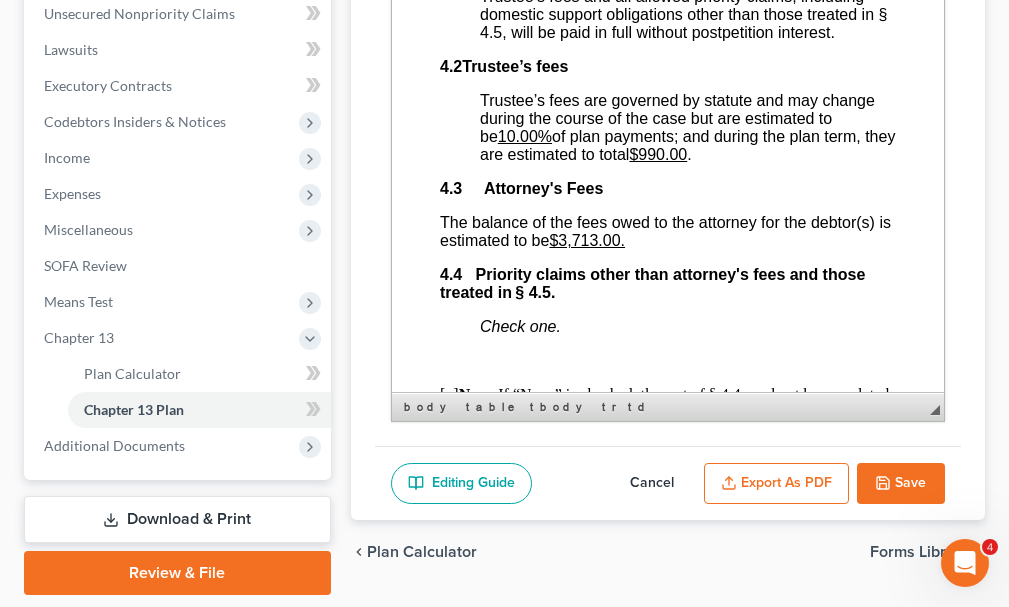 drag, startPoint x: 688, startPoint y: 190, endPoint x: 535, endPoint y: 350, distance: 221.37976 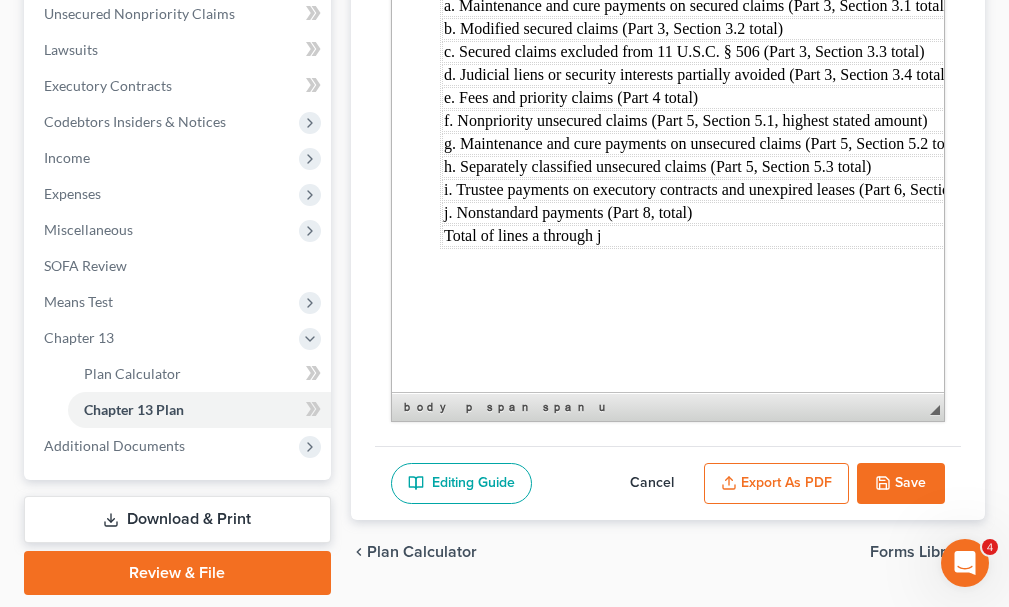 scroll, scrollTop: 7654, scrollLeft: 0, axis: vertical 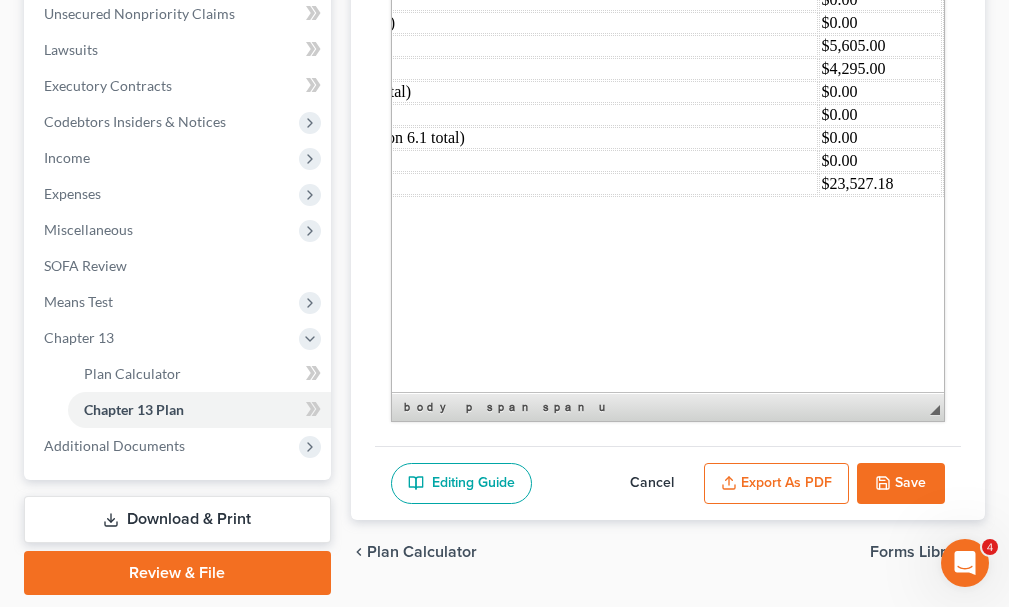 click on "$5,605.00" at bounding box center [879, 46] 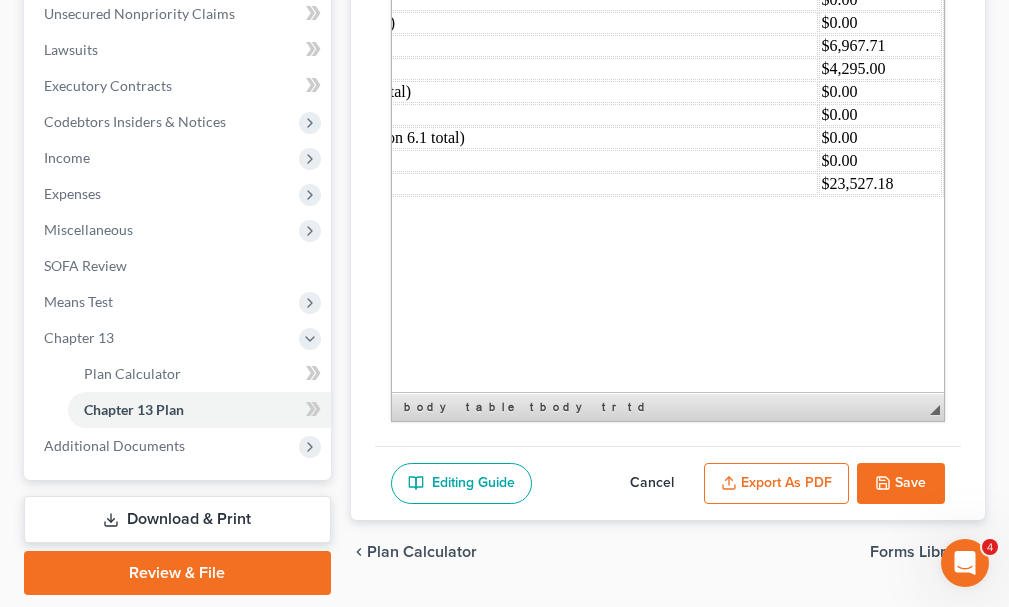 click on "$4,295.00" at bounding box center [879, 69] 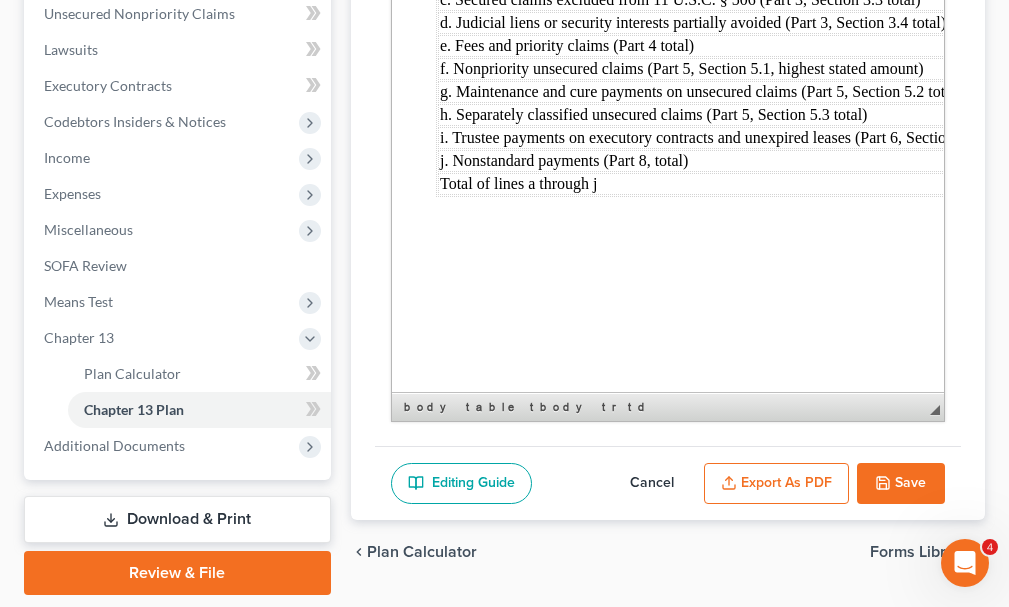 scroll, scrollTop: 7654, scrollLeft: 0, axis: vertical 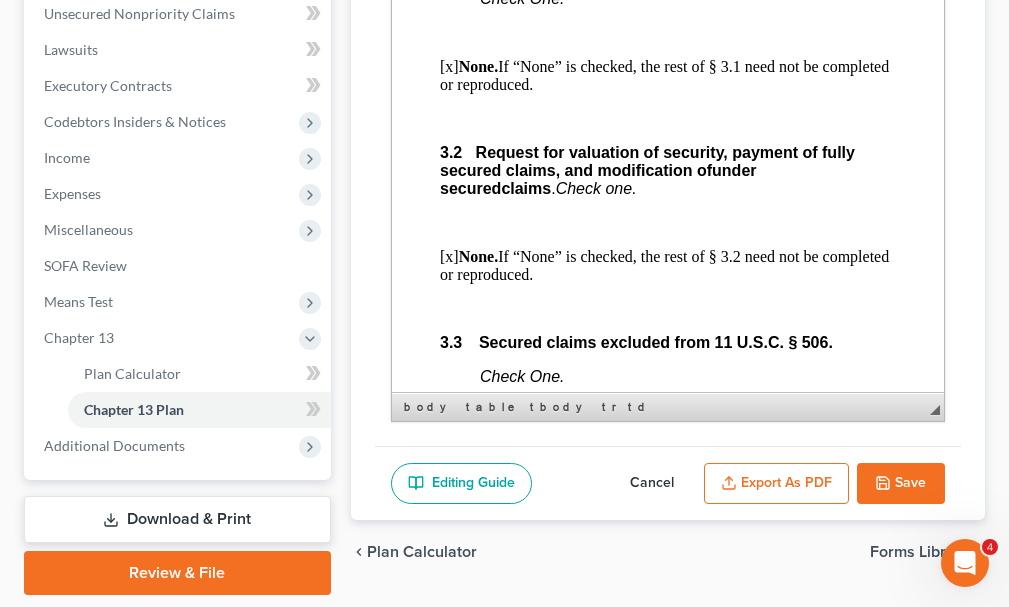 click 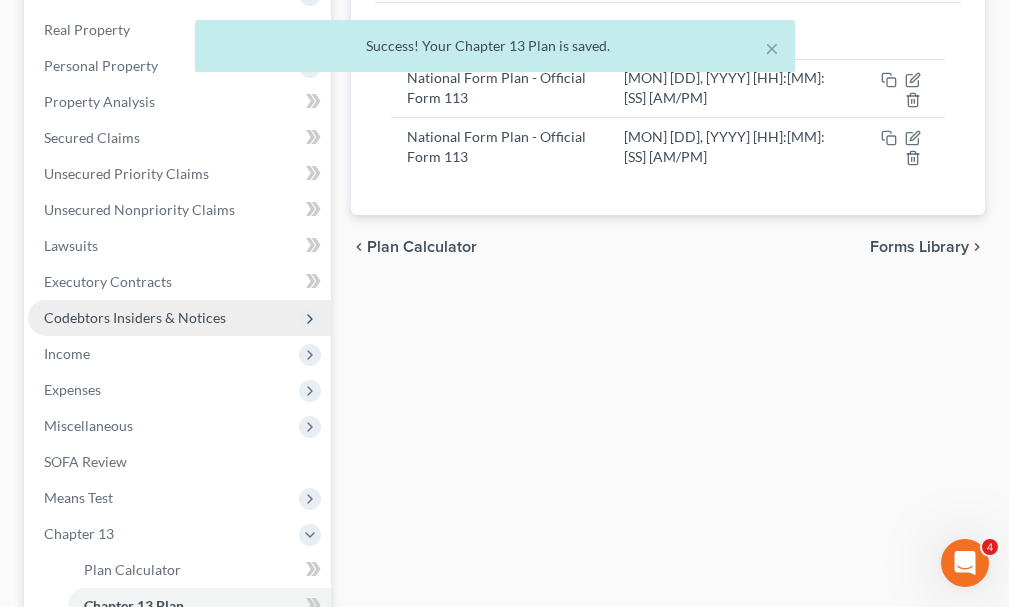 scroll, scrollTop: 200, scrollLeft: 0, axis: vertical 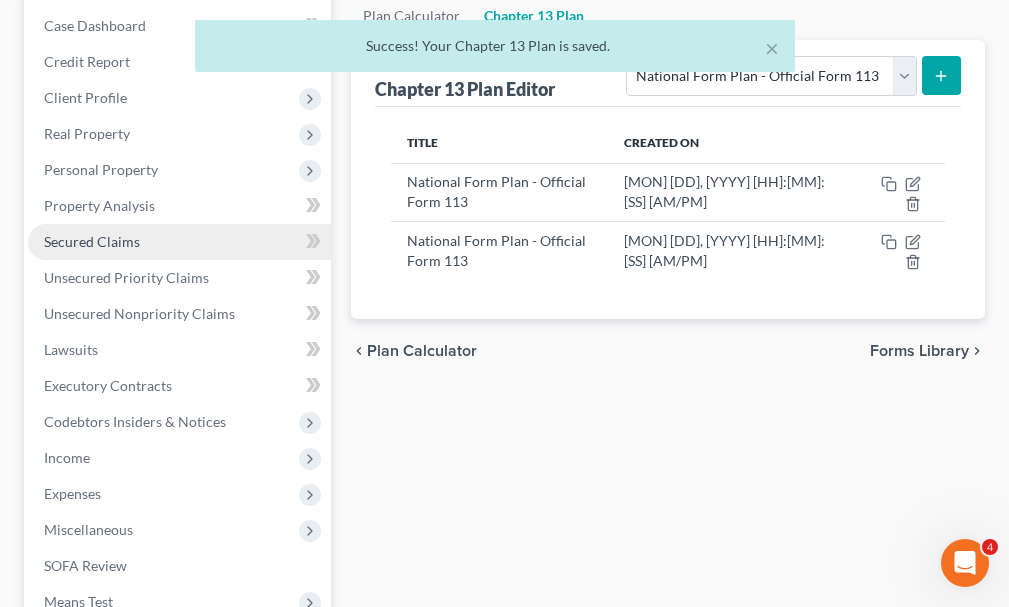 click on "Secured Claims" at bounding box center (92, 241) 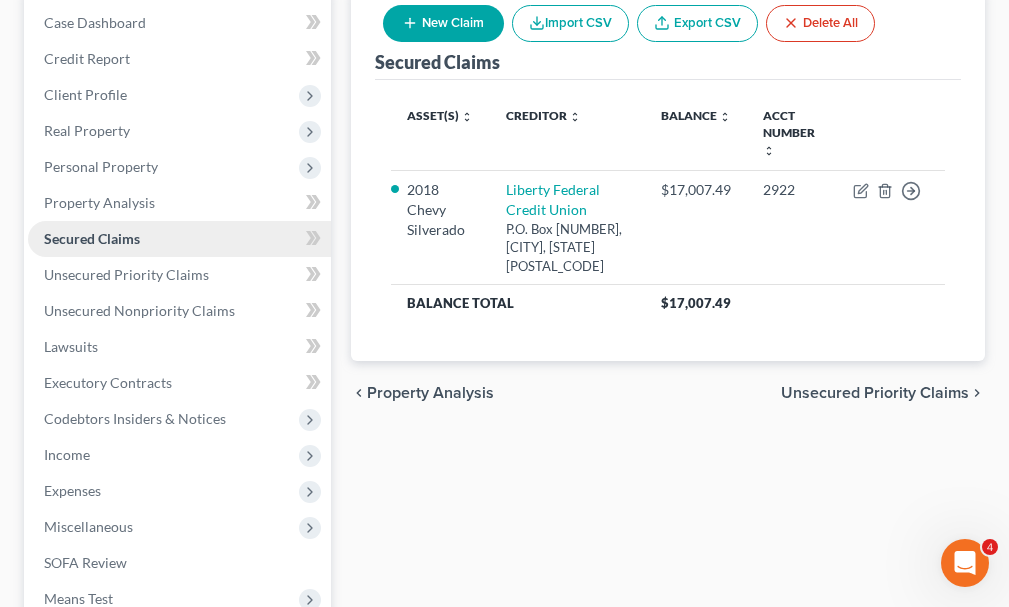 scroll, scrollTop: 492, scrollLeft: 0, axis: vertical 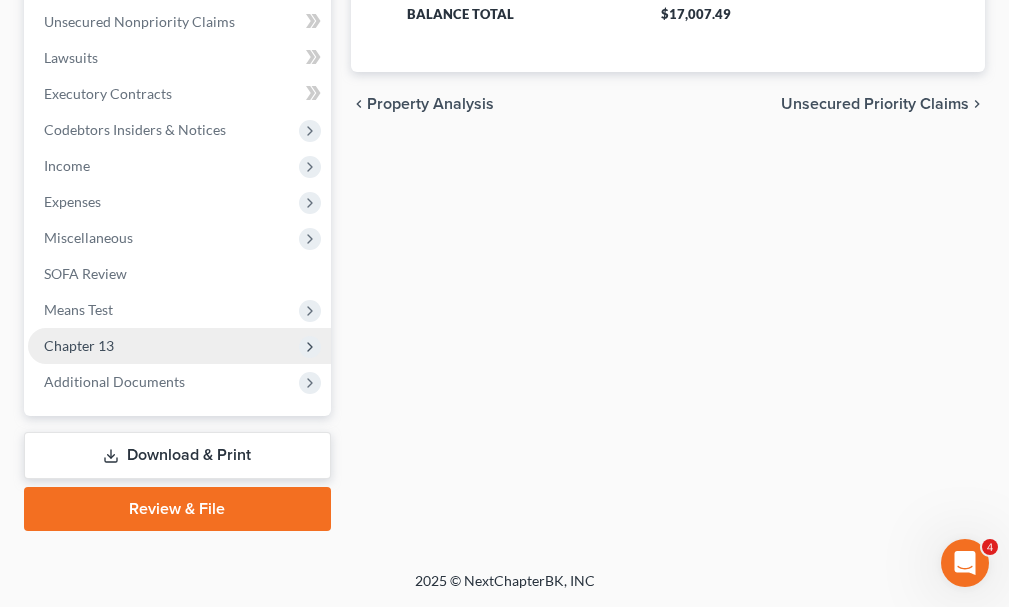click on "Chapter 13" at bounding box center (79, 345) 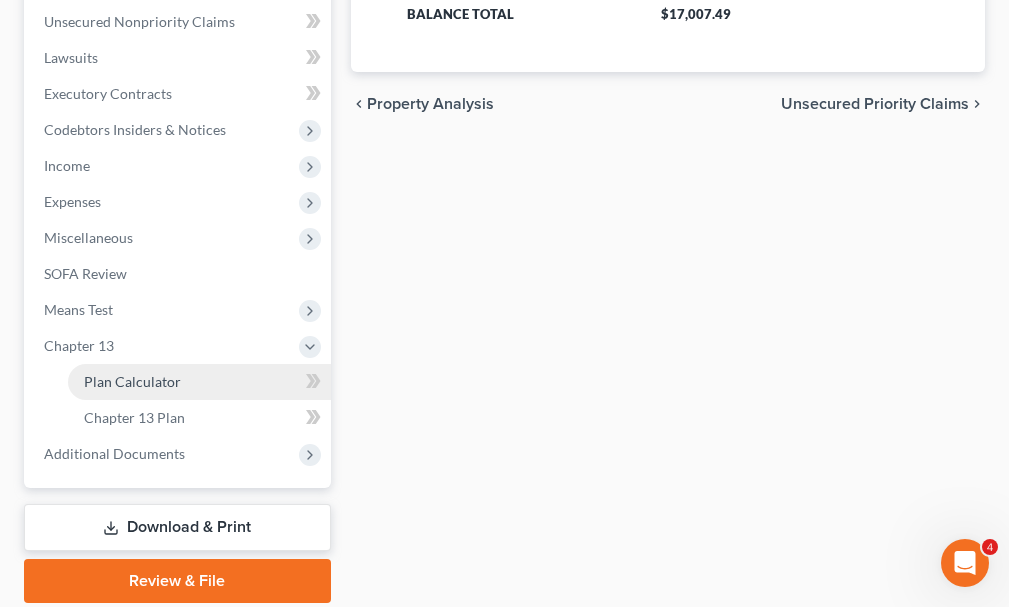 click on "Plan Calculator" at bounding box center [132, 381] 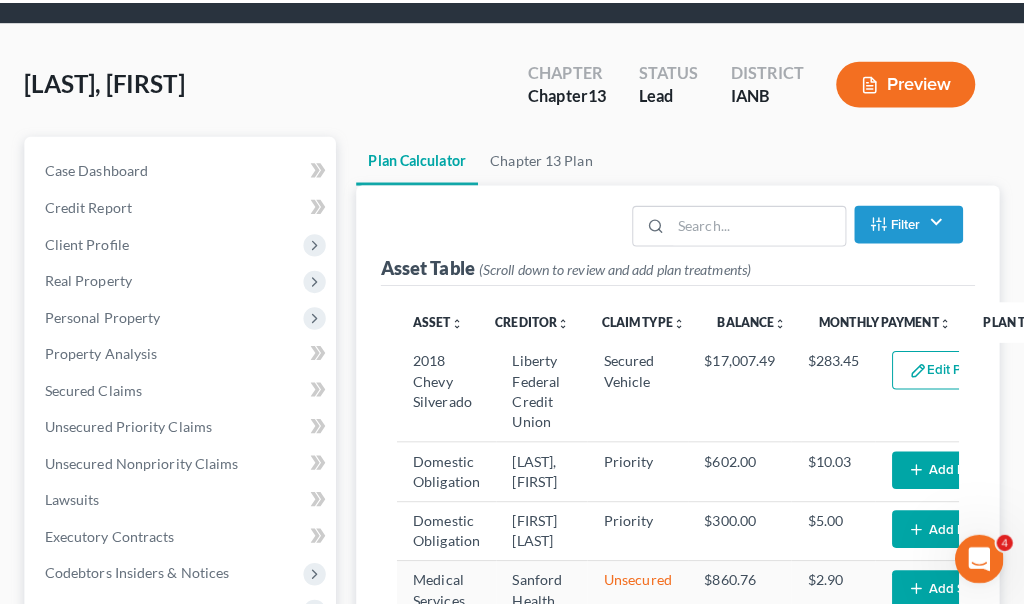 scroll, scrollTop: 0, scrollLeft: 0, axis: both 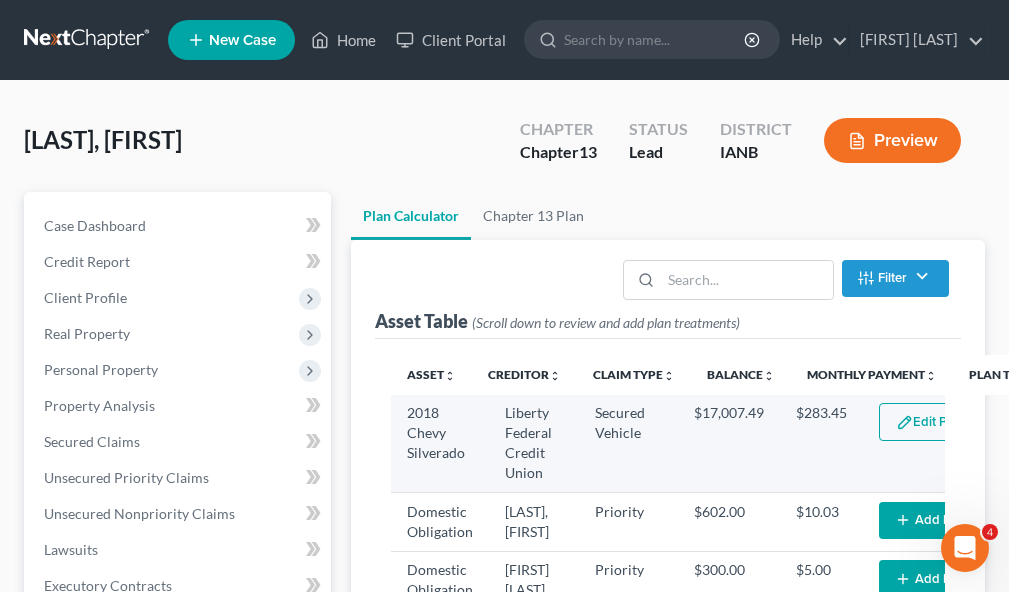 select on "59" 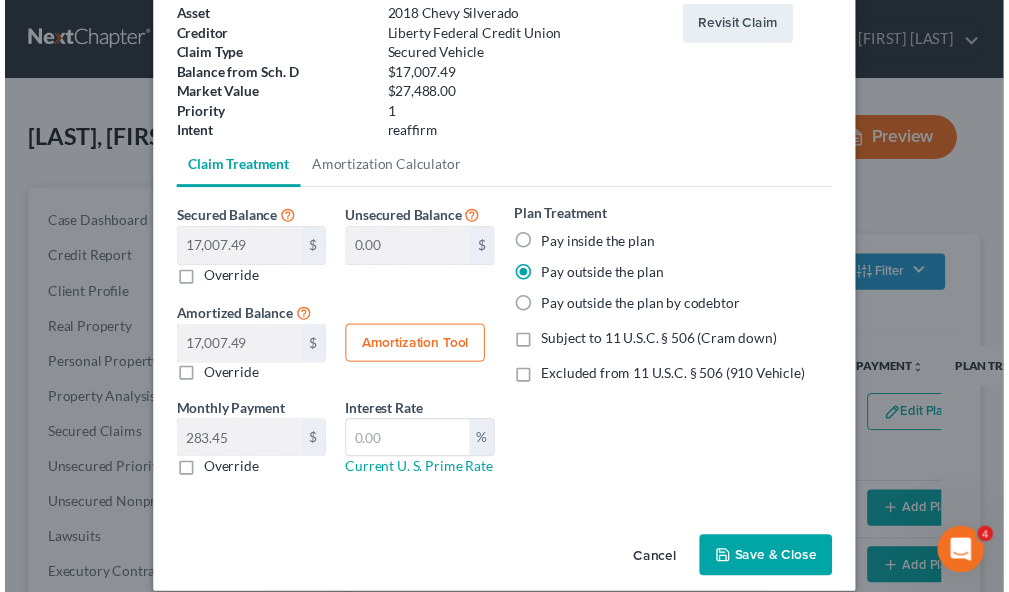 scroll, scrollTop: 152, scrollLeft: 0, axis: vertical 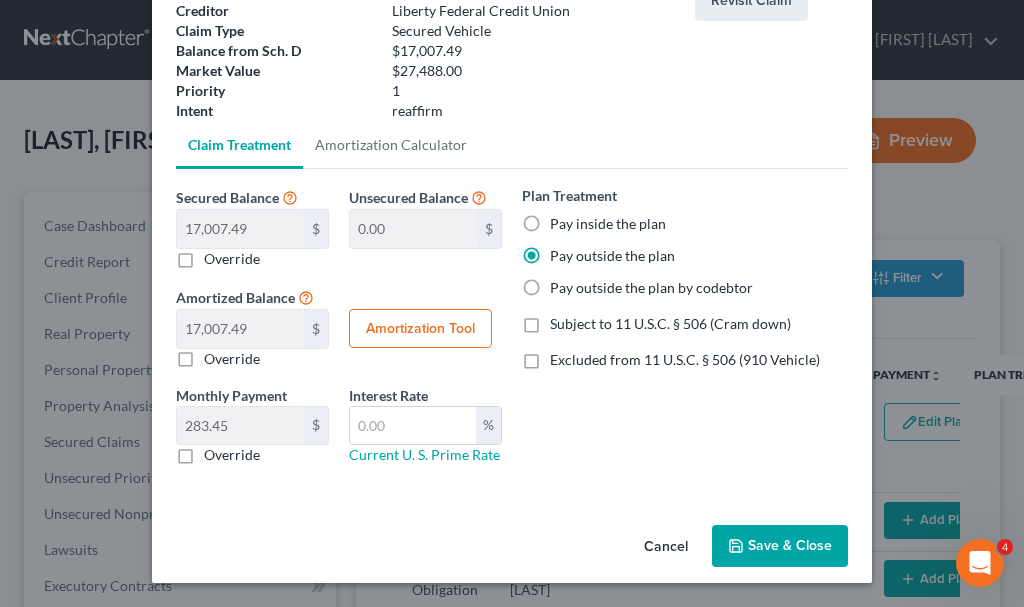 click on "Pay inside the plan" at bounding box center (608, 224) 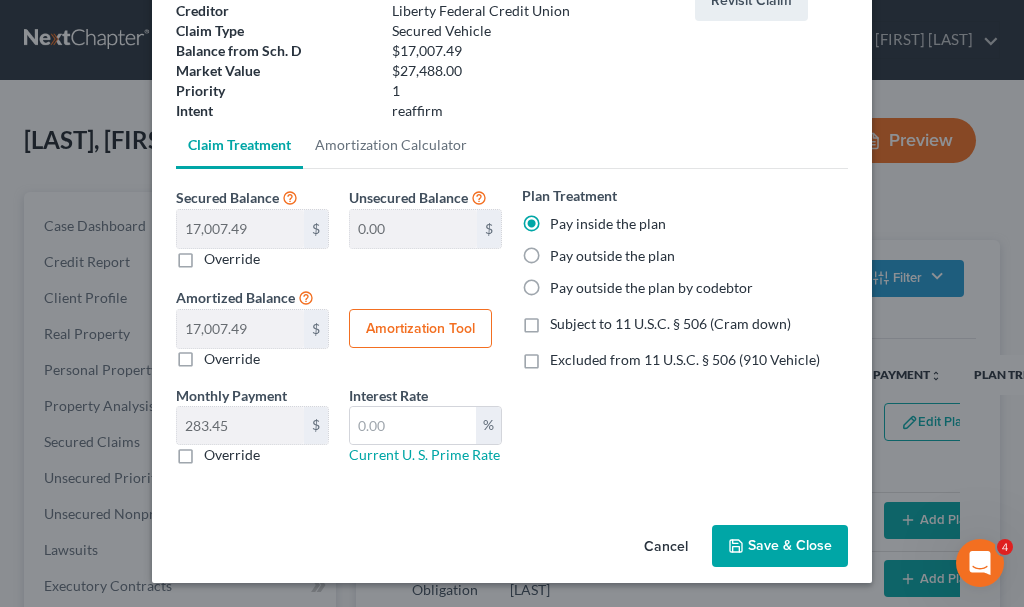 click on "Pay outside the plan" at bounding box center (612, 256) 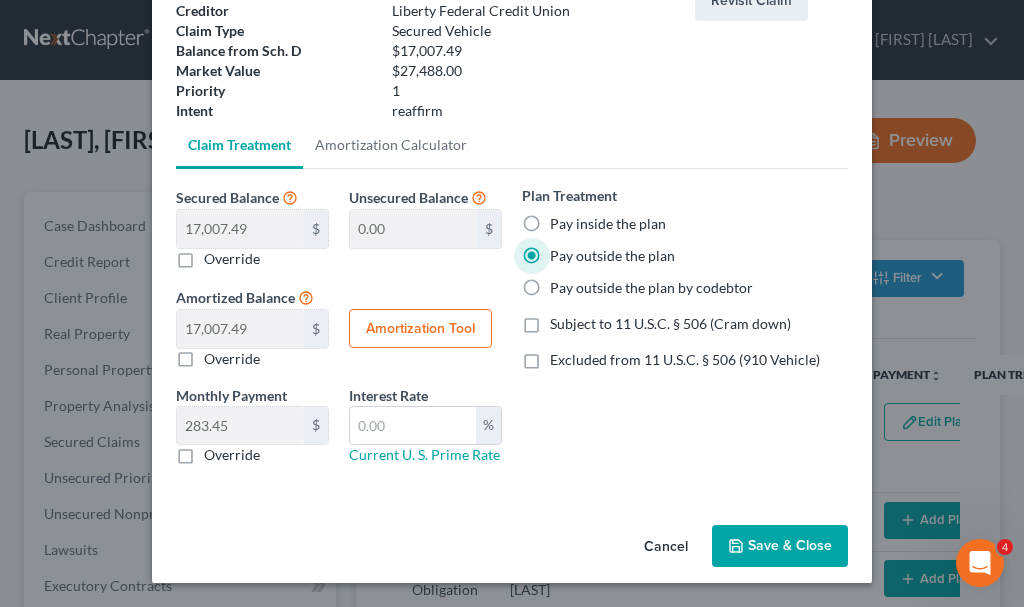click on "Save & Close" at bounding box center (780, 546) 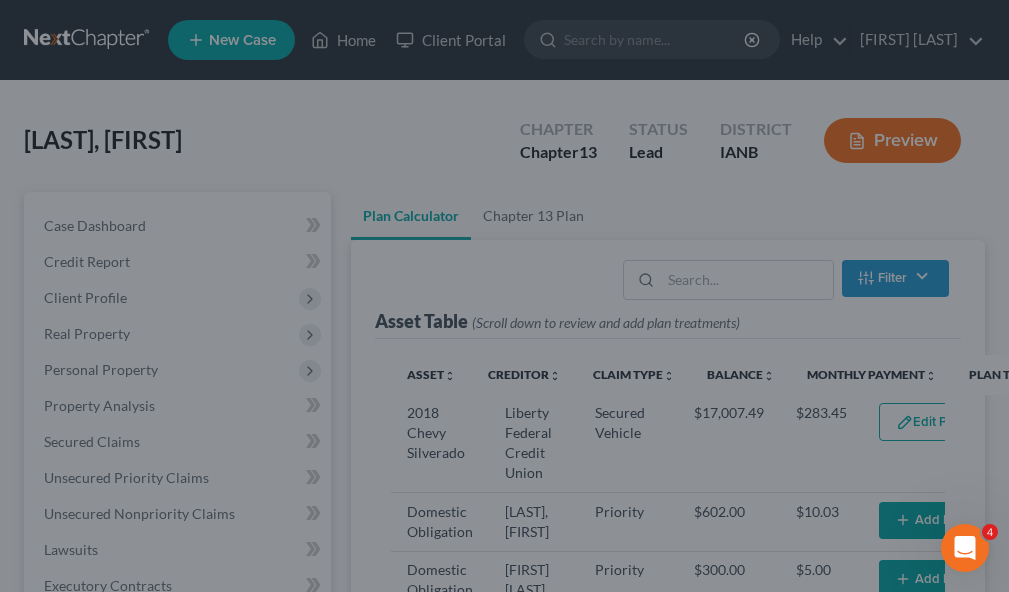 select on "59" 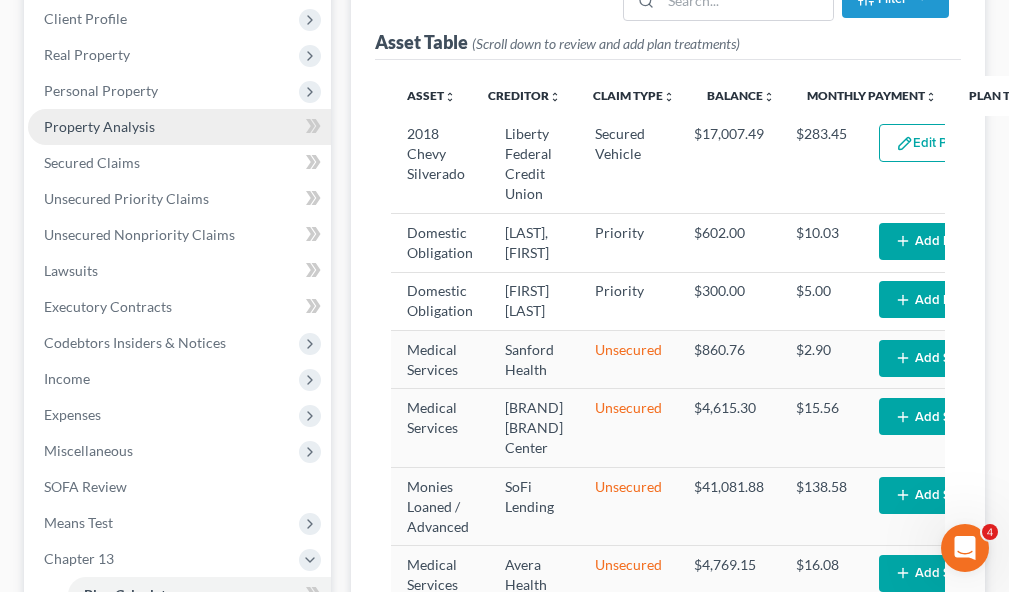scroll, scrollTop: 600, scrollLeft: 0, axis: vertical 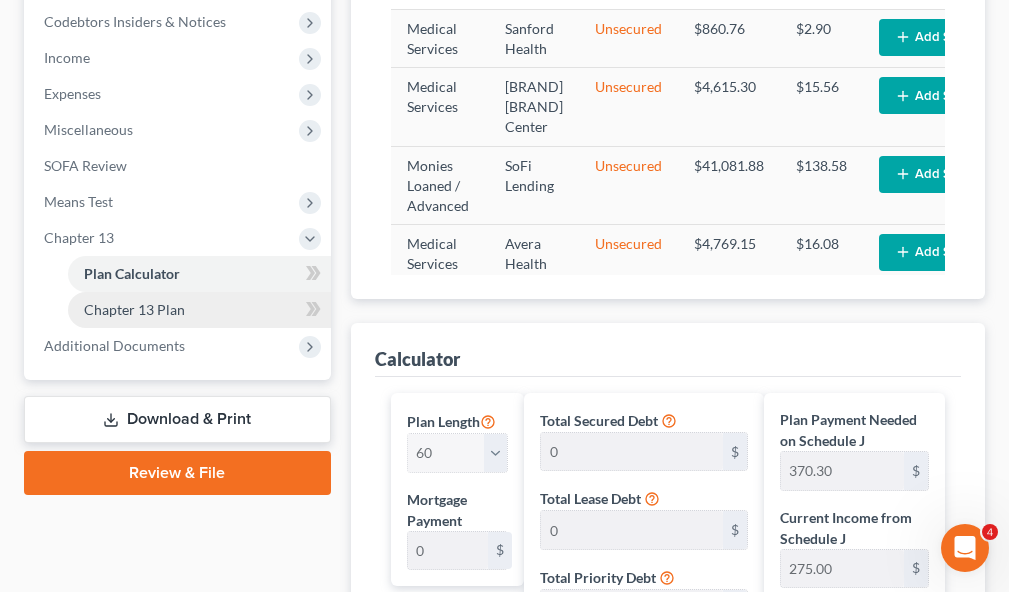 click on "Chapter 13 Plan" at bounding box center [134, 309] 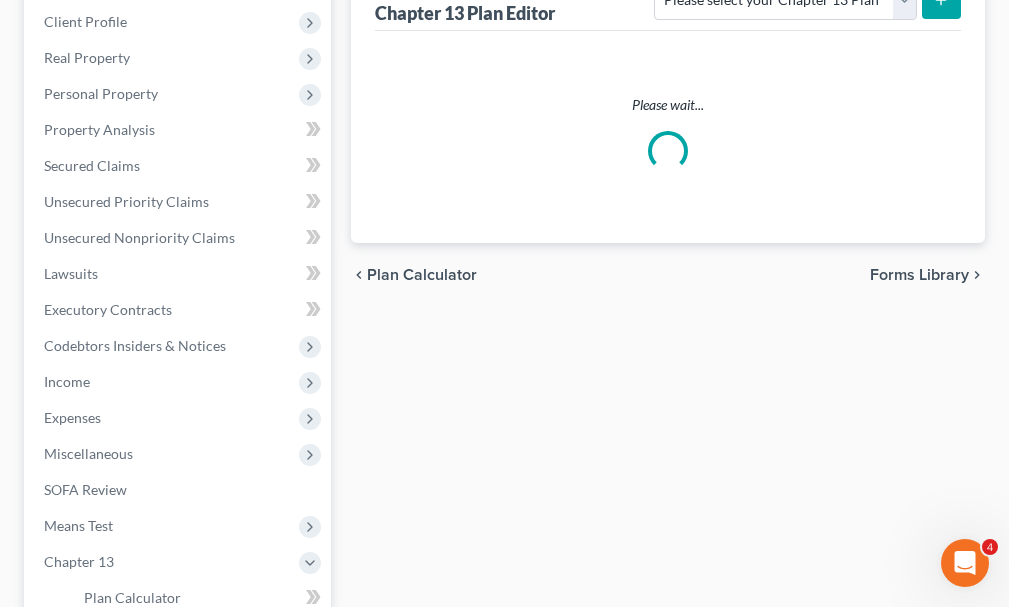 scroll, scrollTop: 0, scrollLeft: 0, axis: both 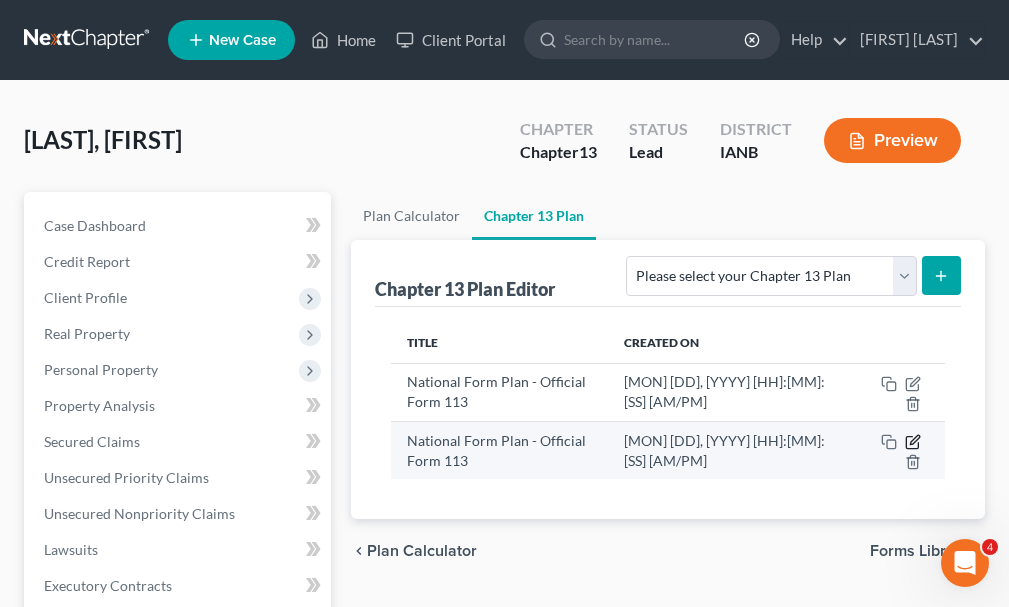 click 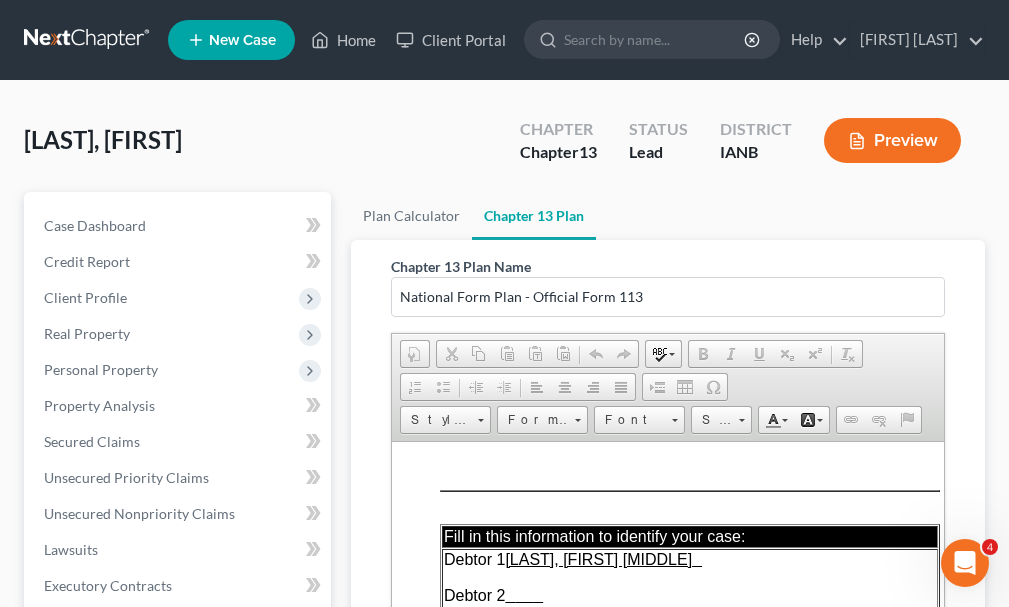 scroll, scrollTop: 0, scrollLeft: 0, axis: both 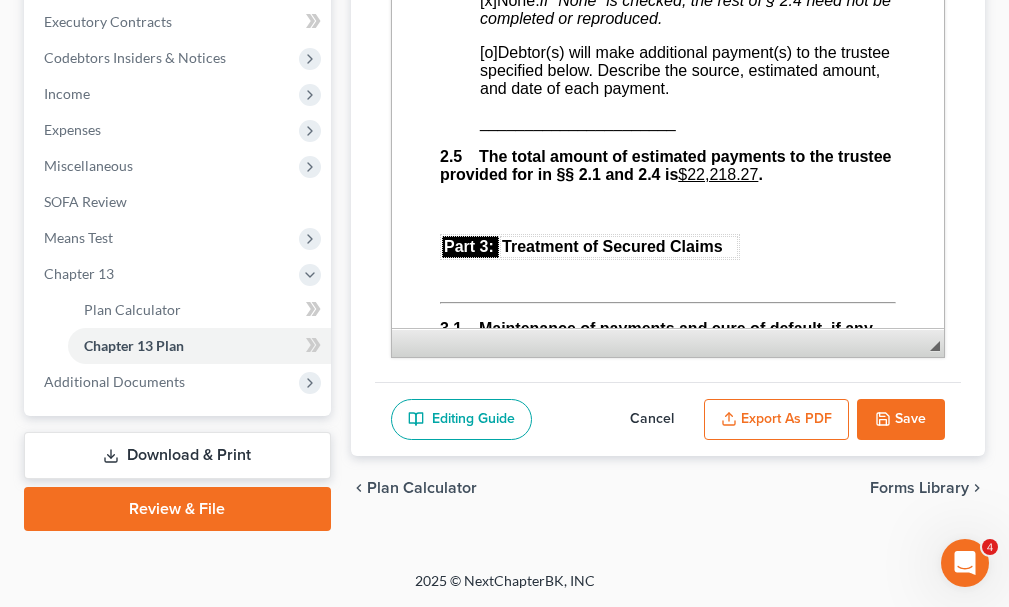 click on "Save" at bounding box center [901, 420] 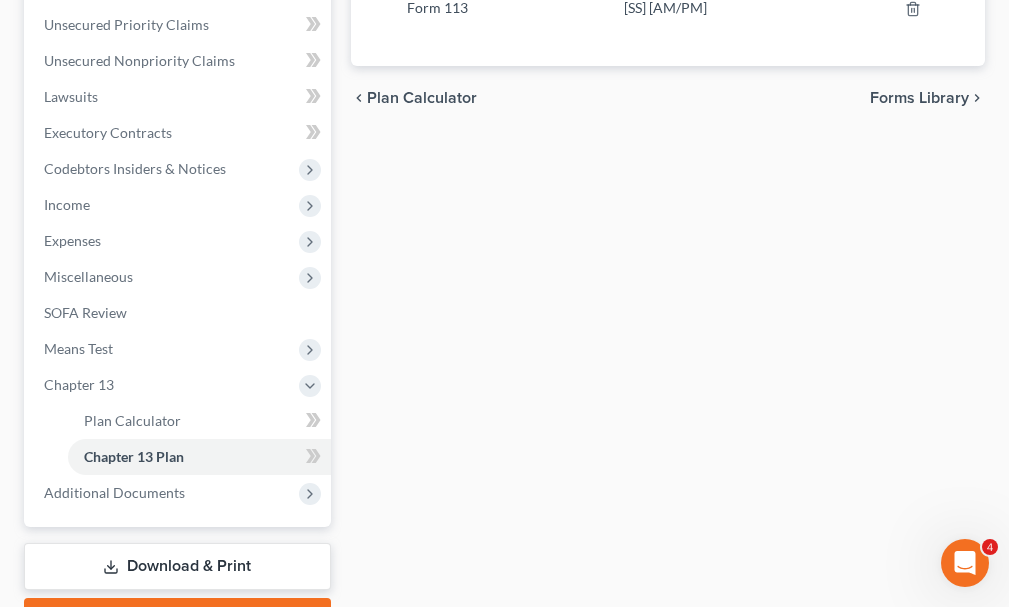 scroll, scrollTop: 0, scrollLeft: 0, axis: both 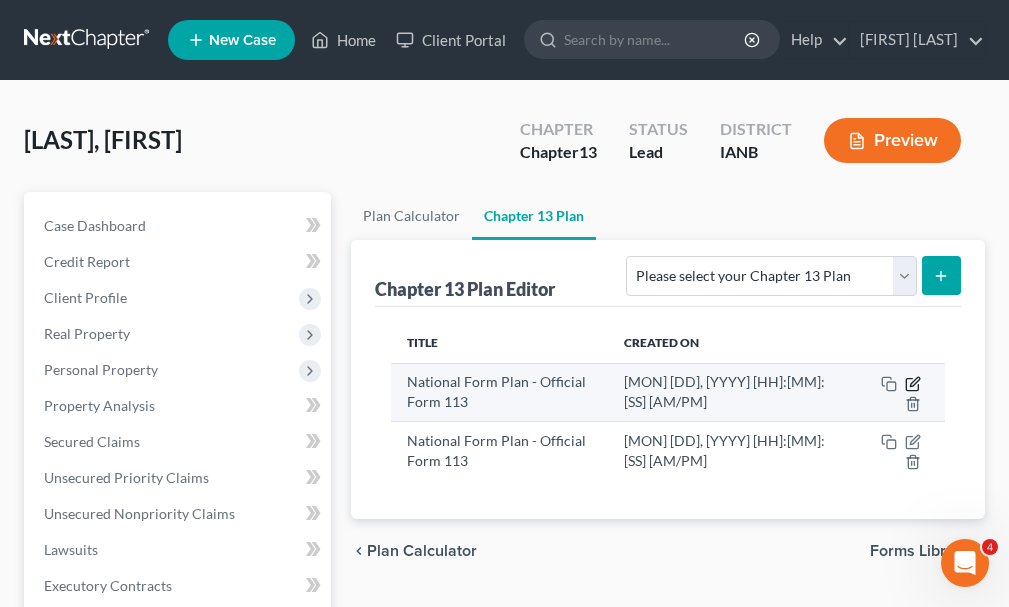 click 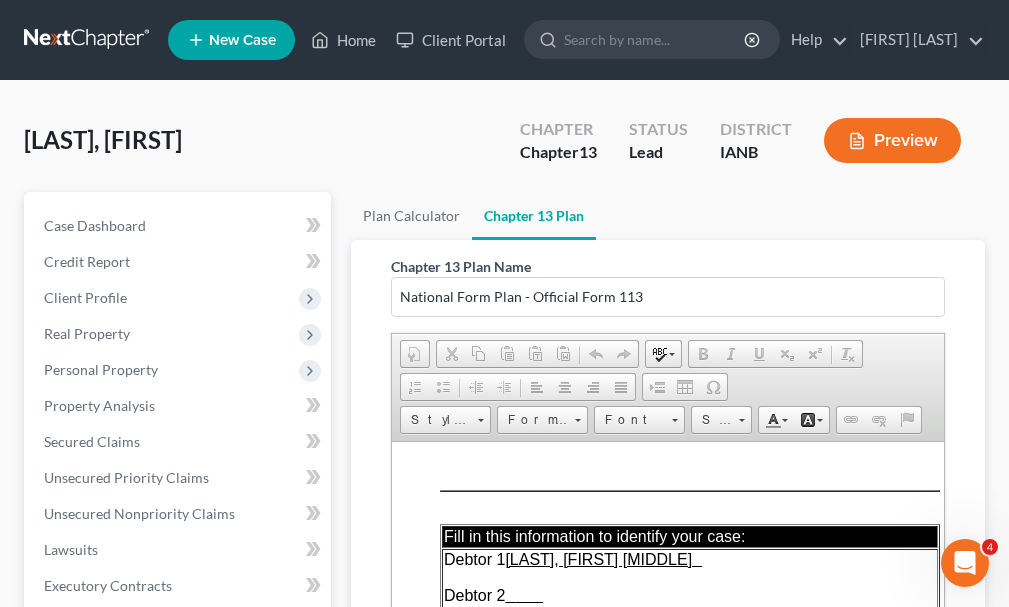 scroll, scrollTop: 0, scrollLeft: 0, axis: both 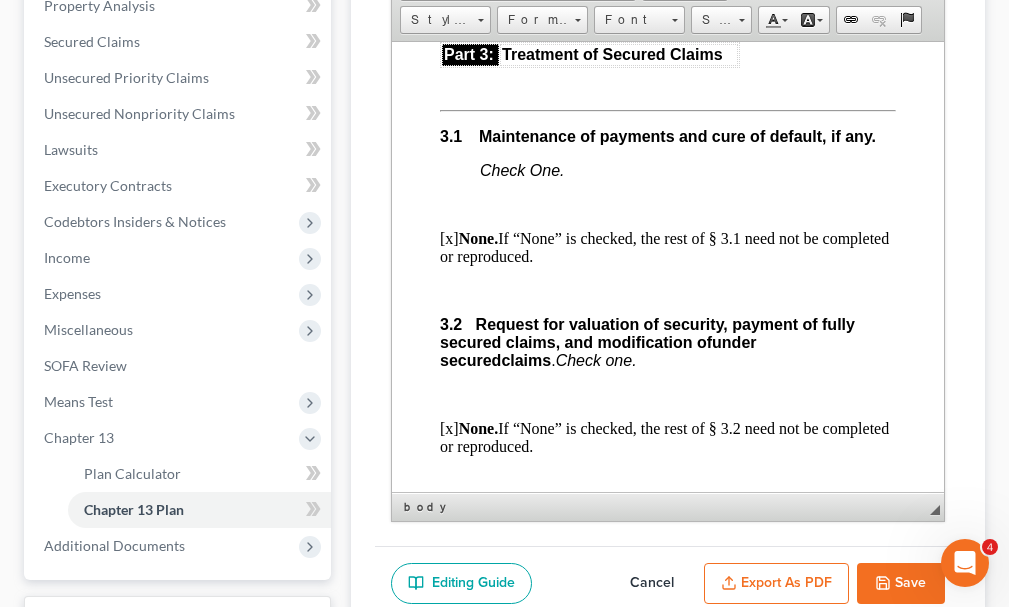 click on "Fill in this information to identify your case: Debtor 1        [FIRST] [MIDDLE] [LAST]     Debtor 2                  (Spouse, if filing) United States Bankruptcy Court for the    Northern District of Iowa     Case number   [CASE_NUMBER]   [x]  Check if this is an amended plan, and list below the sections of the plan that have been changed ________________________________ Official Form 113 Chapter 13 Plan 12/17 Part 1:  Notices To Debtor(s):   This form sets out options that may be appropriate in some cases, but the presence of an option on the form does not indicate that the option is appropriate in your circumstances or that it is permissible in your judicial district. Plans that do not comply with local rules and judicial rulings may not be confirmable.  In the following notice to creditors, you must check each box that applies. To Creditor(s): Your rights are affected by this plan. Your claim may be reduced, modified, or eliminated.  1.1 [o] Included [x] Not included 1.2 1.3 [o] ." at bounding box center (667, 1470) 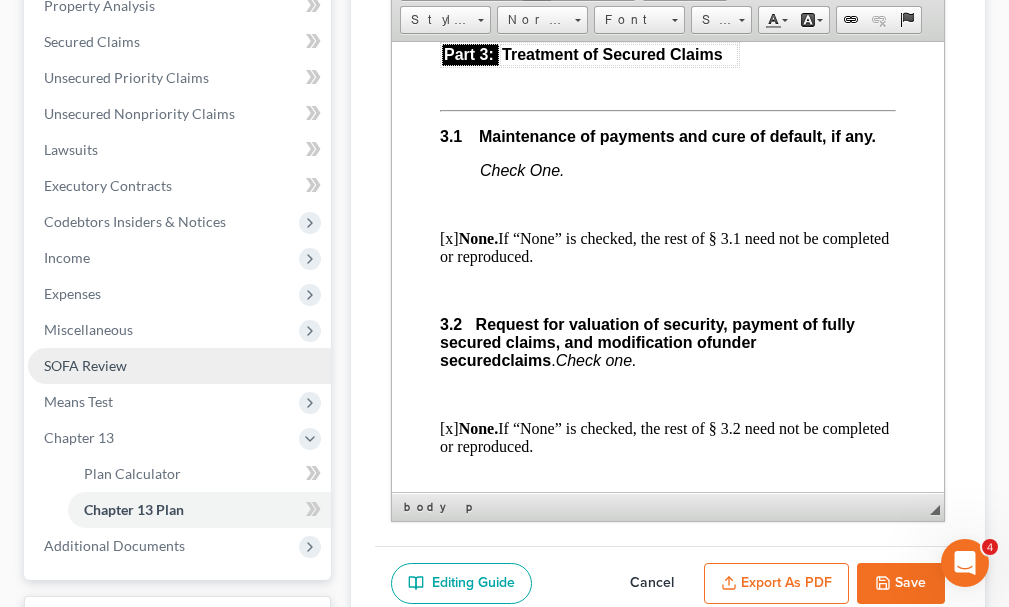 type 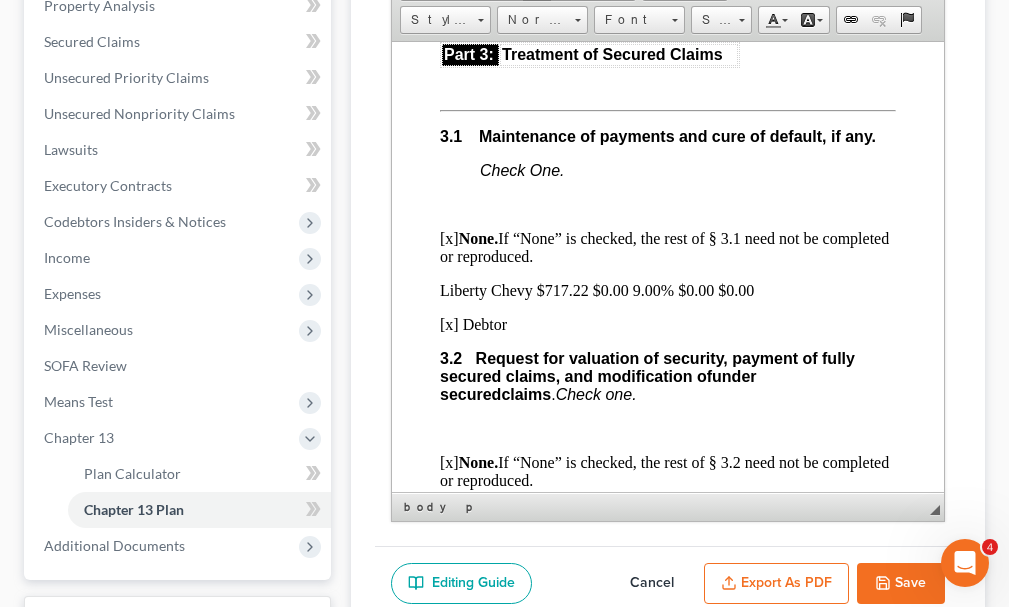 click on "Save" at bounding box center (901, 584) 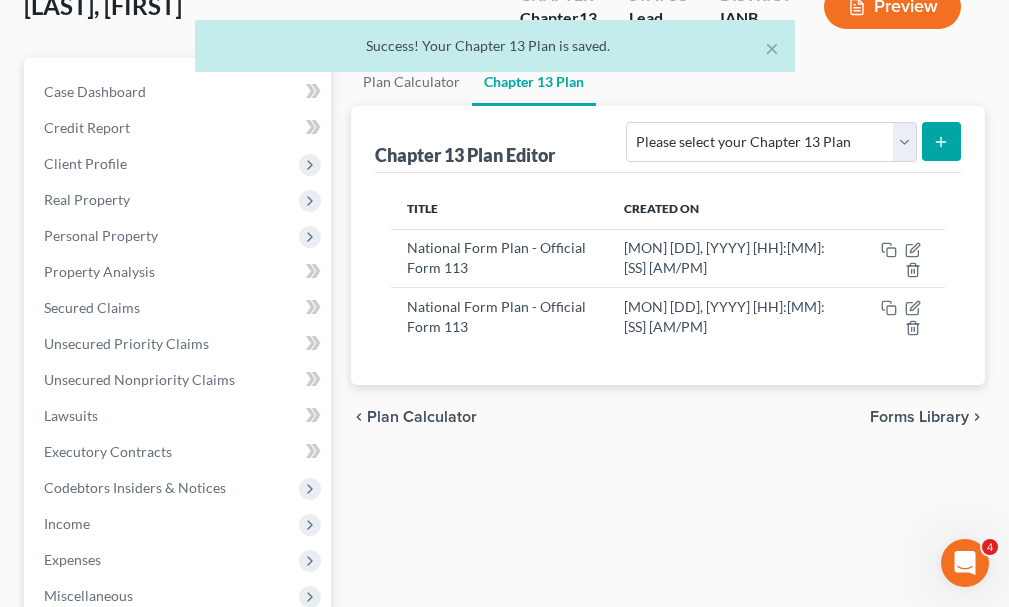 scroll, scrollTop: 100, scrollLeft: 0, axis: vertical 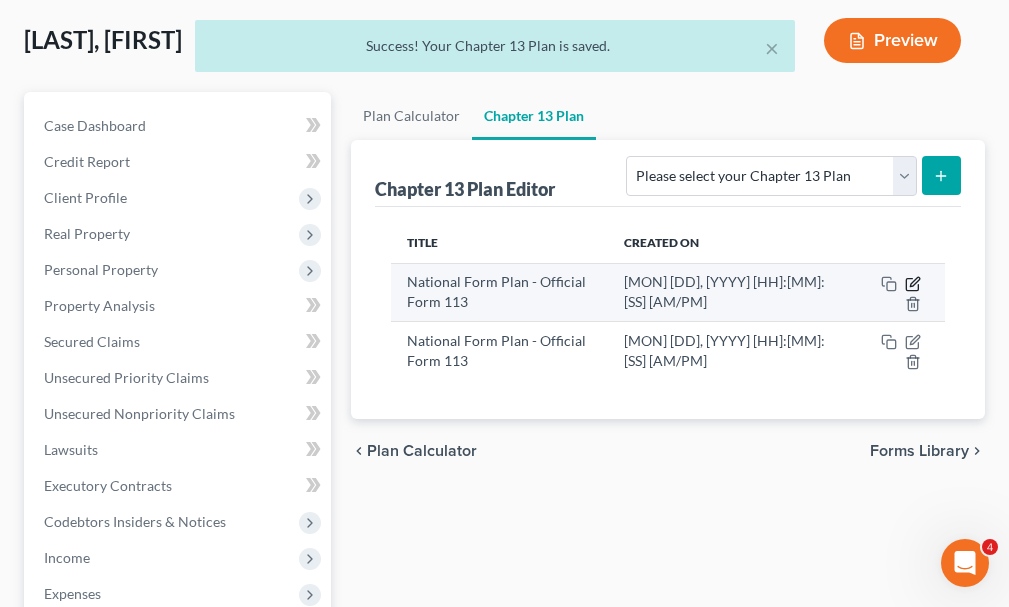 click 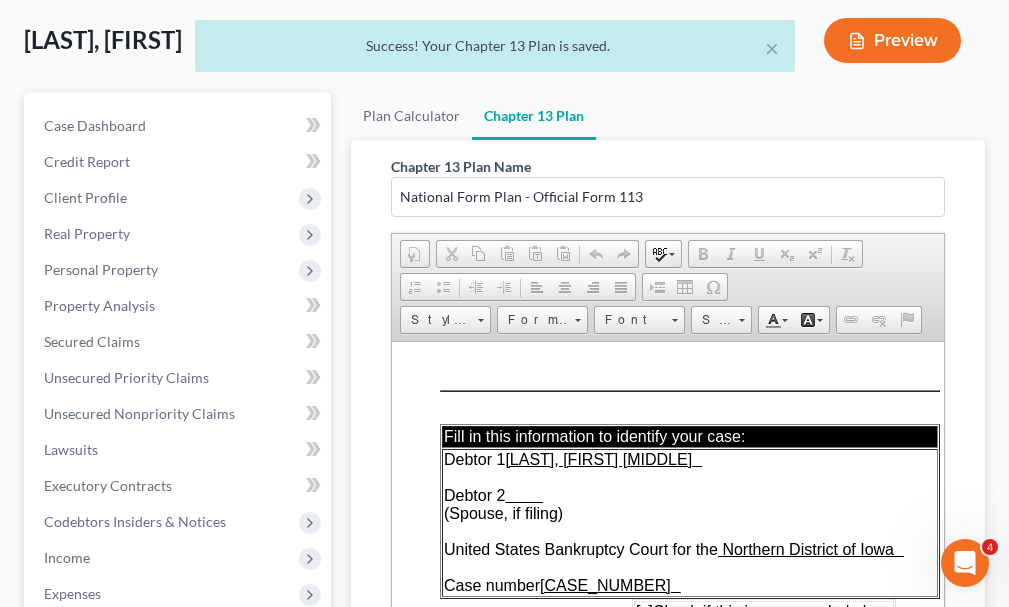 scroll, scrollTop: 0, scrollLeft: 0, axis: both 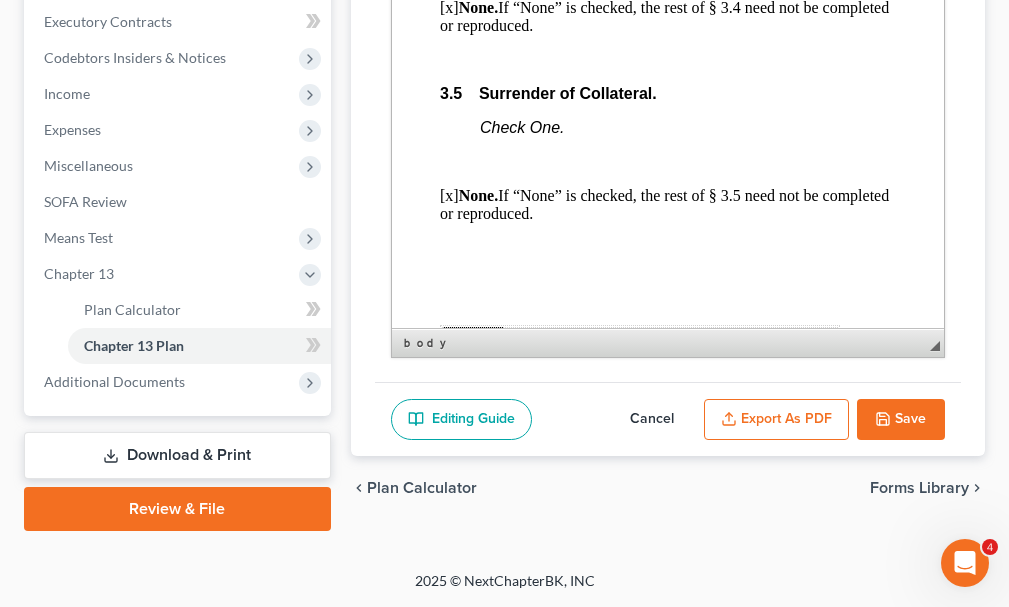 click on "Export as PDF" at bounding box center [776, 420] 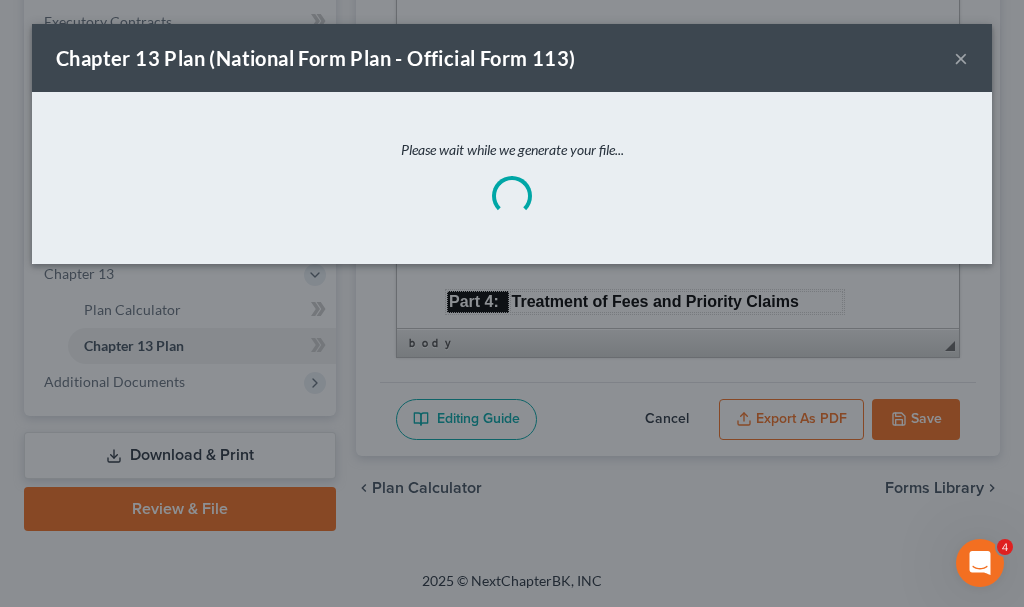 scroll, scrollTop: 3227, scrollLeft: 0, axis: vertical 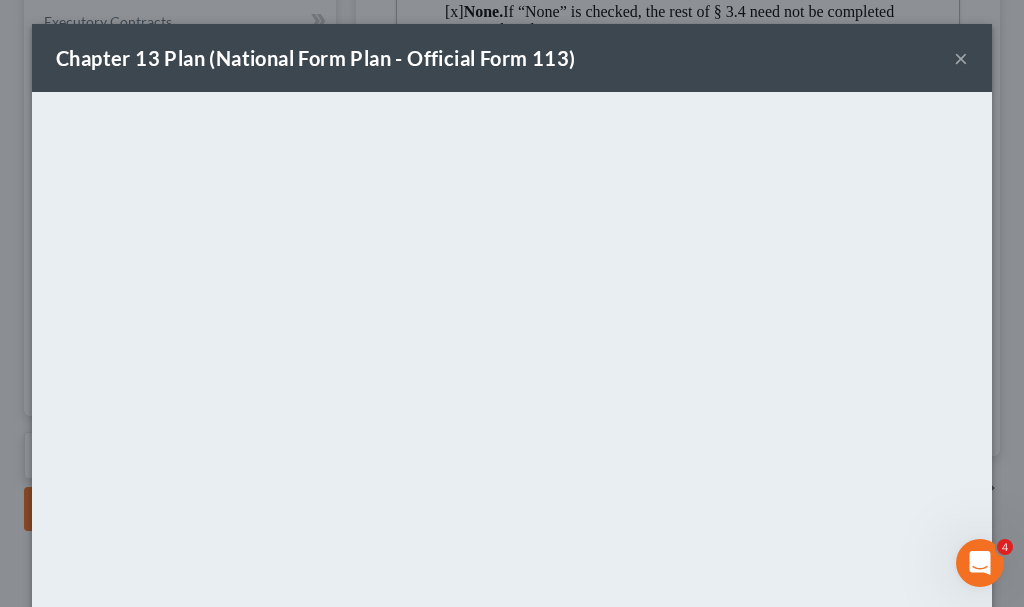 click on "×" at bounding box center (961, 58) 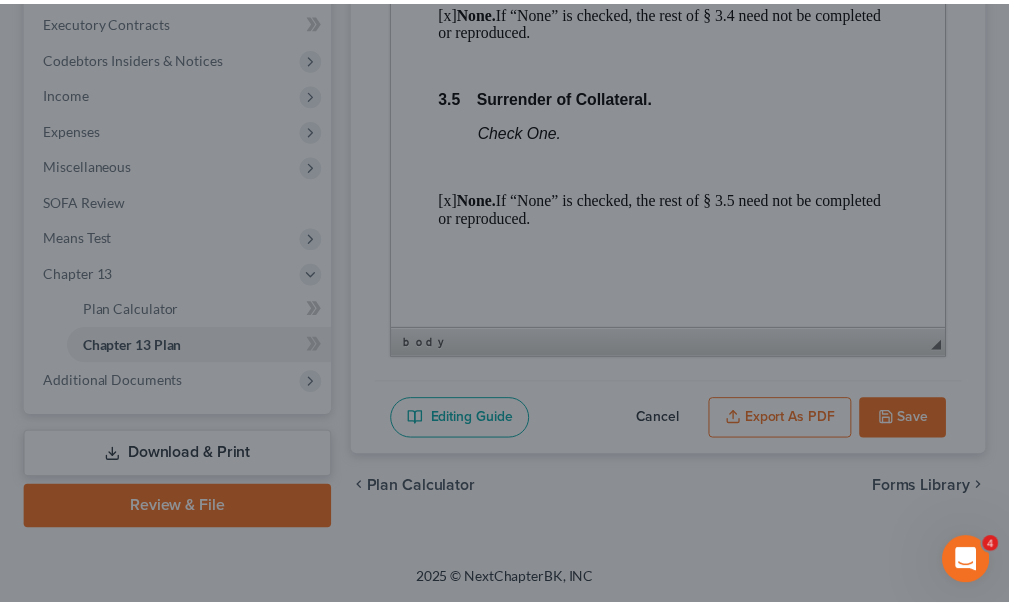 scroll, scrollTop: 3267, scrollLeft: 0, axis: vertical 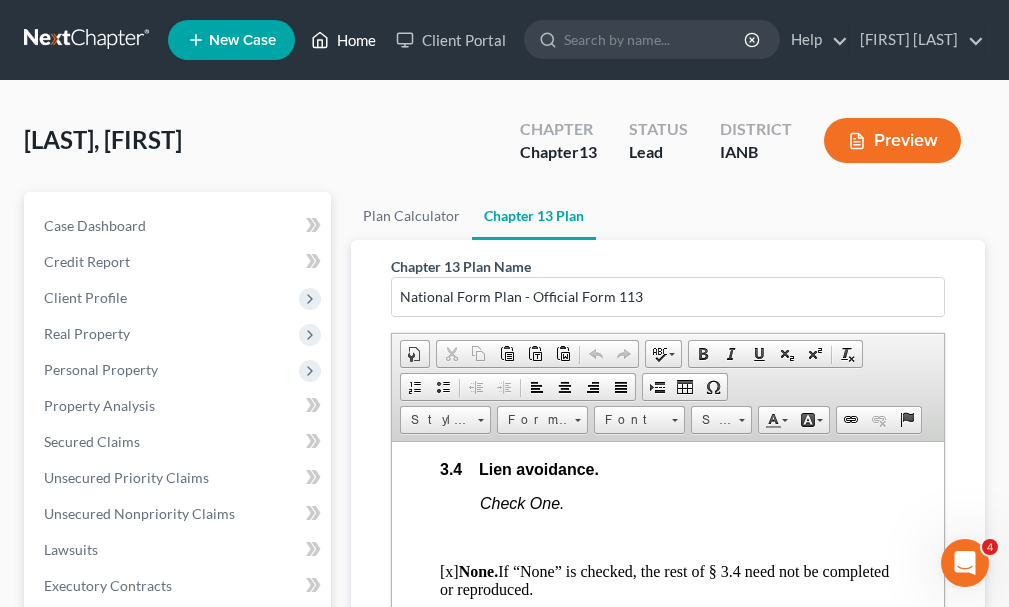 click on "Home" at bounding box center (343, 40) 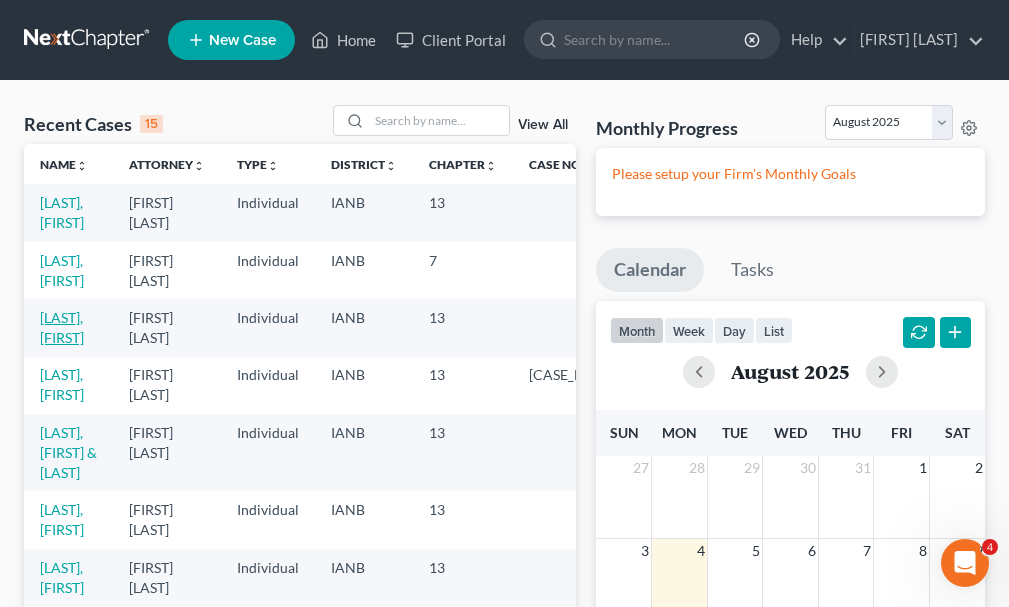 click on "[LAST], [FIRST]" at bounding box center (62, 327) 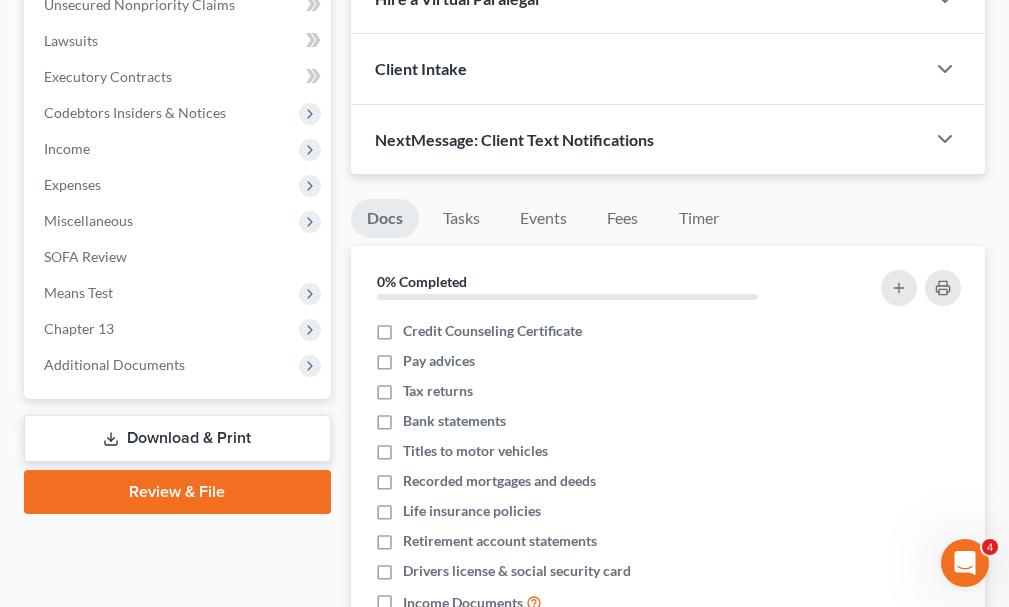 scroll, scrollTop: 500, scrollLeft: 0, axis: vertical 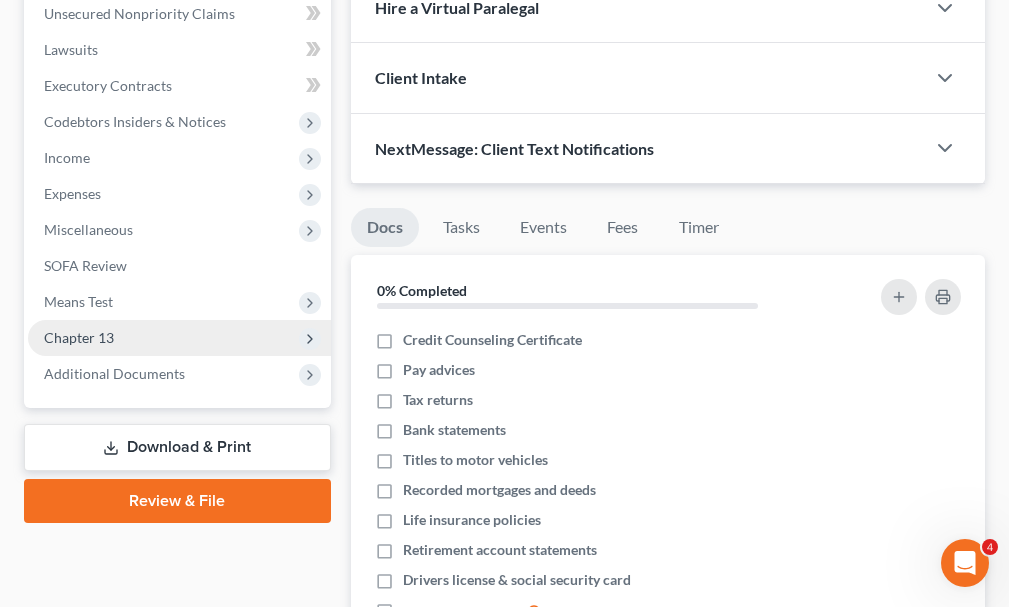 click on "Chapter 13" at bounding box center [79, 337] 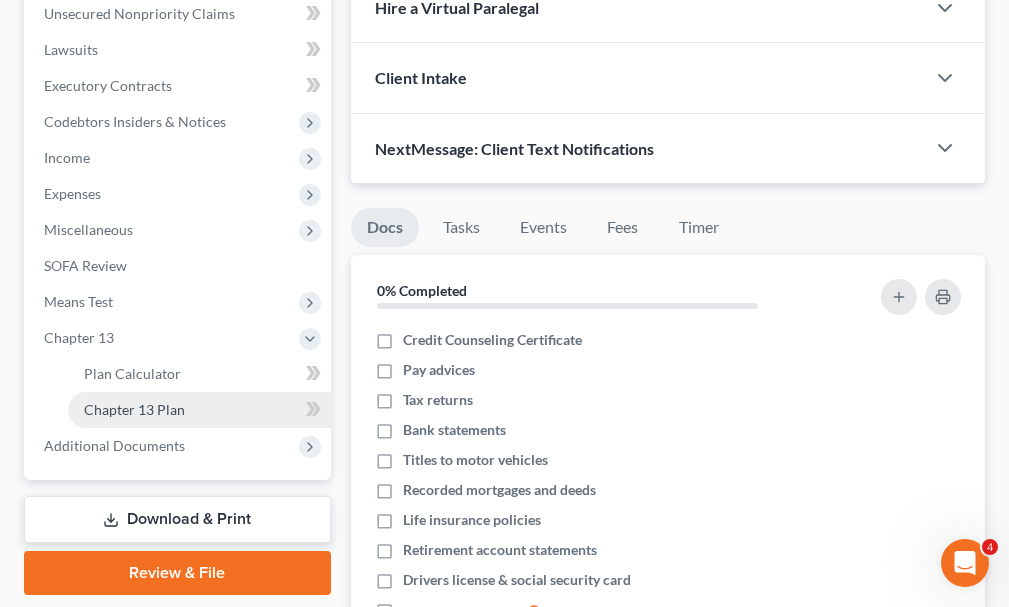 click on "Chapter 13 Plan" at bounding box center (199, 410) 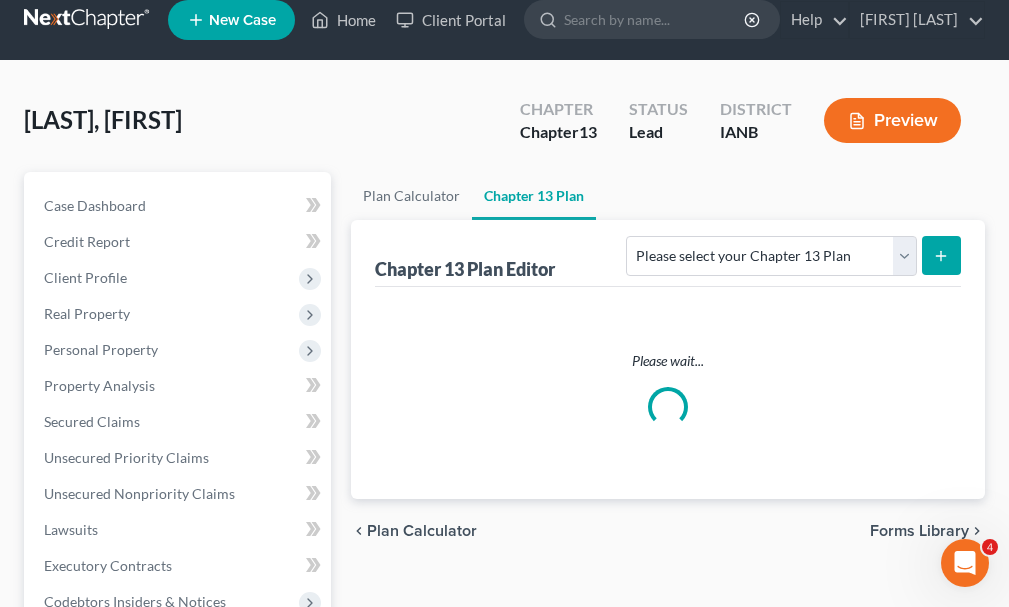 scroll, scrollTop: 0, scrollLeft: 0, axis: both 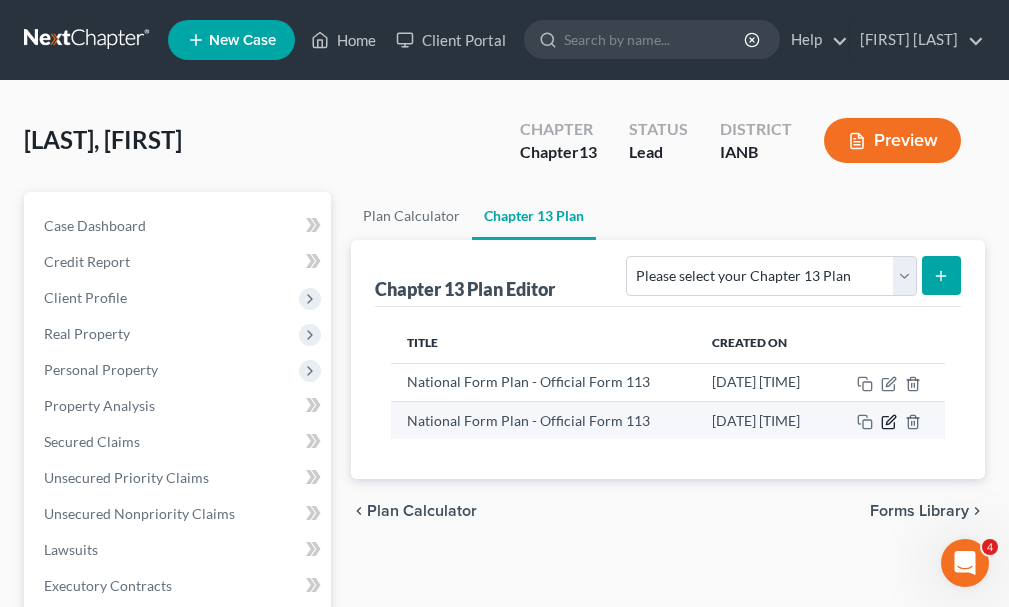 click 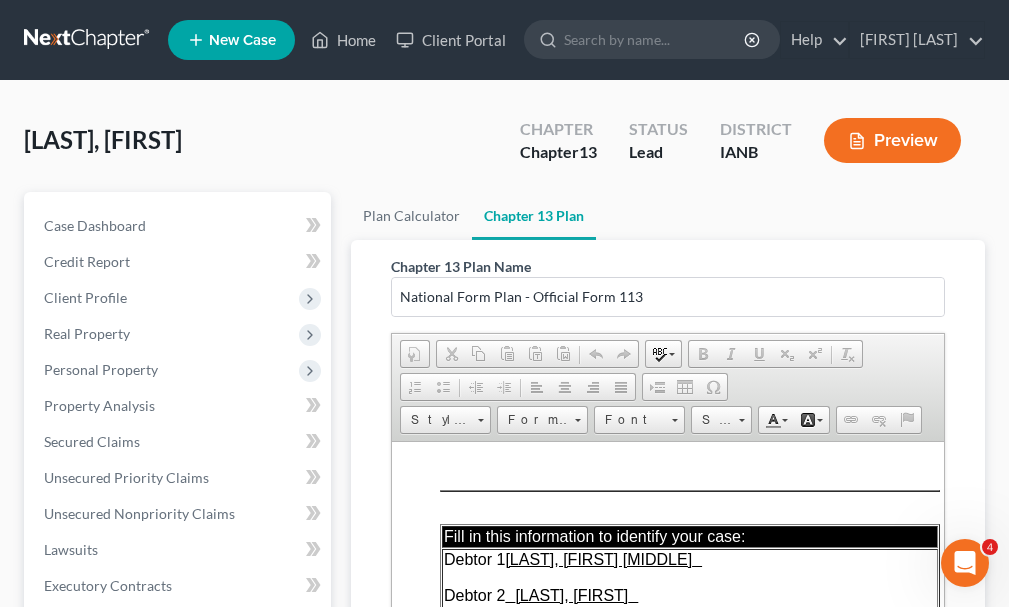 scroll, scrollTop: 0, scrollLeft: 0, axis: both 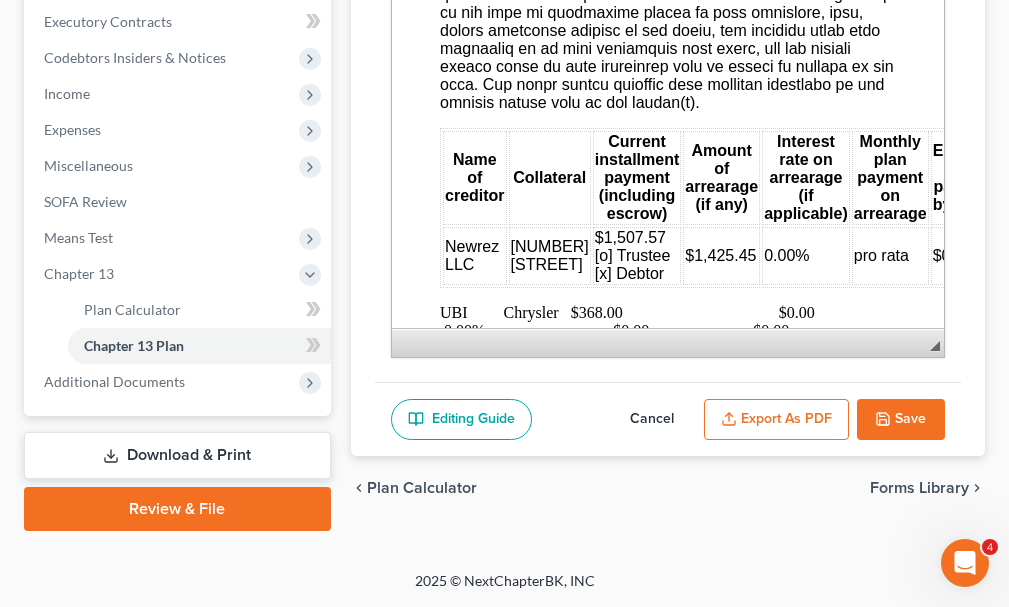 click on "Export as PDF" at bounding box center [776, 420] 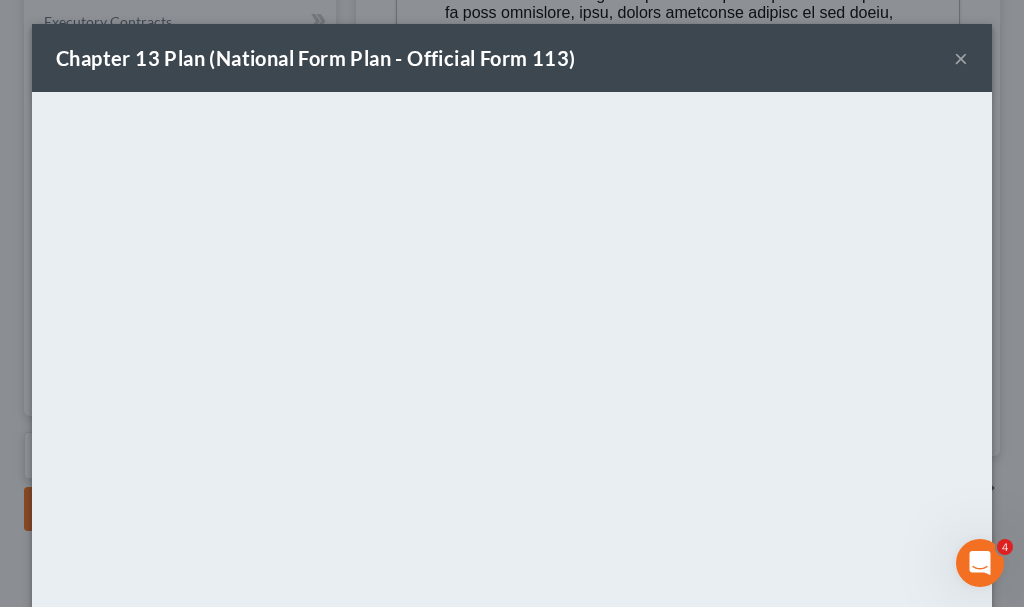 click on "×" at bounding box center [961, 58] 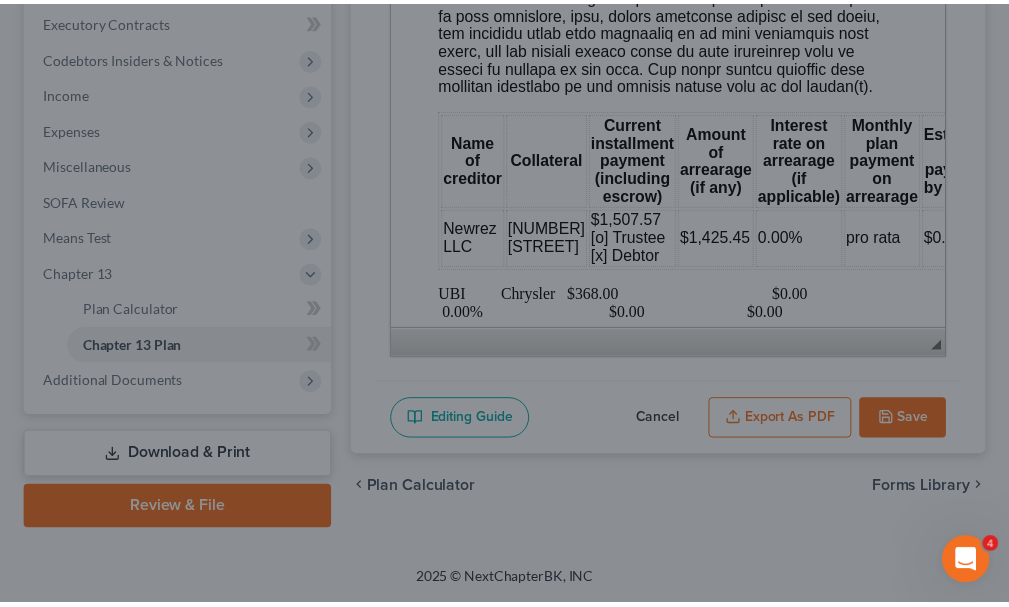scroll, scrollTop: 3000, scrollLeft: 0, axis: vertical 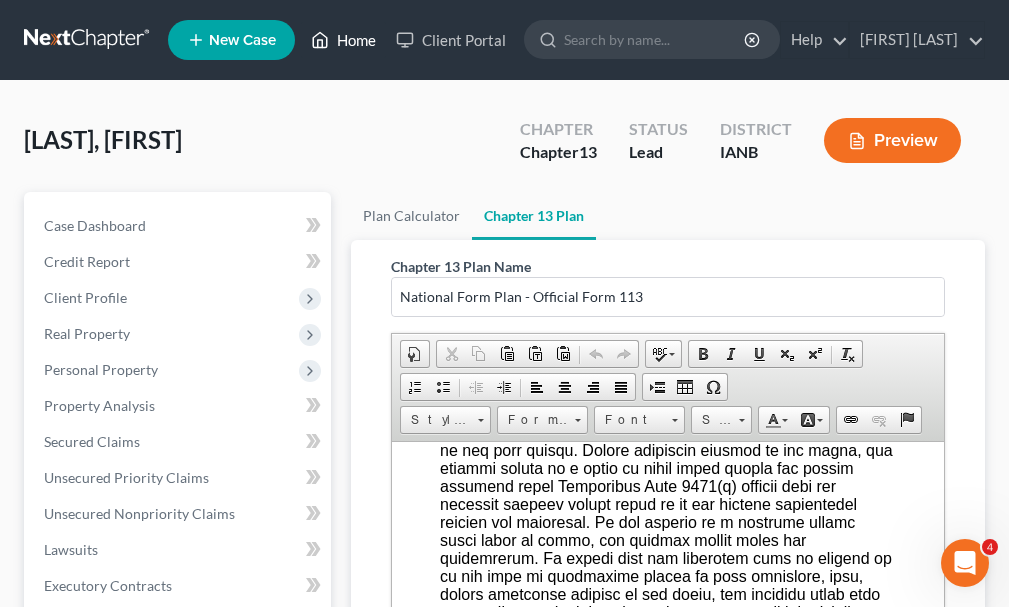 click on "Home" at bounding box center [343, 40] 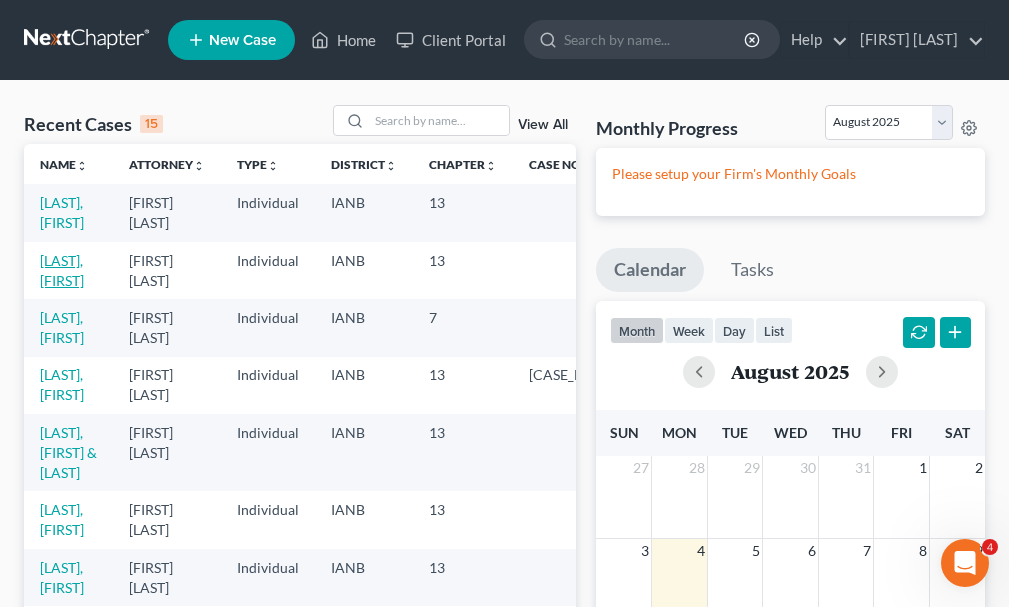 click on "[LAST], [FIRST]" at bounding box center (62, 270) 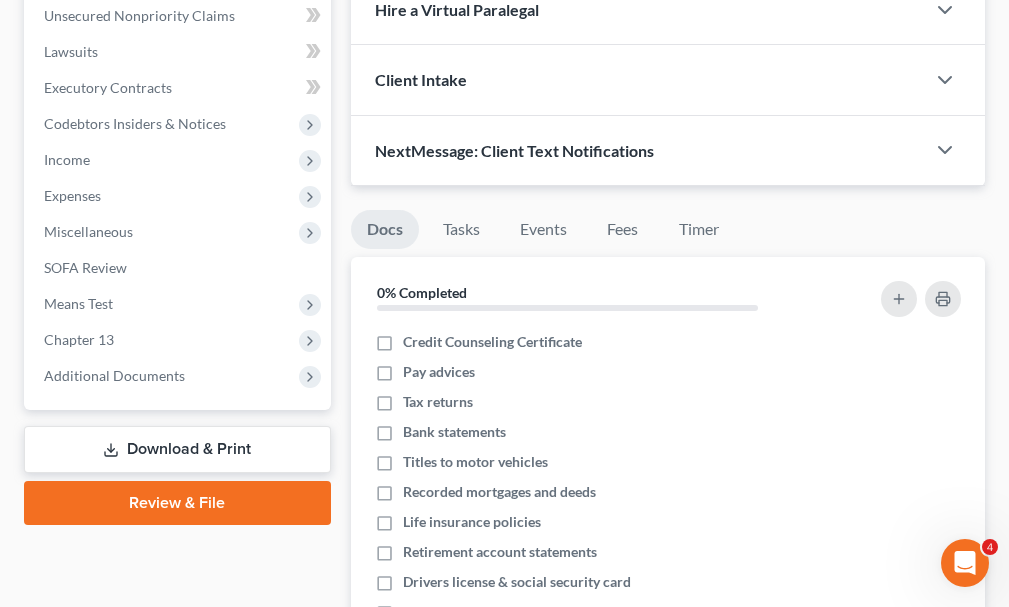 scroll, scrollTop: 500, scrollLeft: 0, axis: vertical 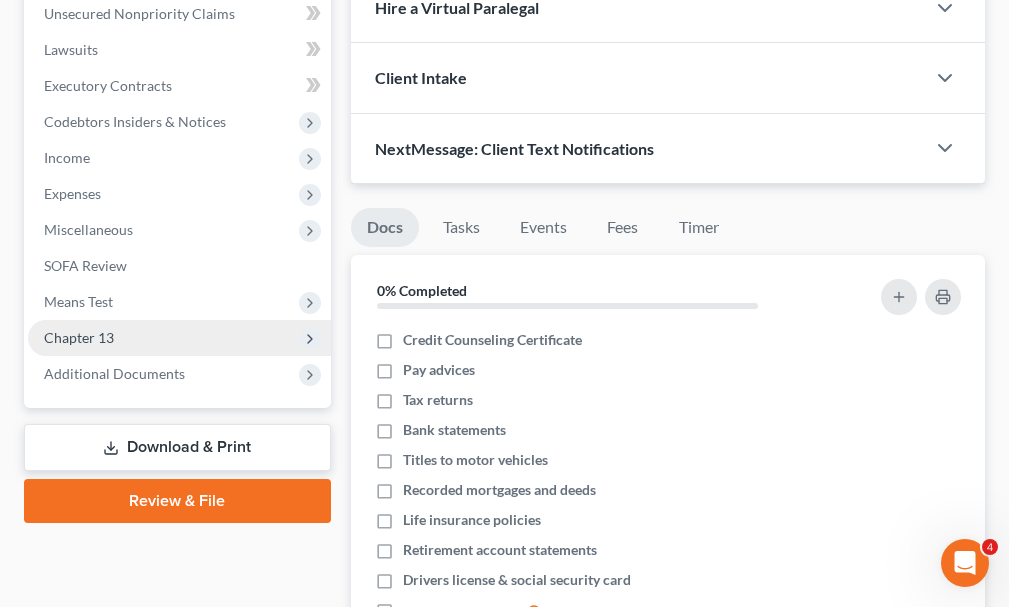 click on "Chapter 13" at bounding box center [79, 337] 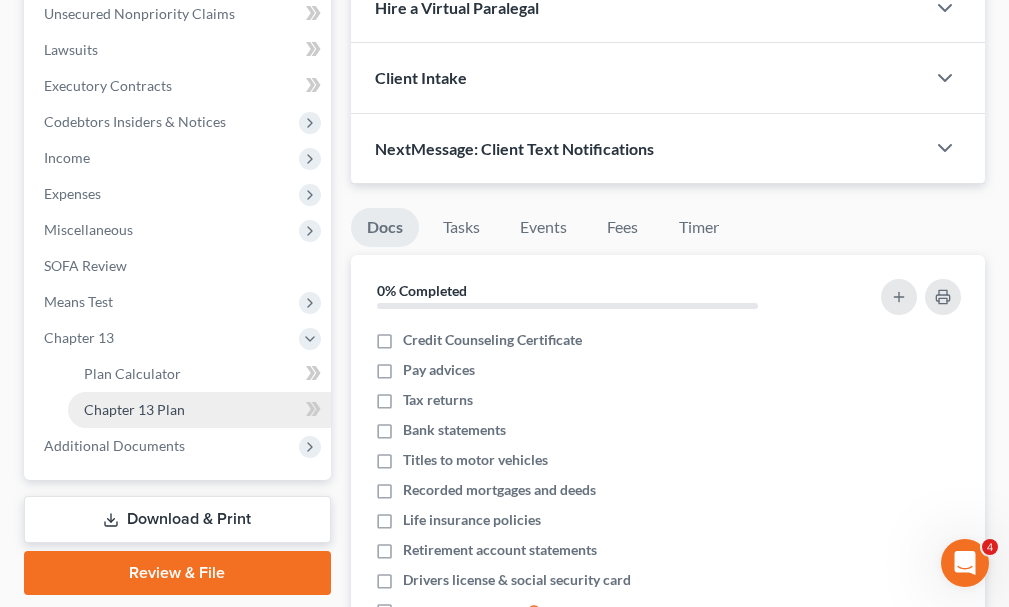click on "Chapter 13 Plan" at bounding box center [134, 409] 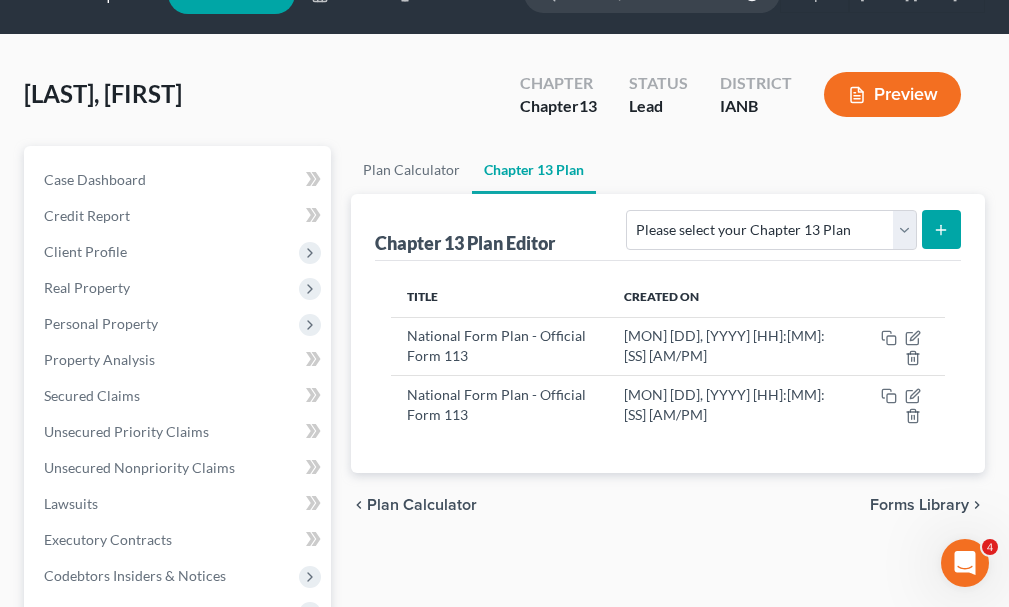 scroll, scrollTop: 0, scrollLeft: 0, axis: both 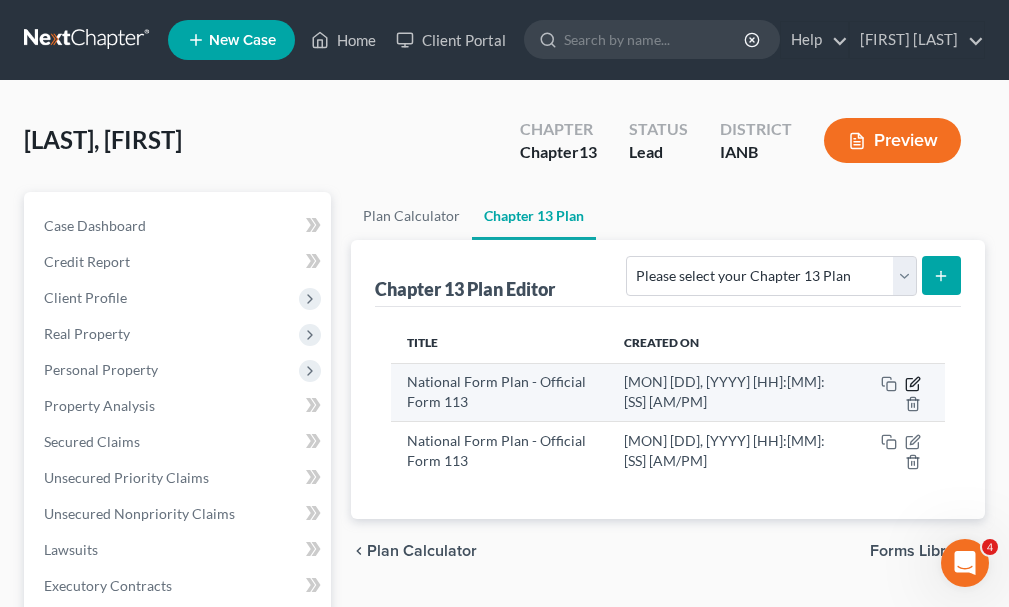 click 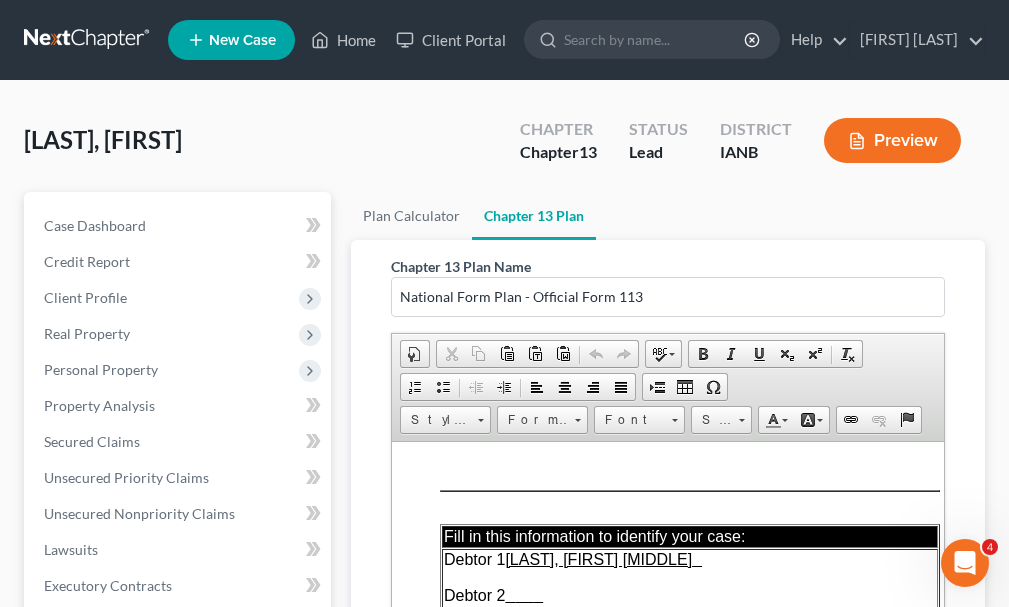 scroll, scrollTop: 0, scrollLeft: 0, axis: both 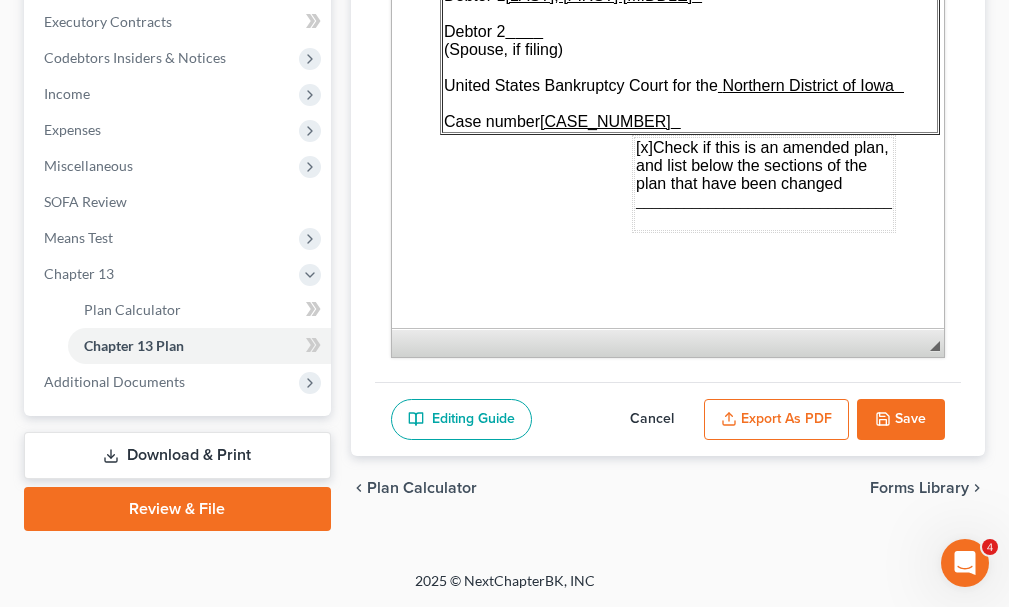 click on "Export as PDF" at bounding box center (776, 420) 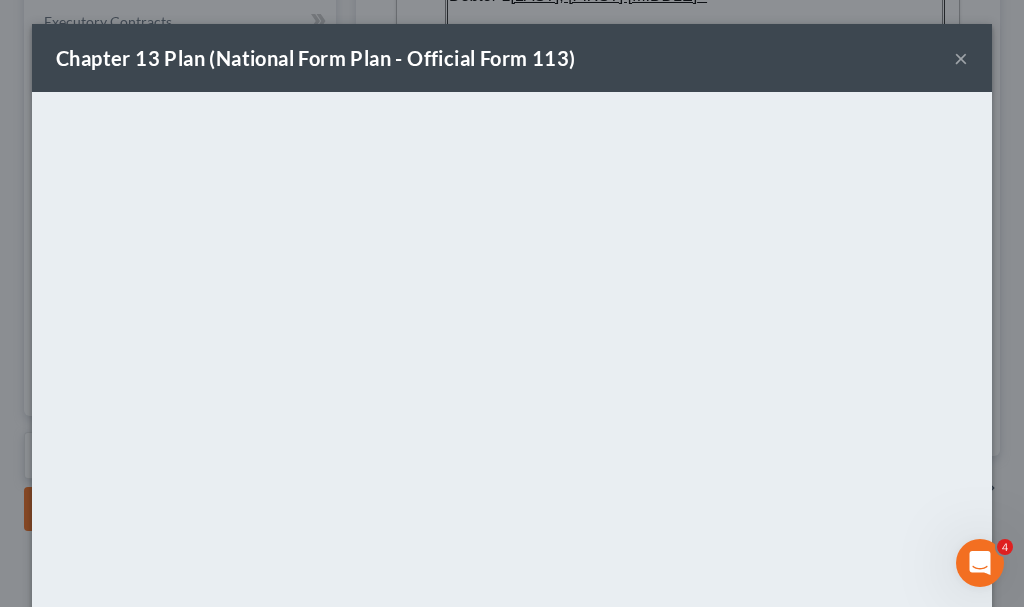 click on "×" at bounding box center (961, 58) 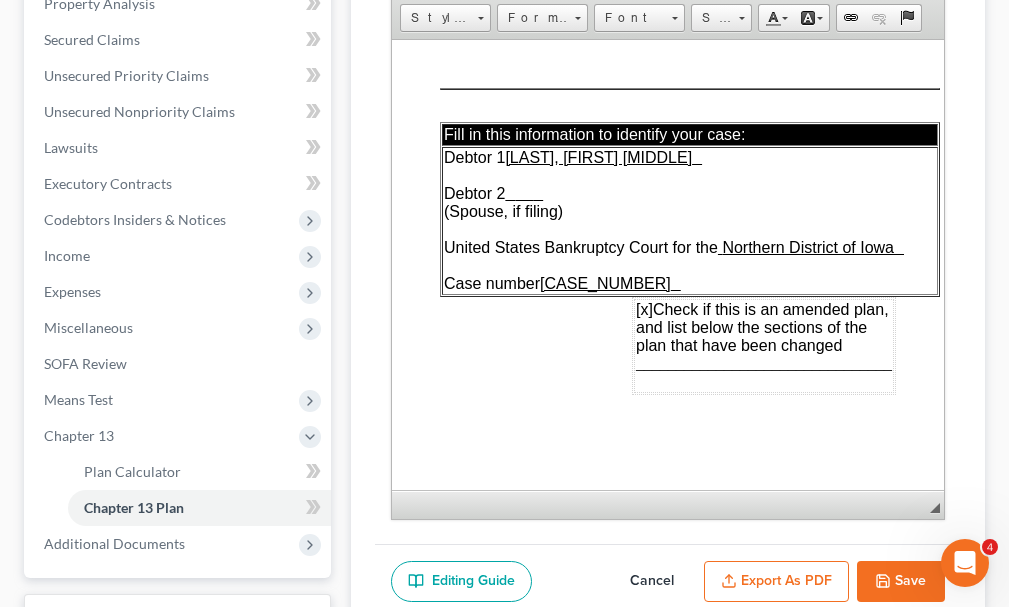 scroll, scrollTop: 0, scrollLeft: 0, axis: both 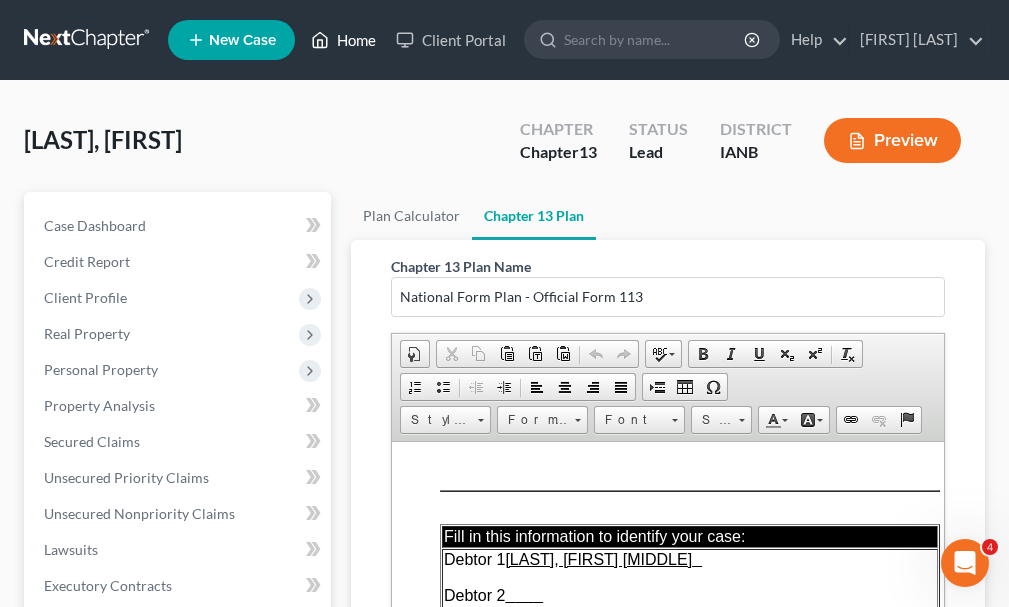 click on "Home" at bounding box center [343, 40] 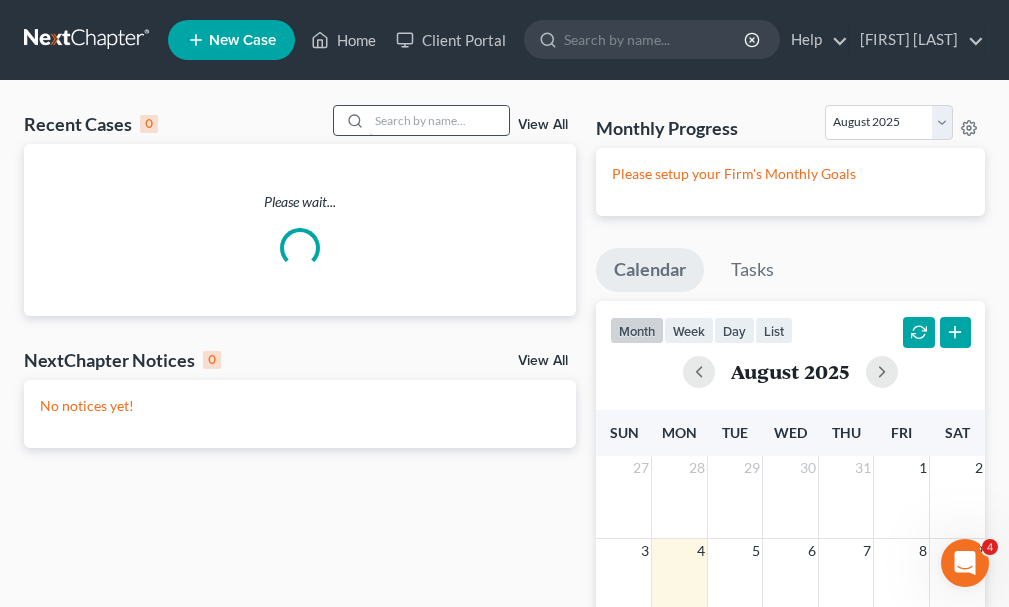 click at bounding box center [439, 120] 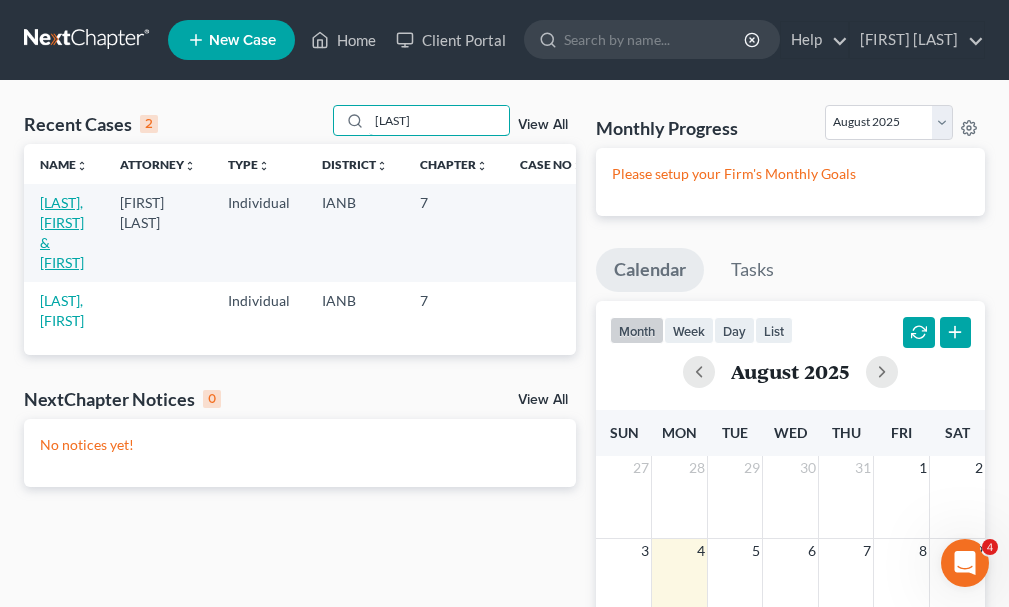 type on "[LAST]" 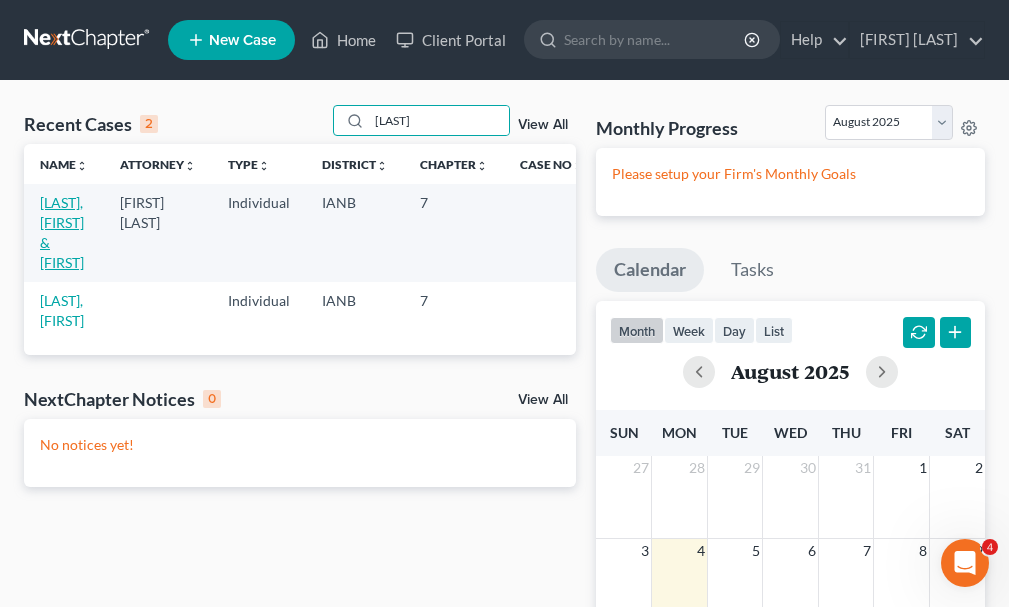 click on "[LAST], [FIRST] & [FIRST]" at bounding box center (62, 232) 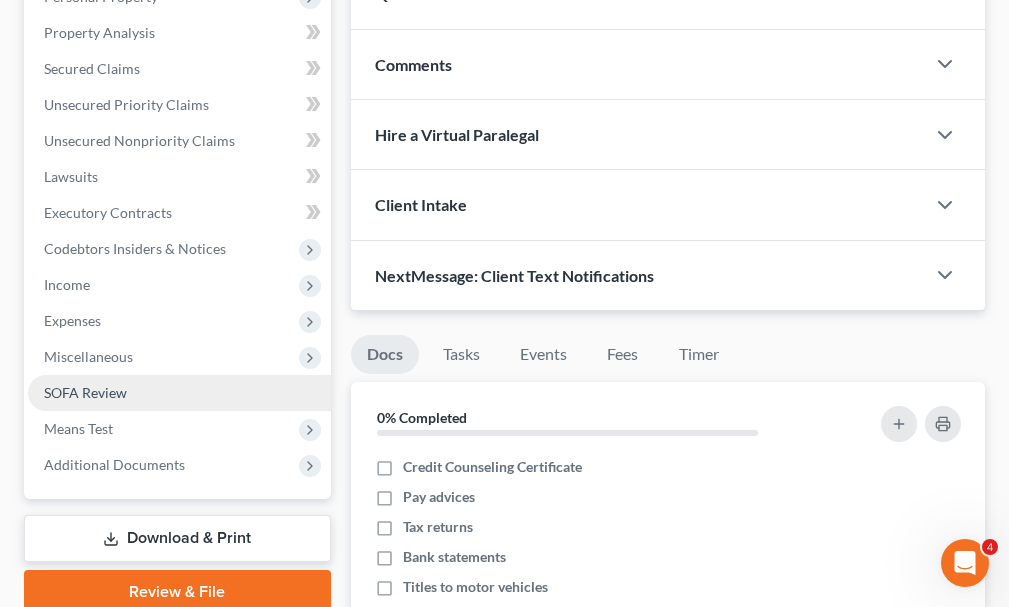 scroll, scrollTop: 300, scrollLeft: 0, axis: vertical 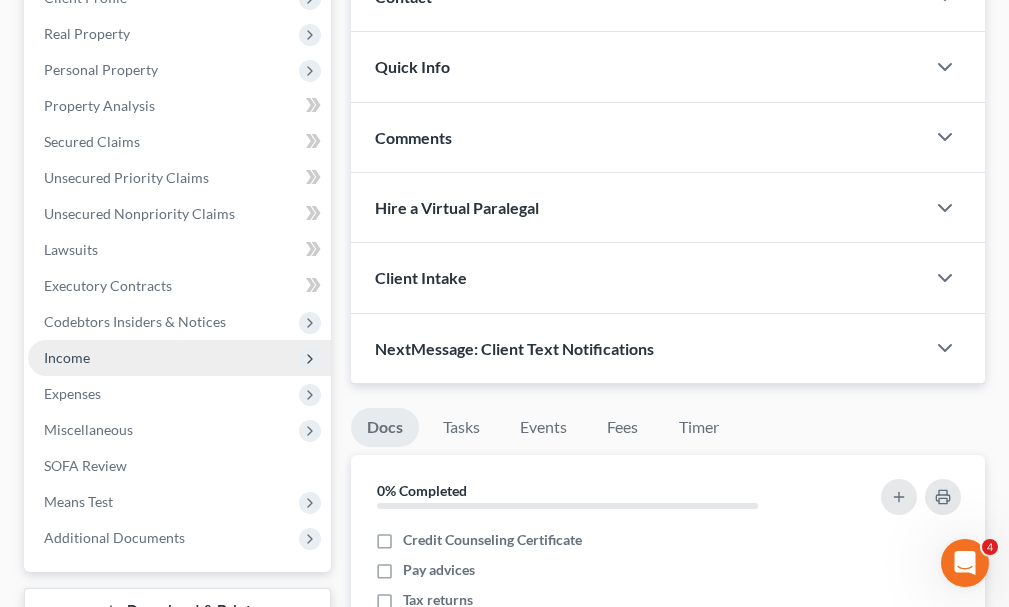 click on "Income" at bounding box center [67, 357] 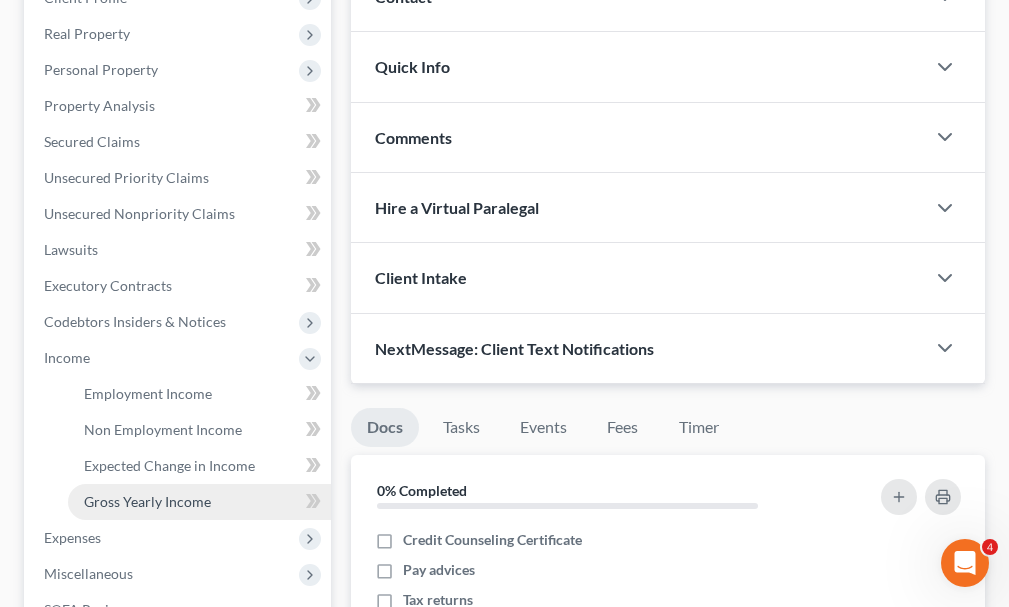 click on "Gross Yearly Income" at bounding box center (147, 501) 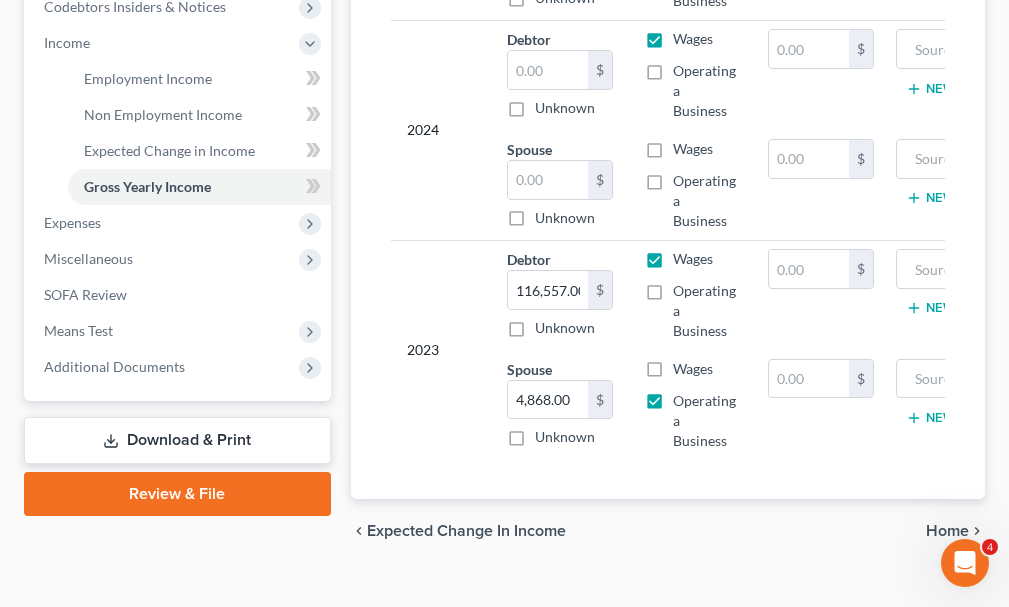 scroll, scrollTop: 562, scrollLeft: 0, axis: vertical 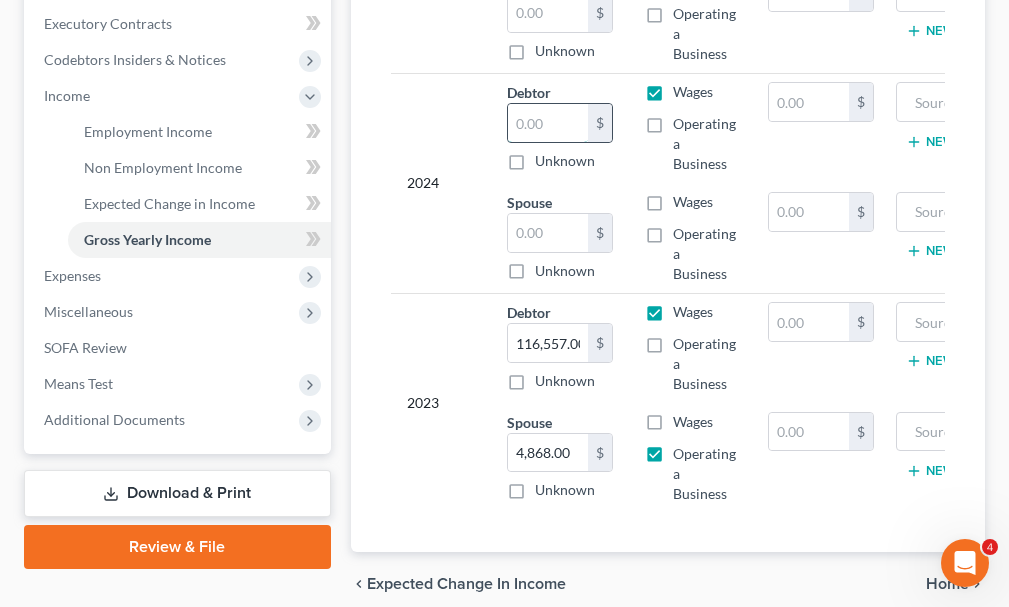 click at bounding box center [548, 123] 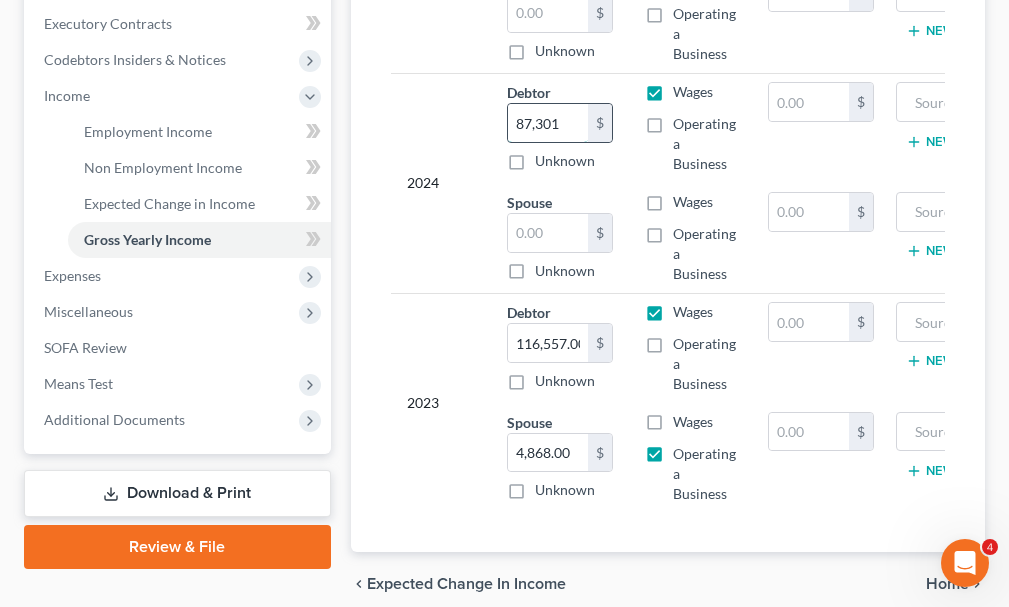 type on "87,301" 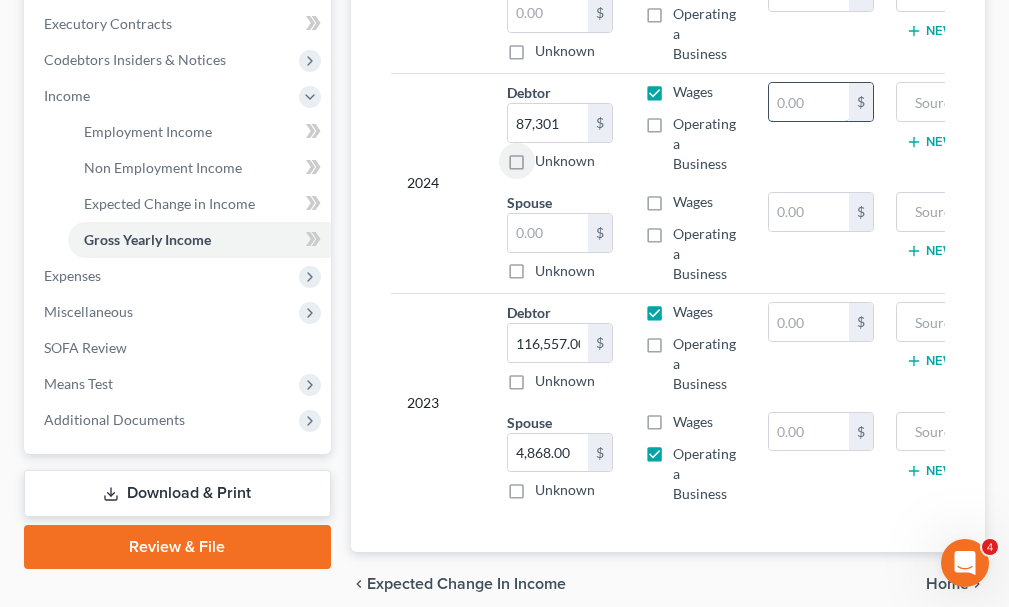 click at bounding box center (809, 102) 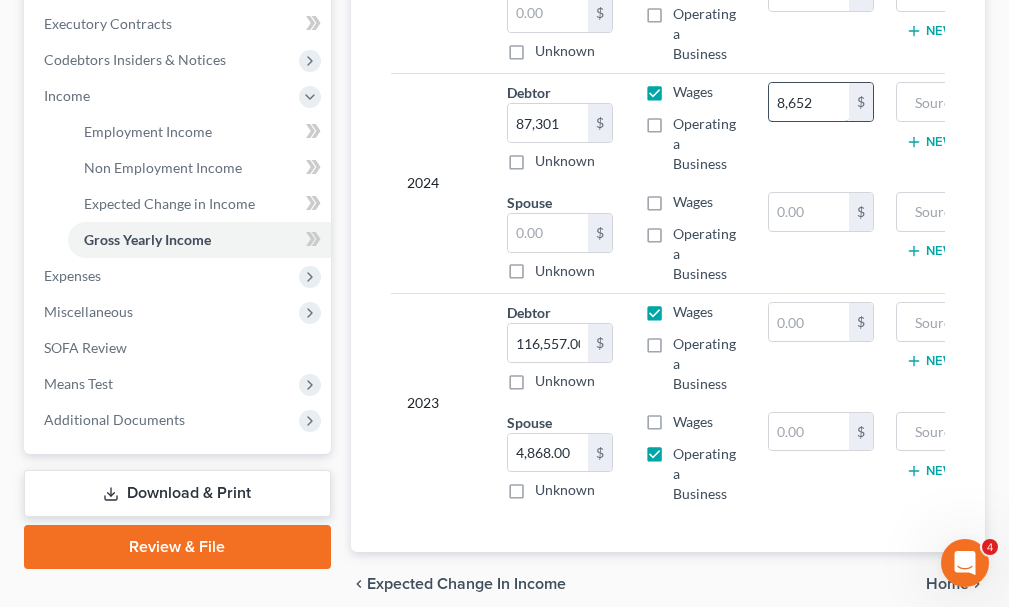 type on "8,652" 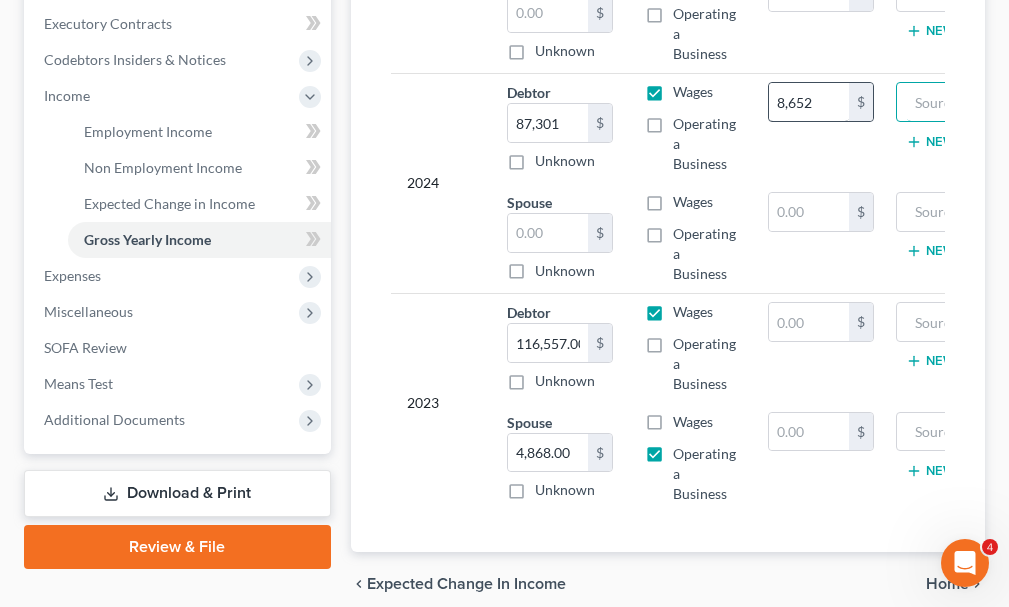 scroll, scrollTop: 0, scrollLeft: 142, axis: horizontal 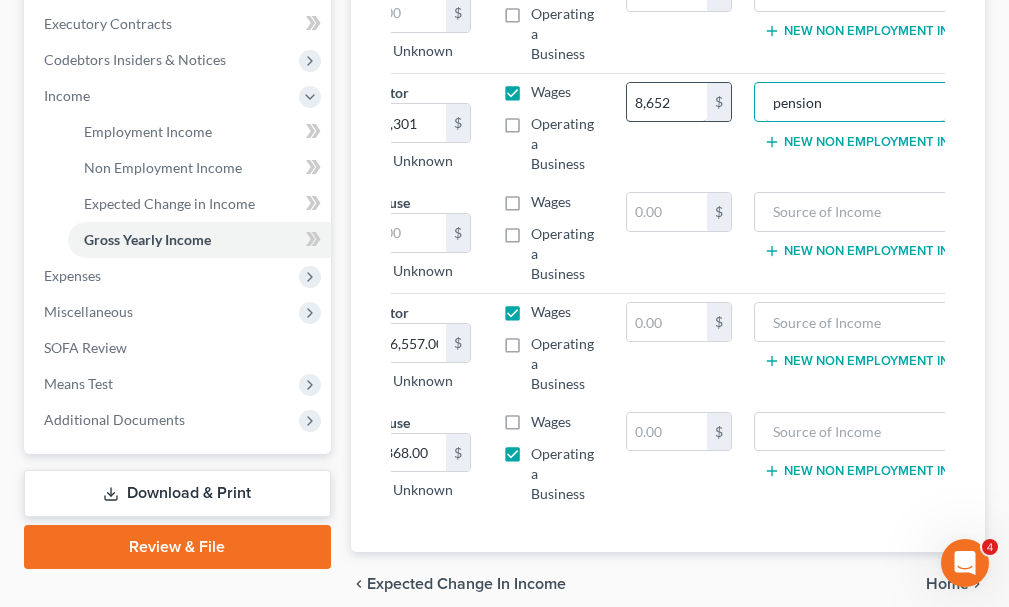 type on "pension" 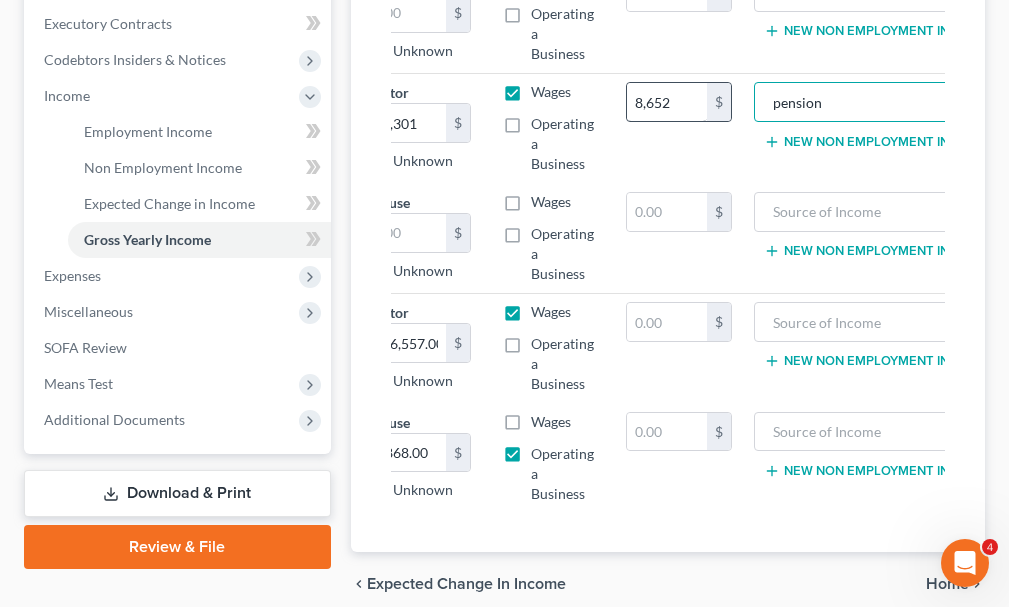 scroll, scrollTop: 0, scrollLeft: 199, axis: horizontal 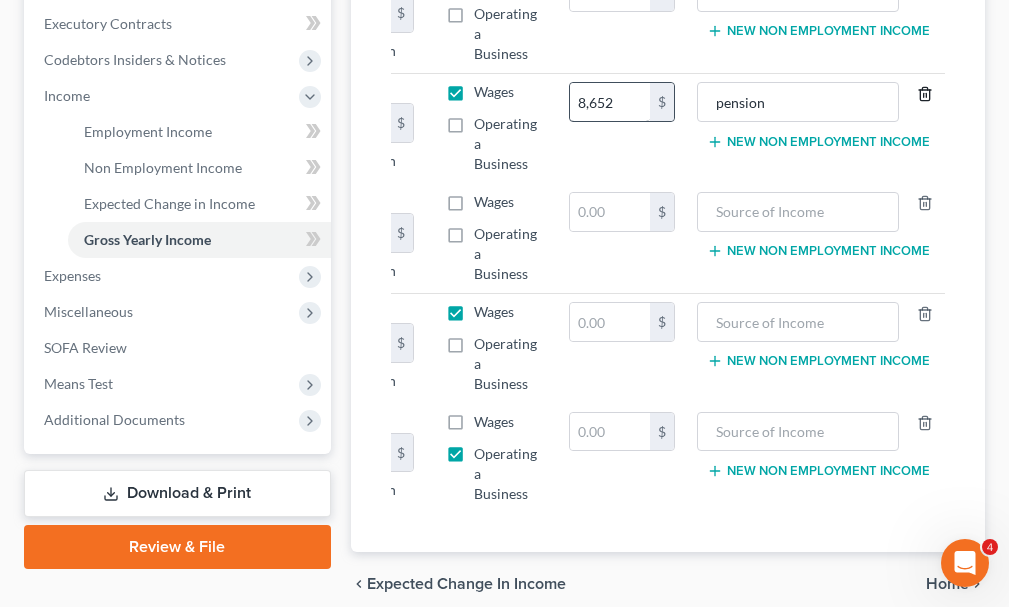 type 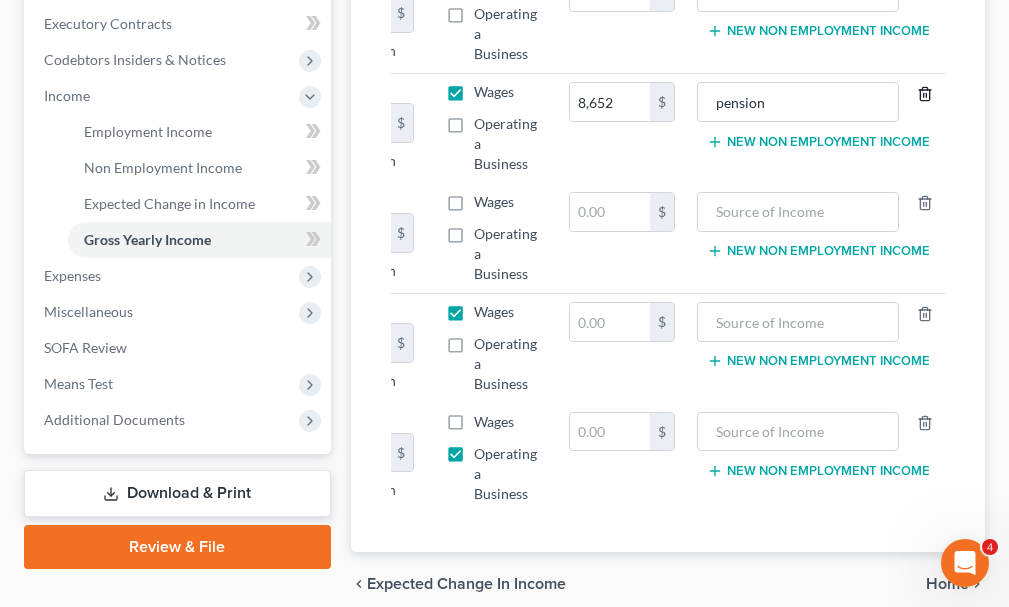 scroll, scrollTop: 0, scrollLeft: 0, axis: both 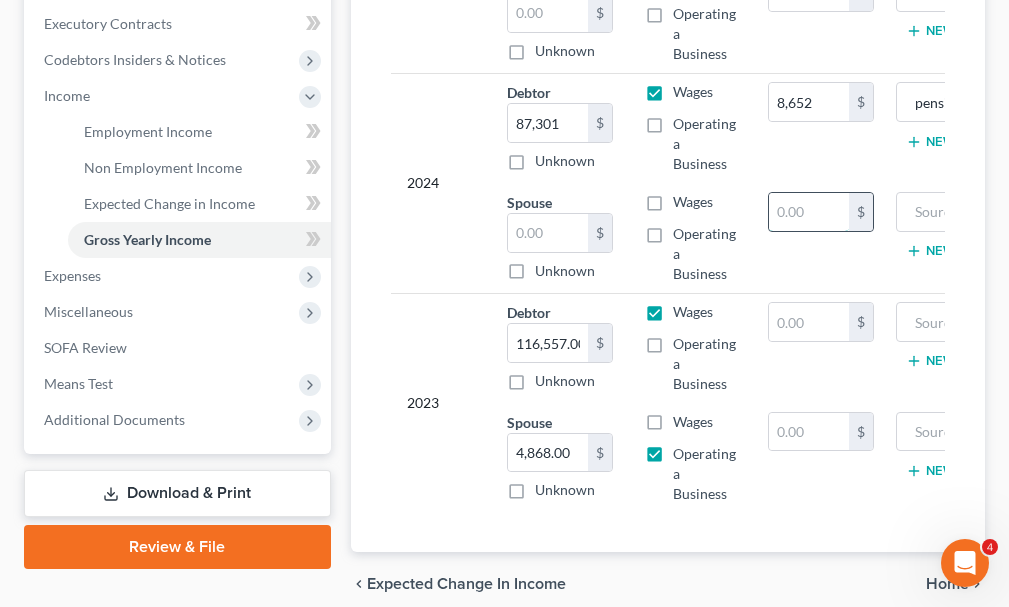 click at bounding box center [809, 212] 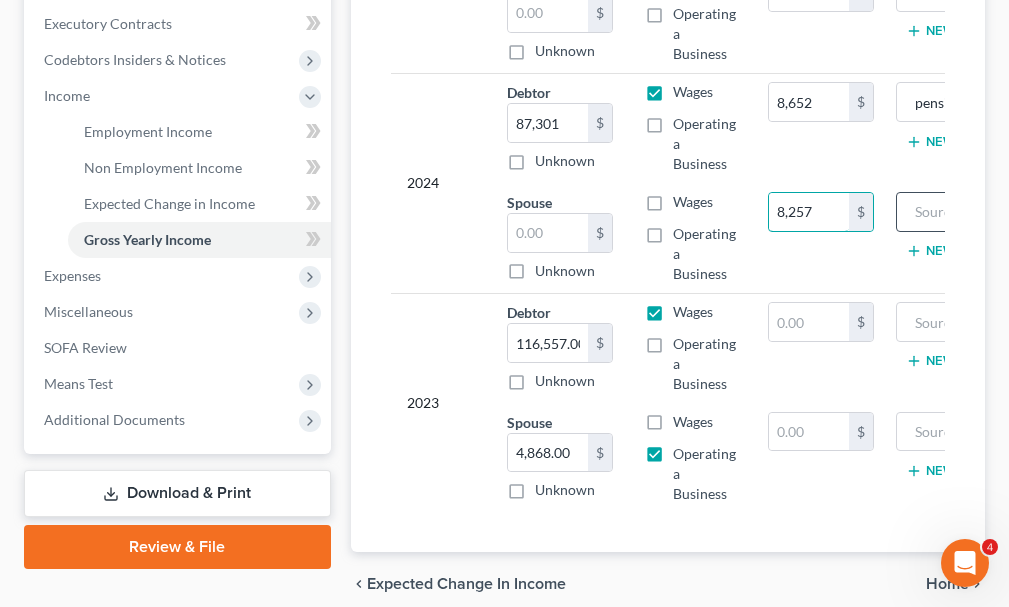 type on "8,257" 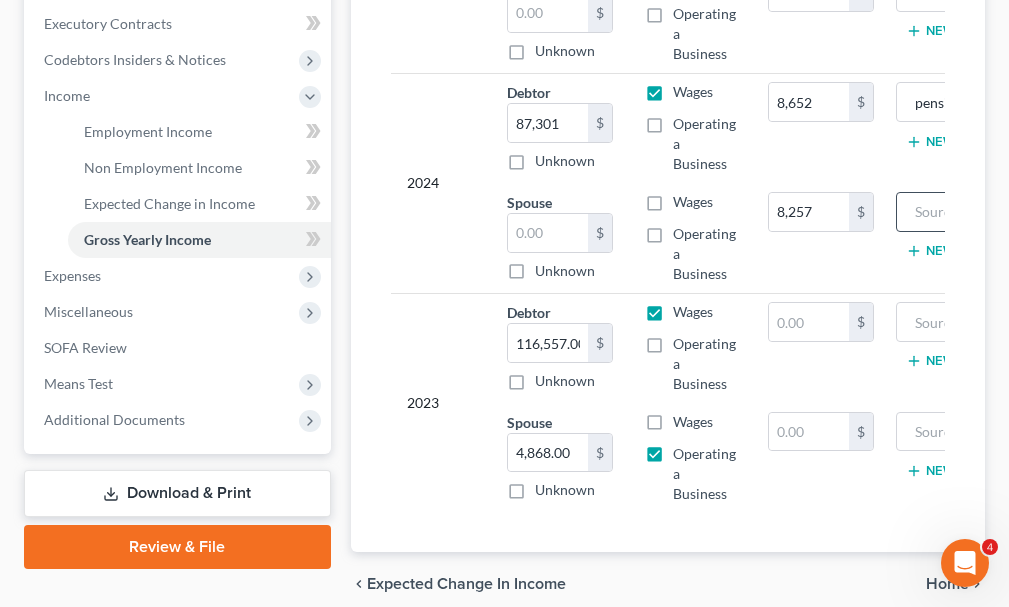 click at bounding box center (997, 212) 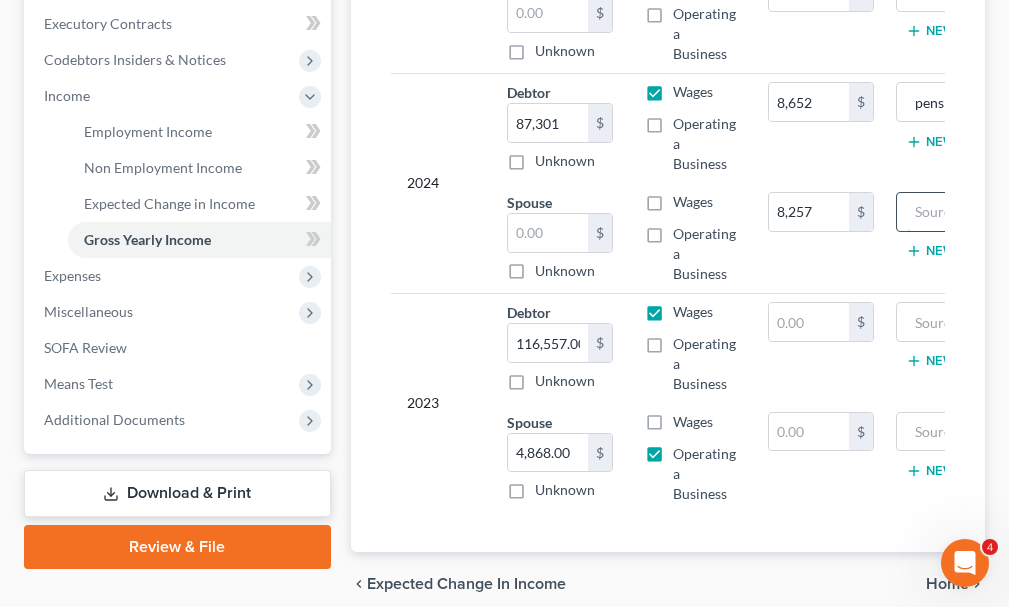 click at bounding box center (997, 212) 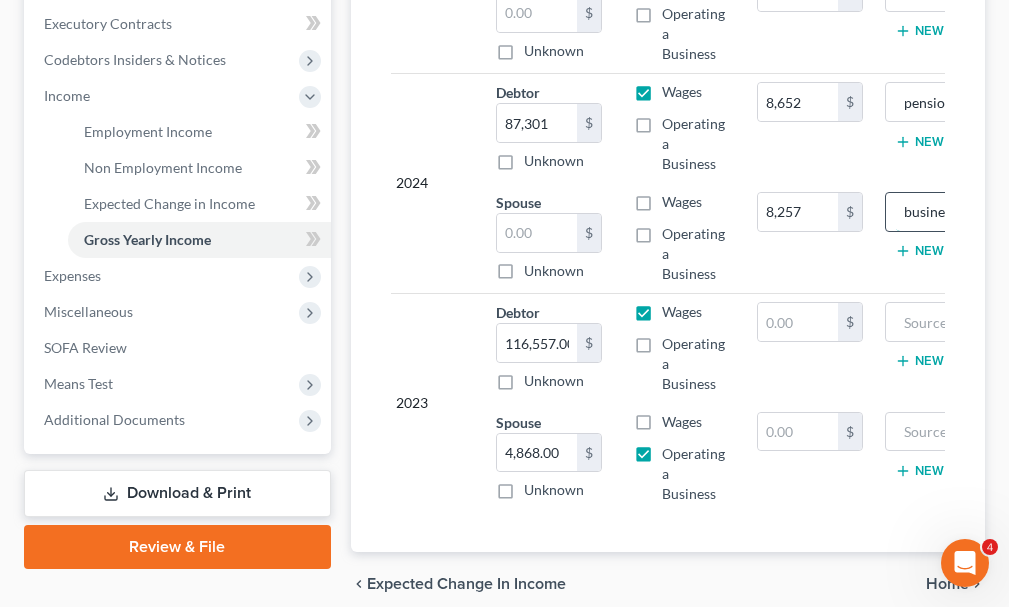 scroll, scrollTop: 0, scrollLeft: 23, axis: horizontal 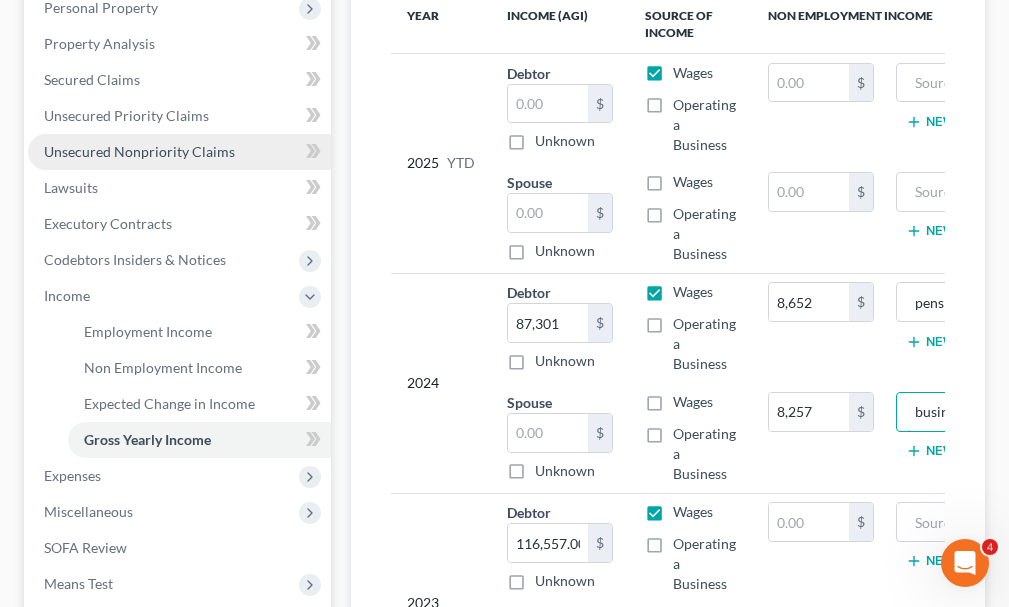 type on "business" 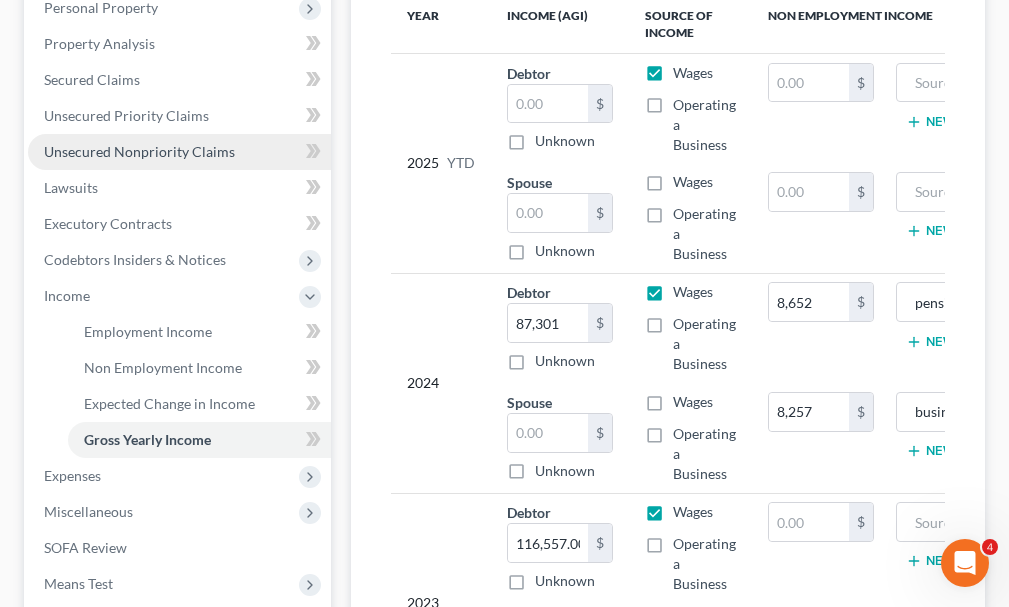 click on "Unsecured Nonpriority Claims" at bounding box center [139, 151] 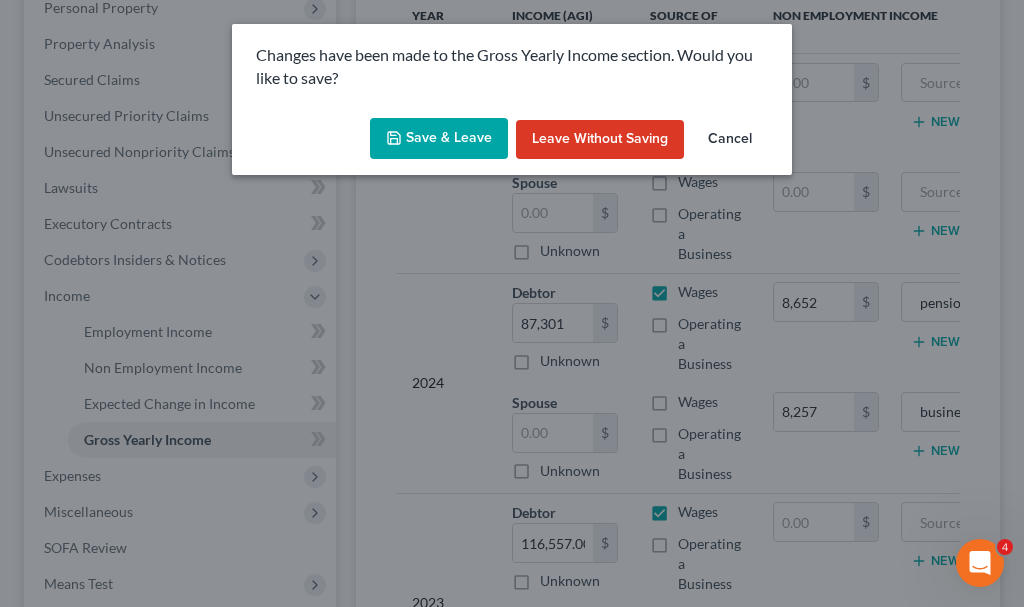 click on "Save & Leave" at bounding box center (439, 139) 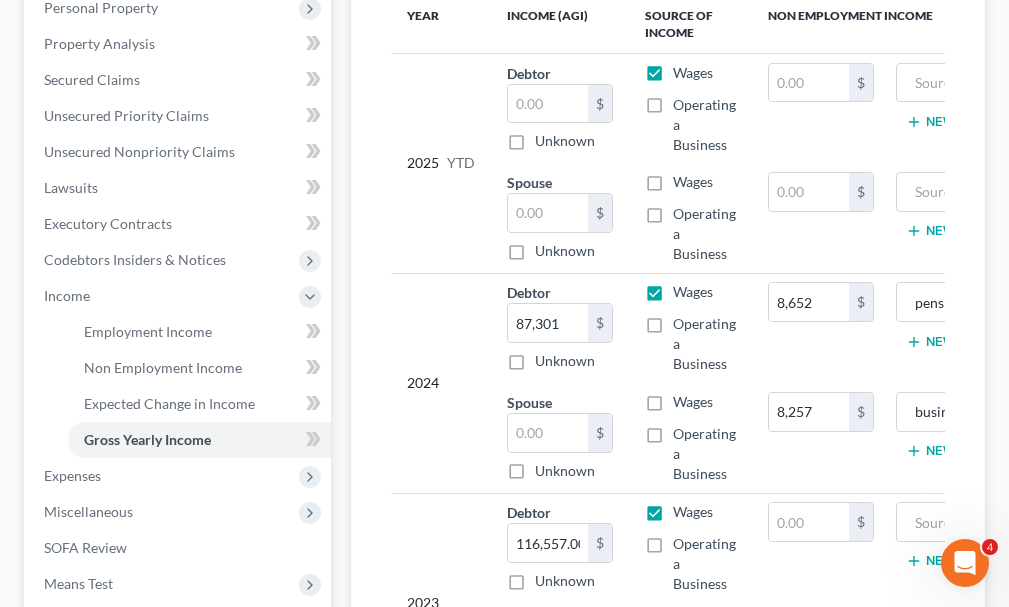 type on "8,652.00" 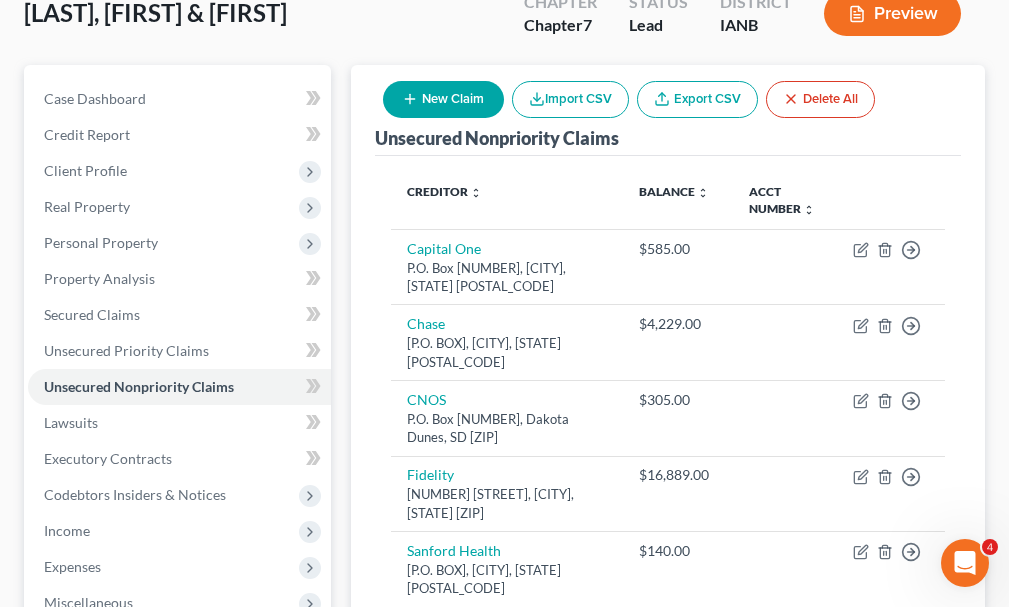 scroll, scrollTop: 0, scrollLeft: 0, axis: both 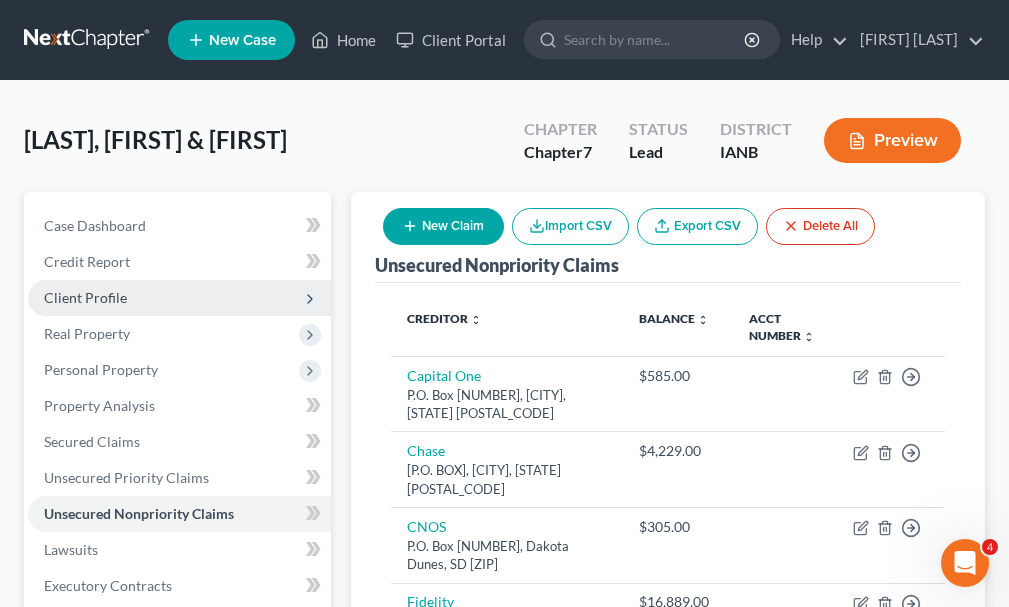 click on "Client Profile" at bounding box center [179, 298] 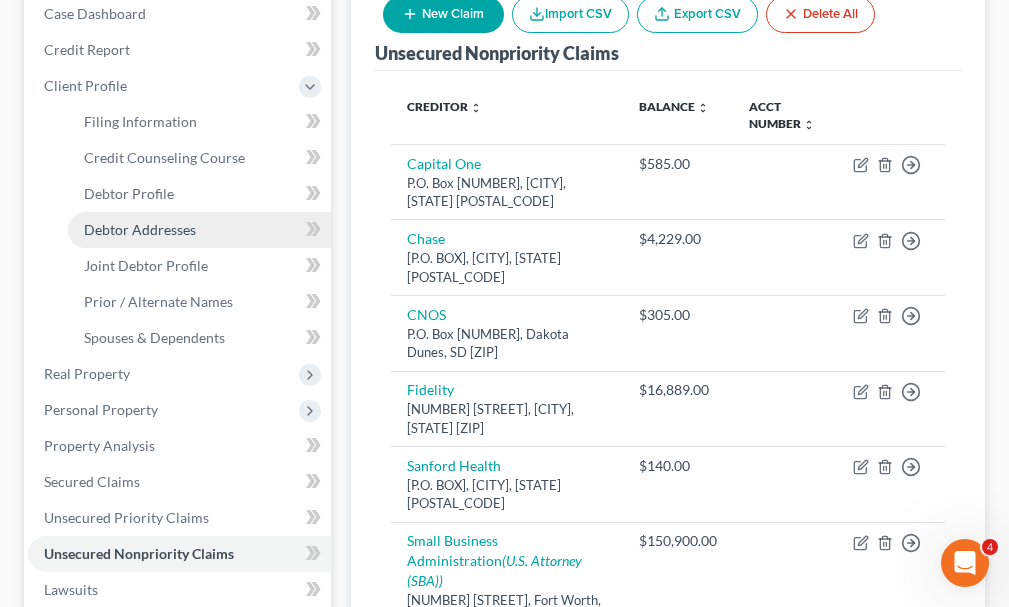 scroll, scrollTop: 400, scrollLeft: 0, axis: vertical 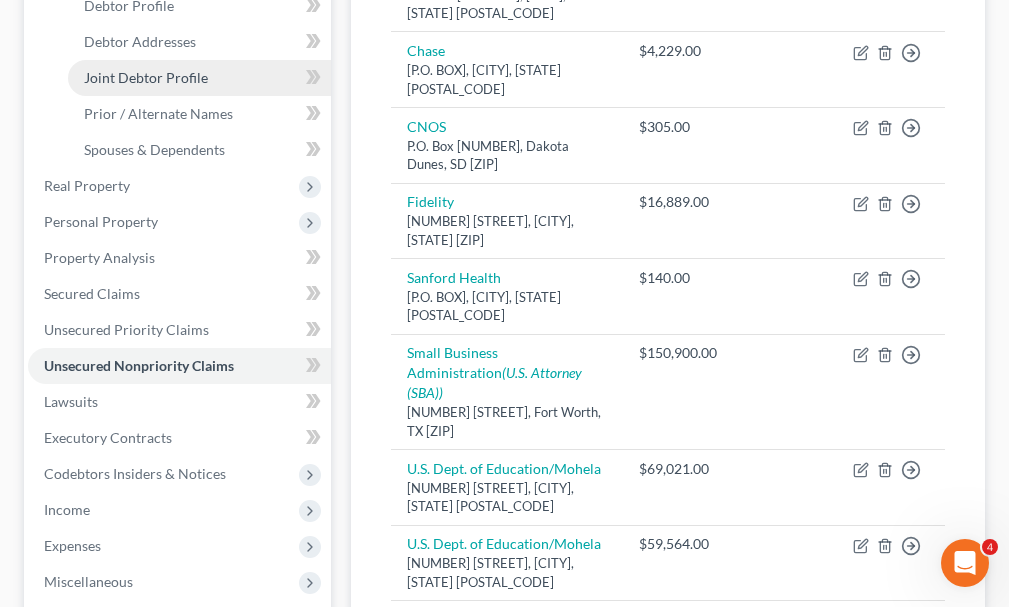 click on "Joint Debtor Profile" at bounding box center (146, 77) 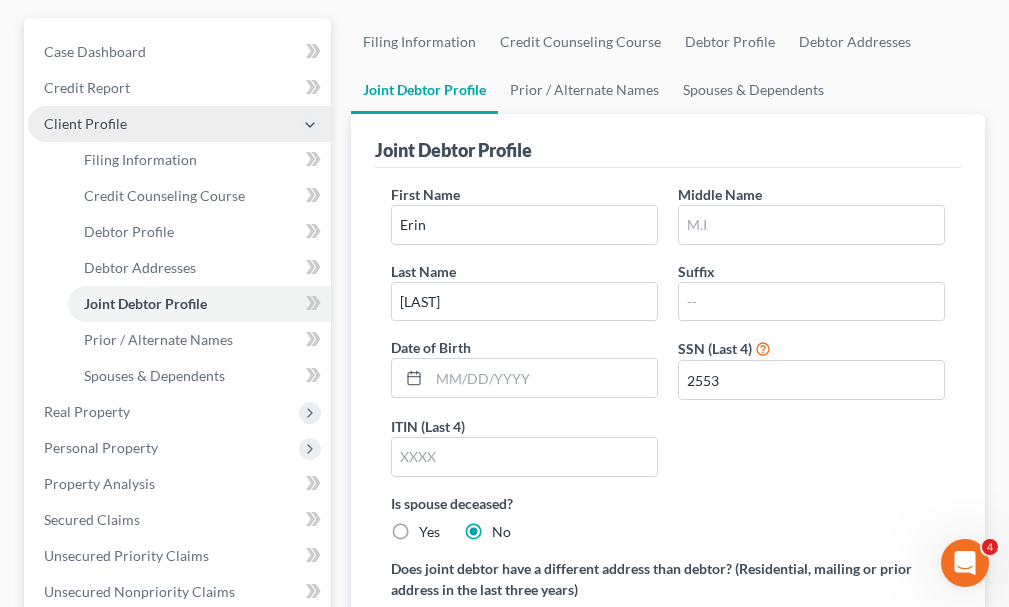 scroll, scrollTop: 108, scrollLeft: 0, axis: vertical 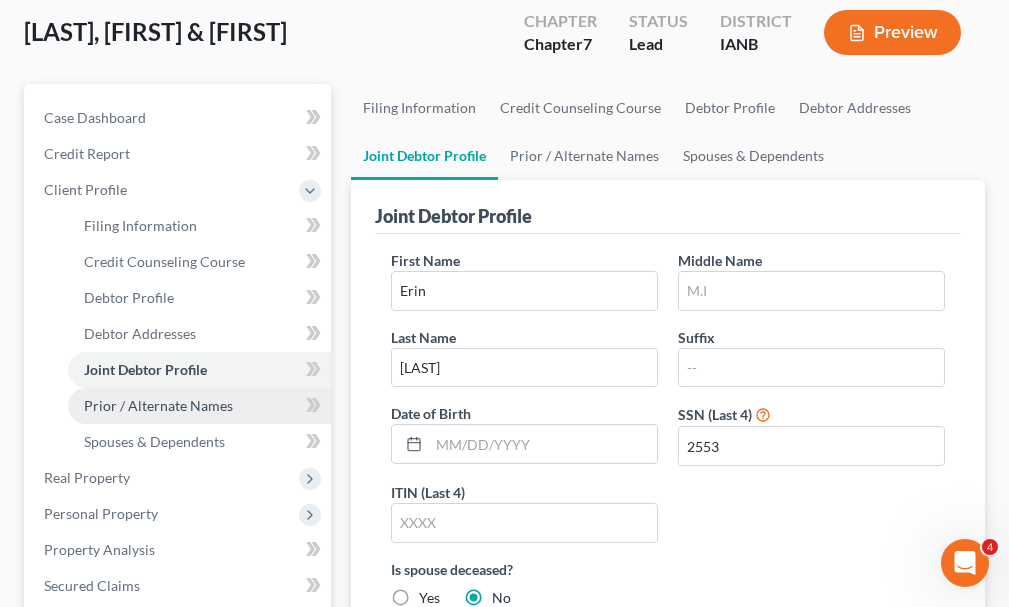 click on "Prior / Alternate Names" at bounding box center [158, 405] 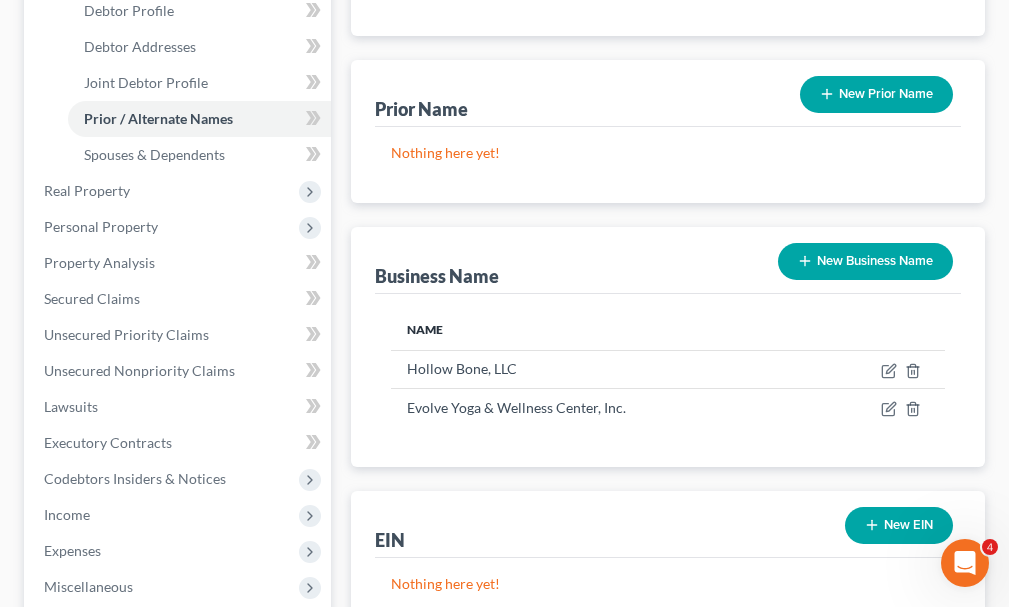 scroll, scrollTop: 400, scrollLeft: 0, axis: vertical 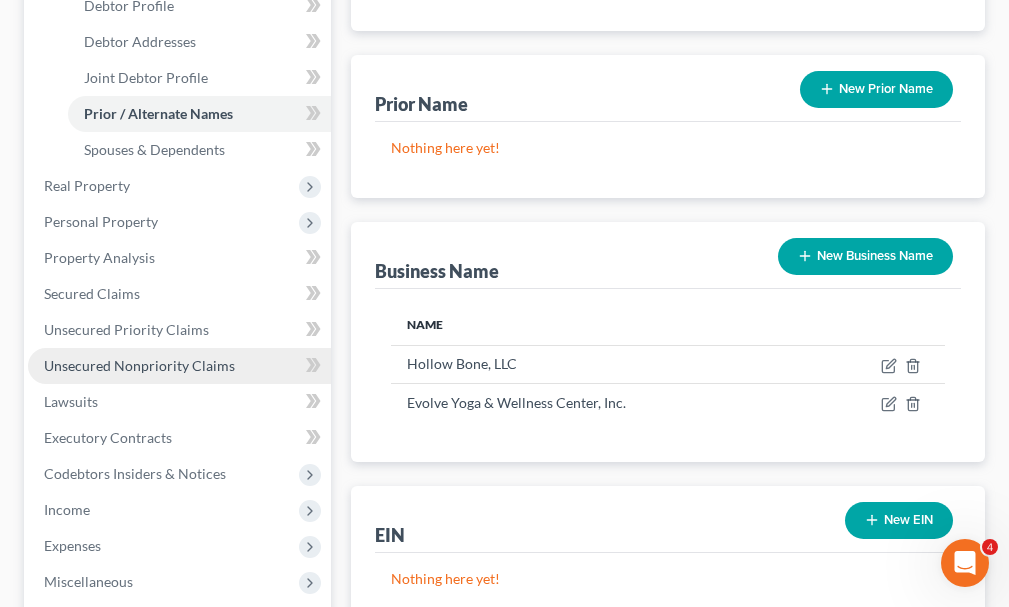 click on "Unsecured Nonpriority Claims" at bounding box center [139, 365] 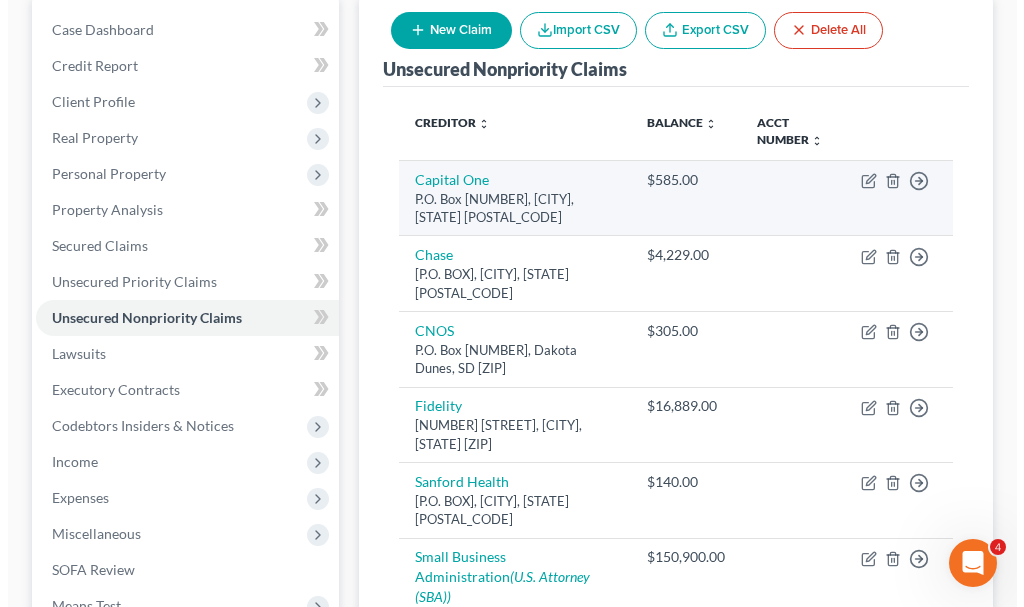 scroll, scrollTop: 200, scrollLeft: 0, axis: vertical 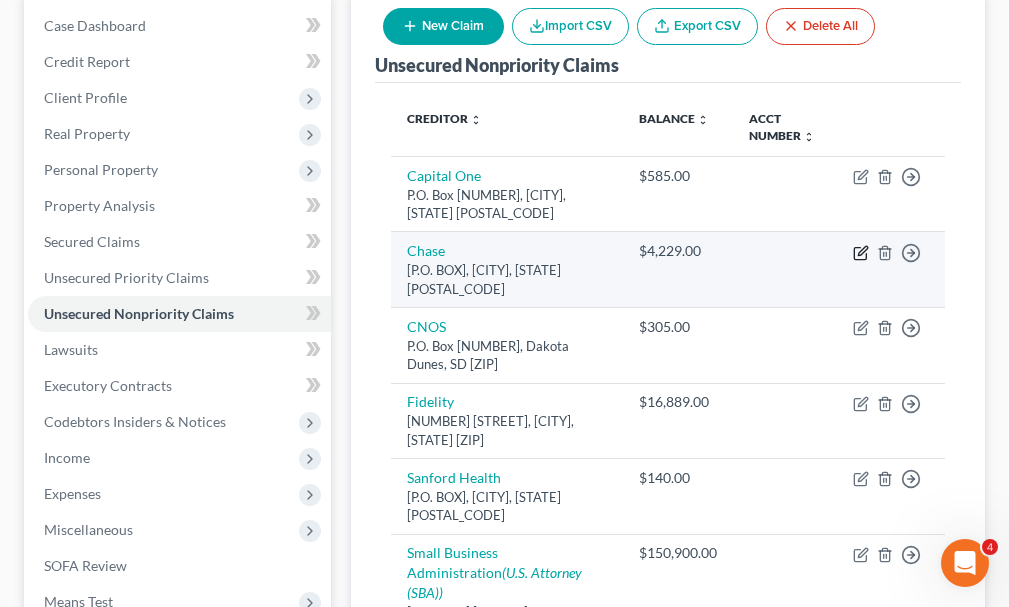 click 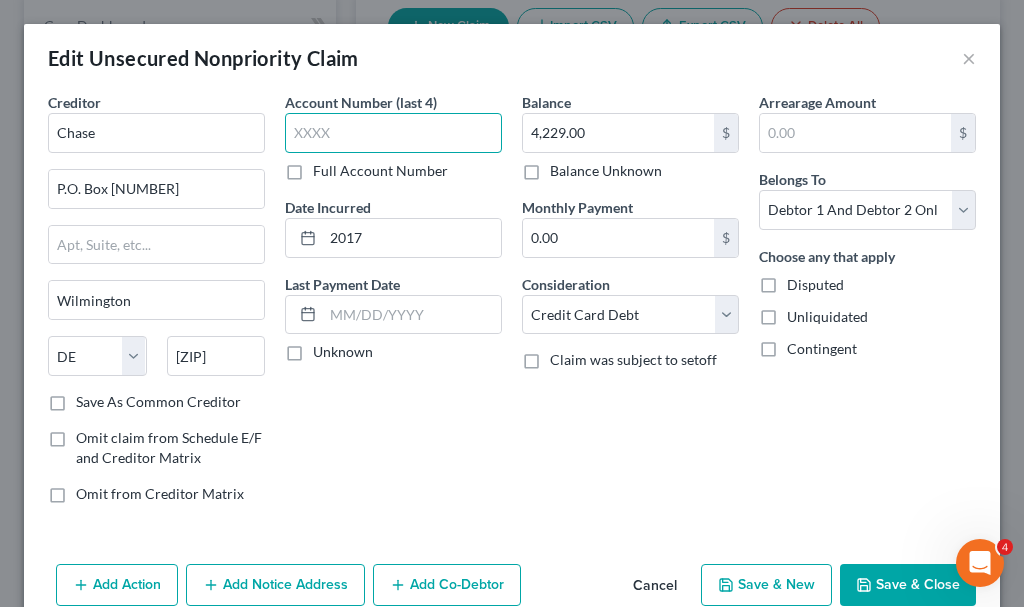 click at bounding box center (393, 133) 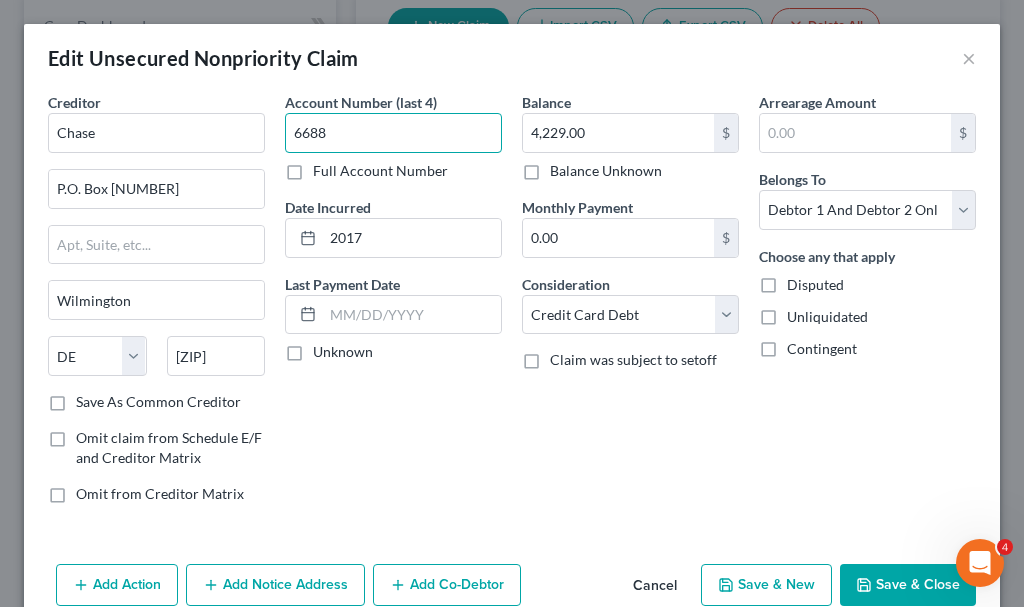 type on "6688" 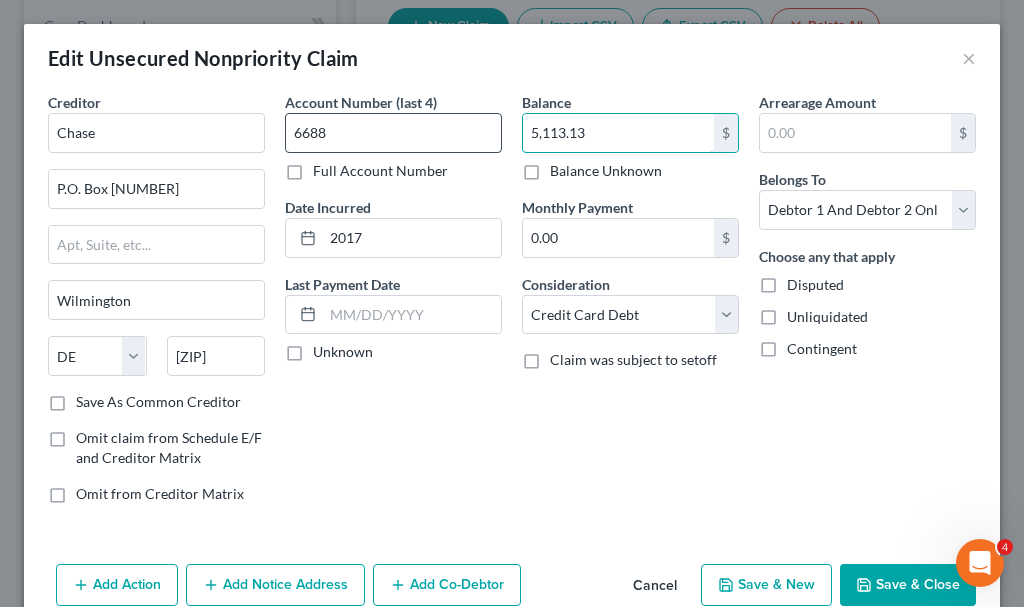 type on "5,113.13" 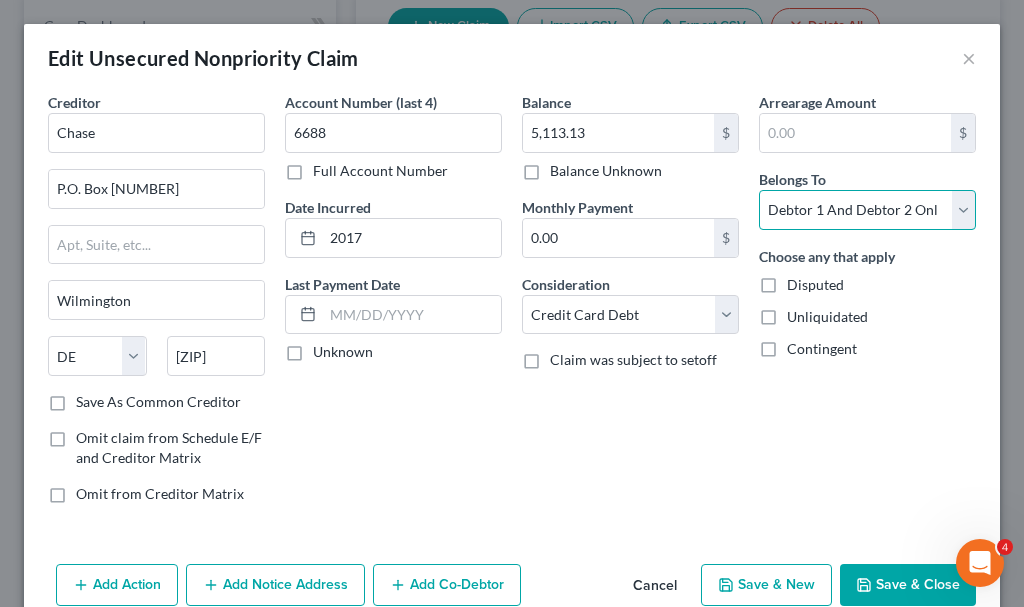 drag, startPoint x: 815, startPoint y: 192, endPoint x: 814, endPoint y: 205, distance: 13.038404 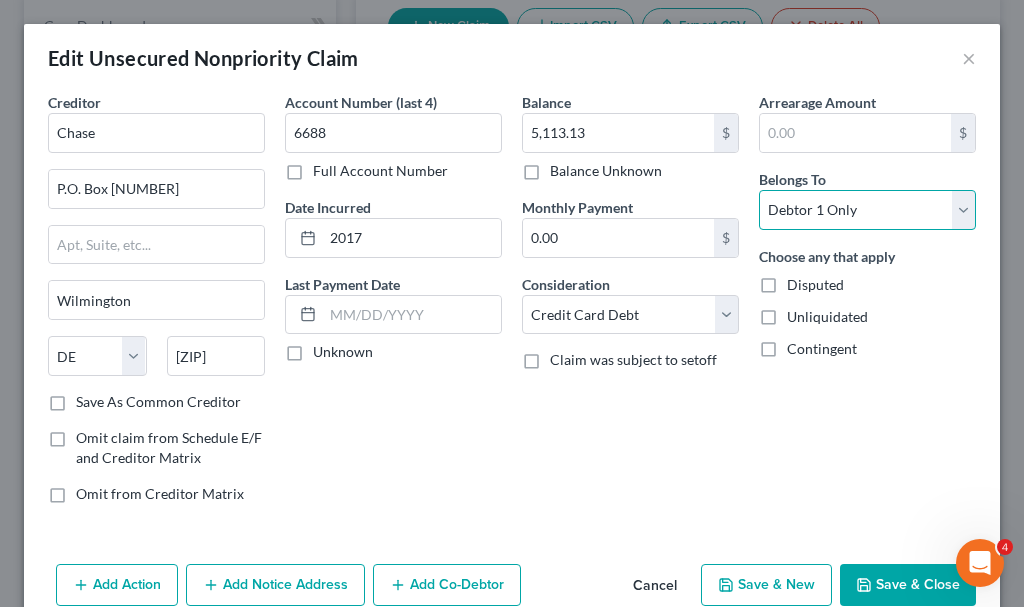 click on "Select Debtor 1 Only Debtor 2 Only Debtor 1 And Debtor 2 Only At Least One Of The Debtors And Another Community Property" at bounding box center [867, 210] 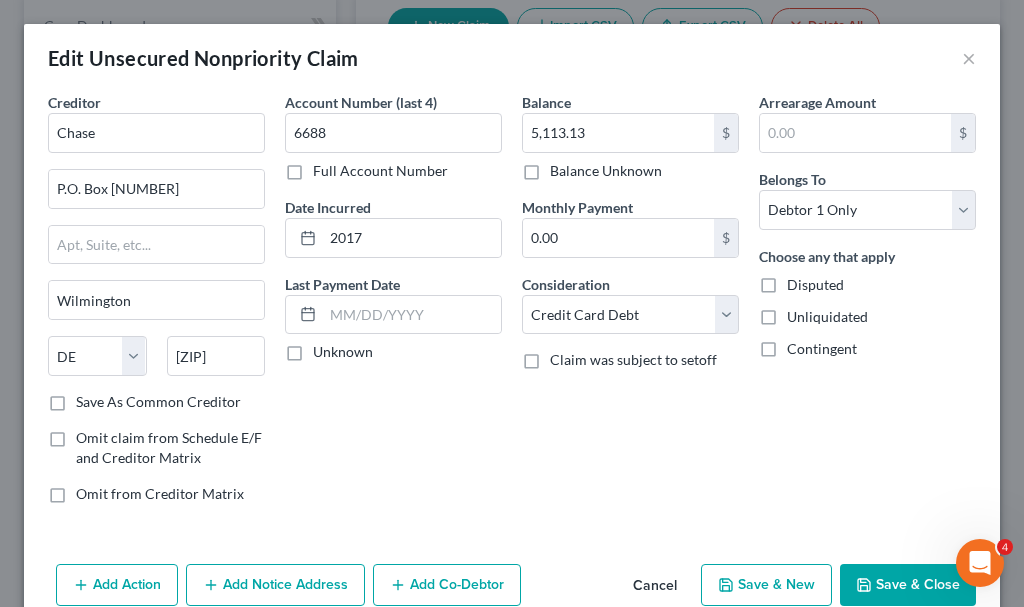 click on "Save & Close" at bounding box center (908, 585) 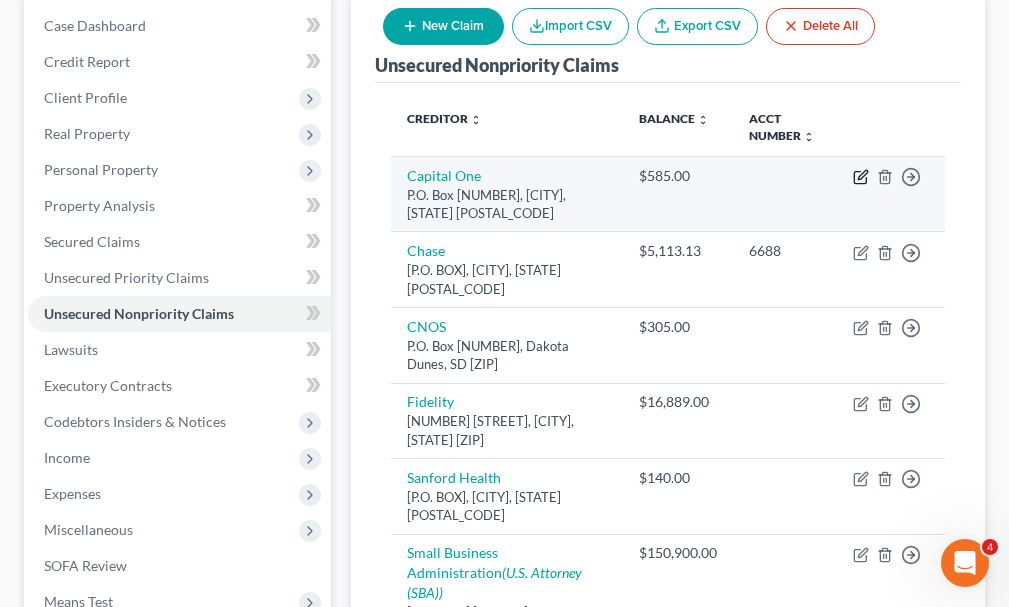 click 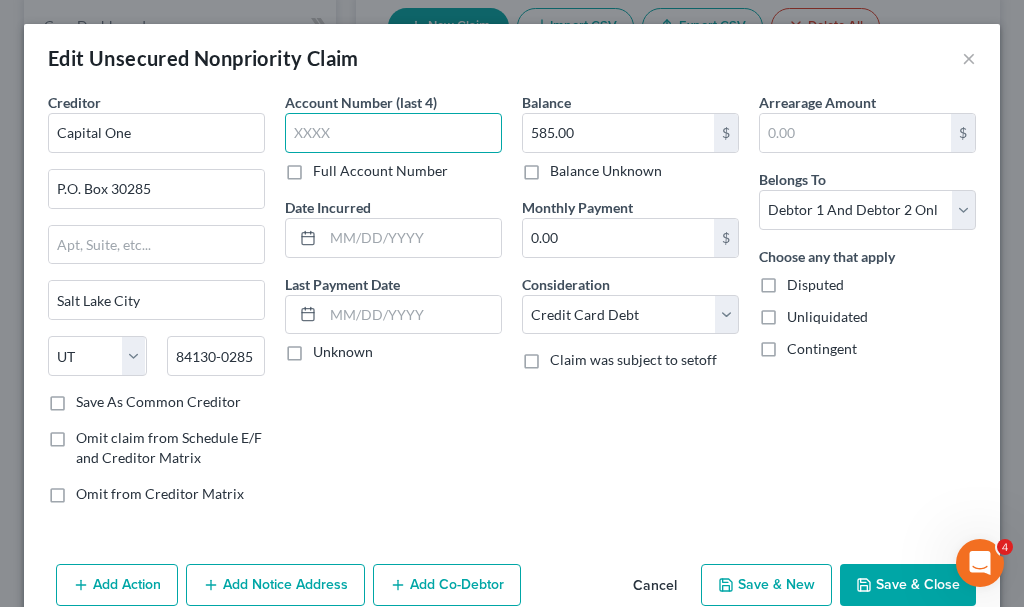 click at bounding box center (393, 133) 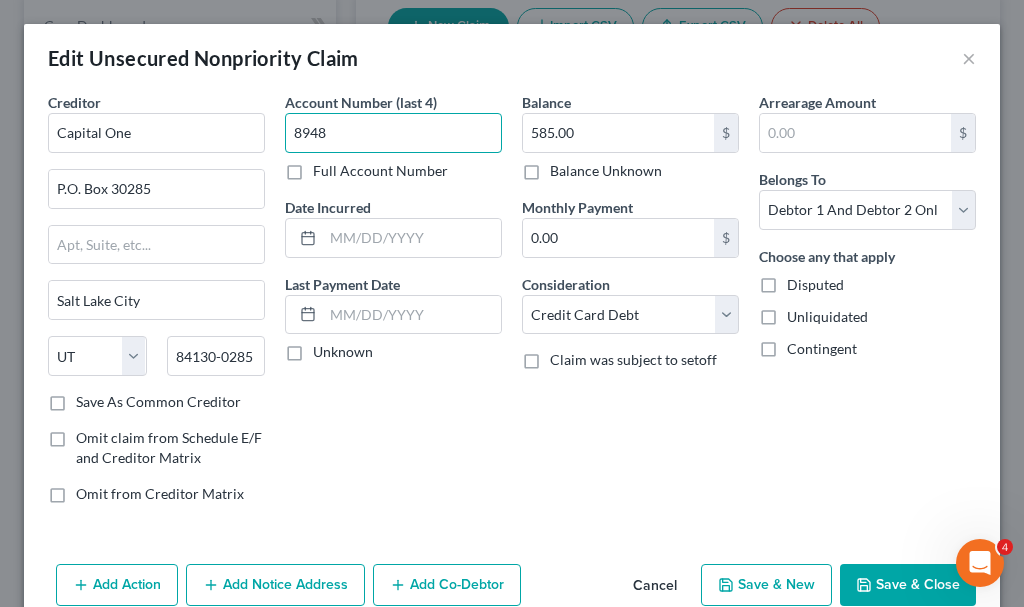 type on "8948" 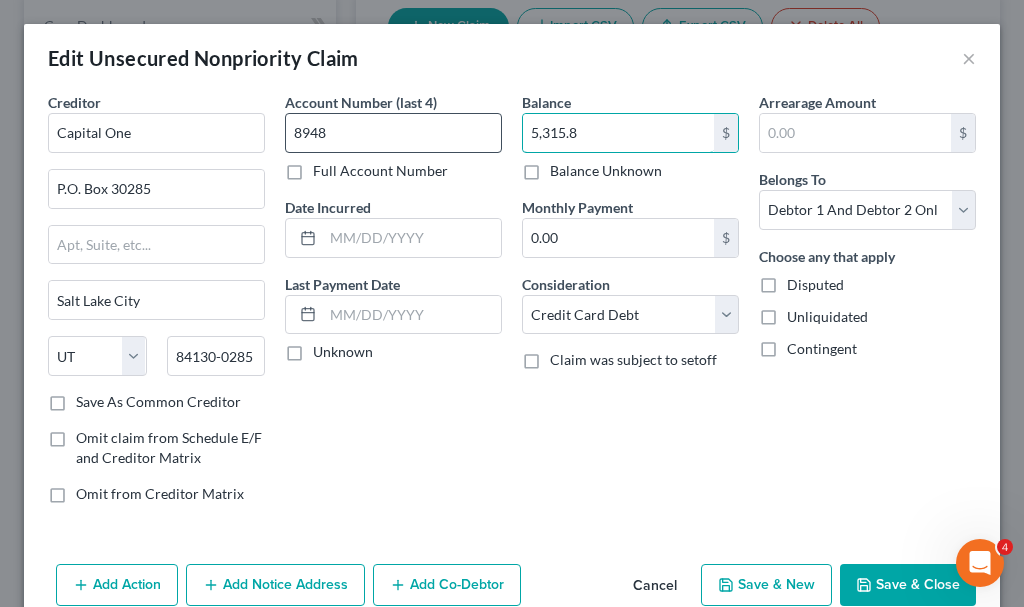 type on "5,315.8" 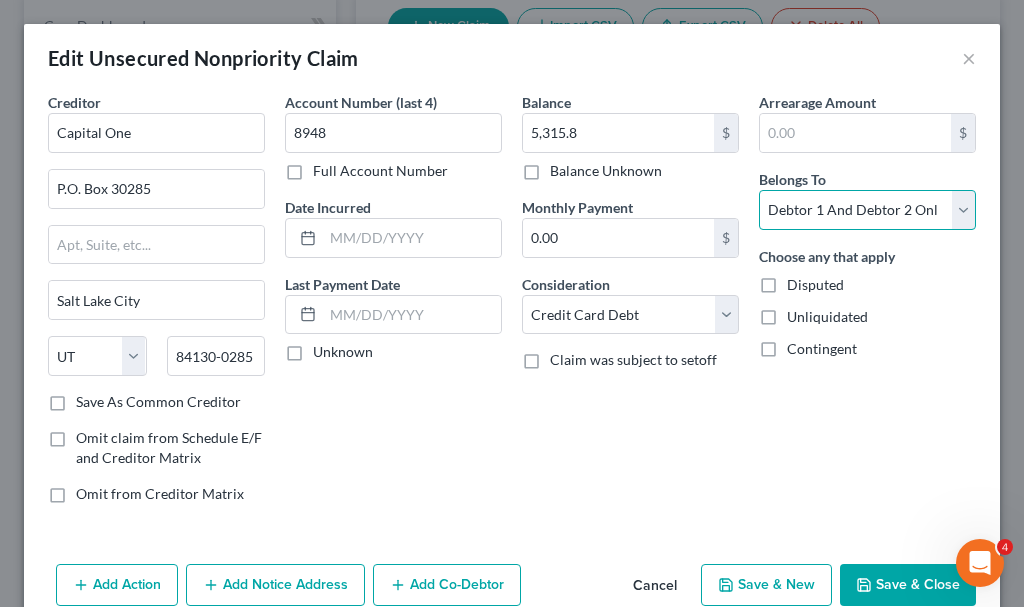 click on "Select Debtor 1 Only Debtor 2 Only Debtor 1 And Debtor 2 Only At Least One Of The Debtors And Another Community Property" at bounding box center [867, 210] 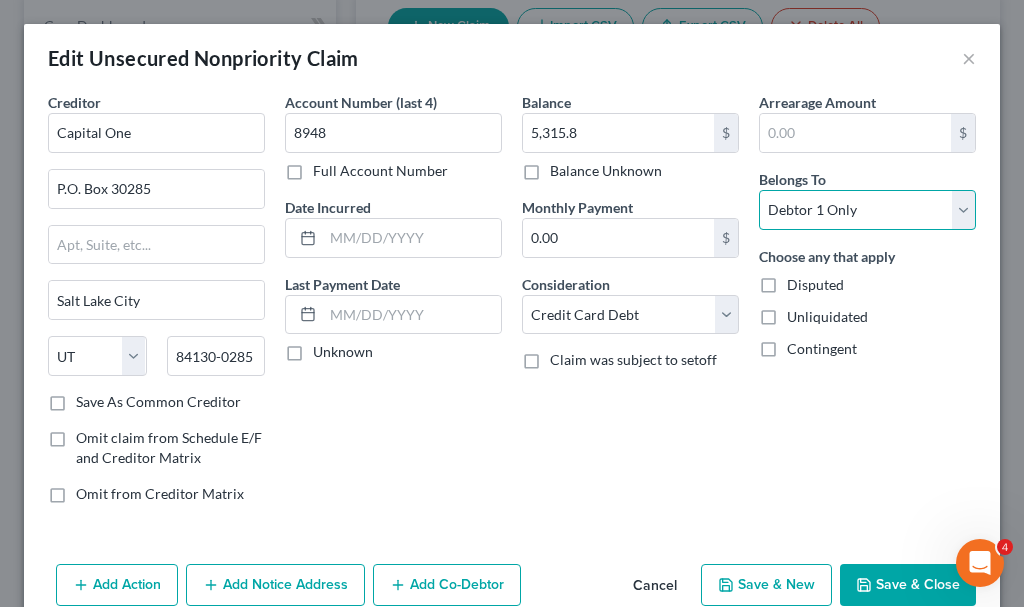 click on "Select Debtor 1 Only Debtor 2 Only Debtor 1 And Debtor 2 Only At Least One Of The Debtors And Another Community Property" at bounding box center (867, 210) 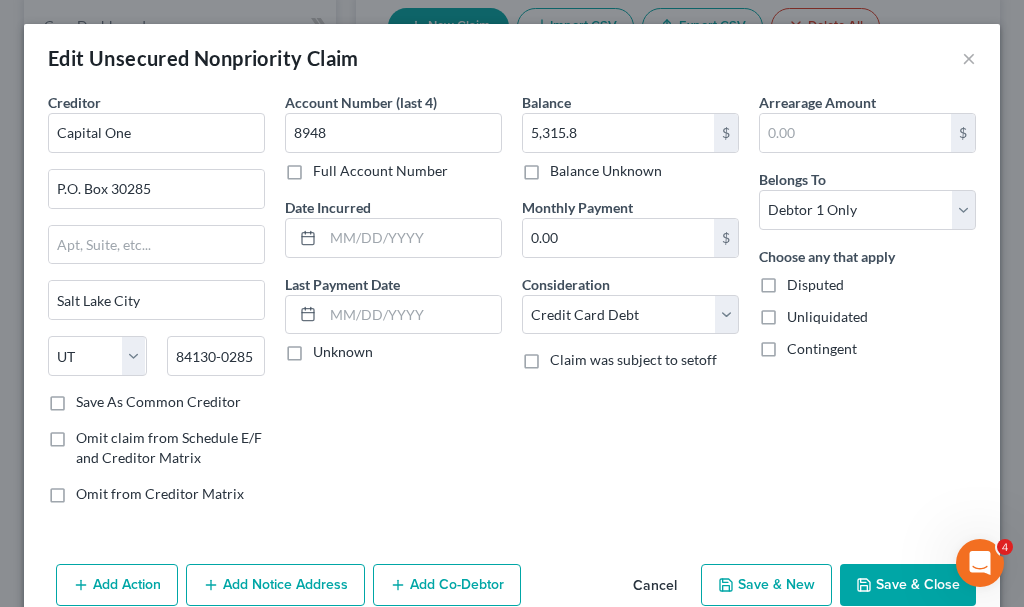 click on "Save & Close" at bounding box center [908, 585] 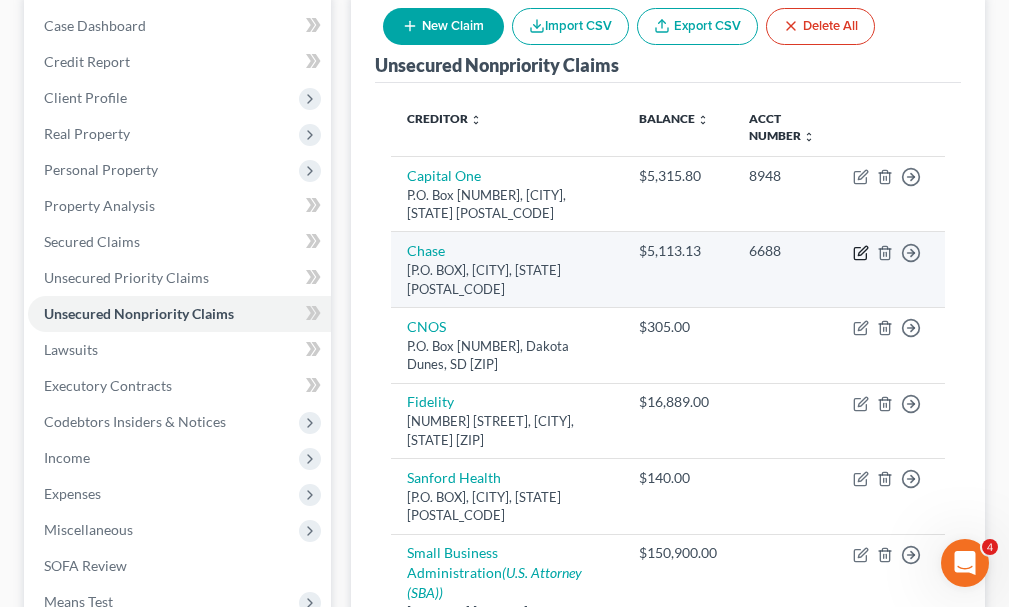click 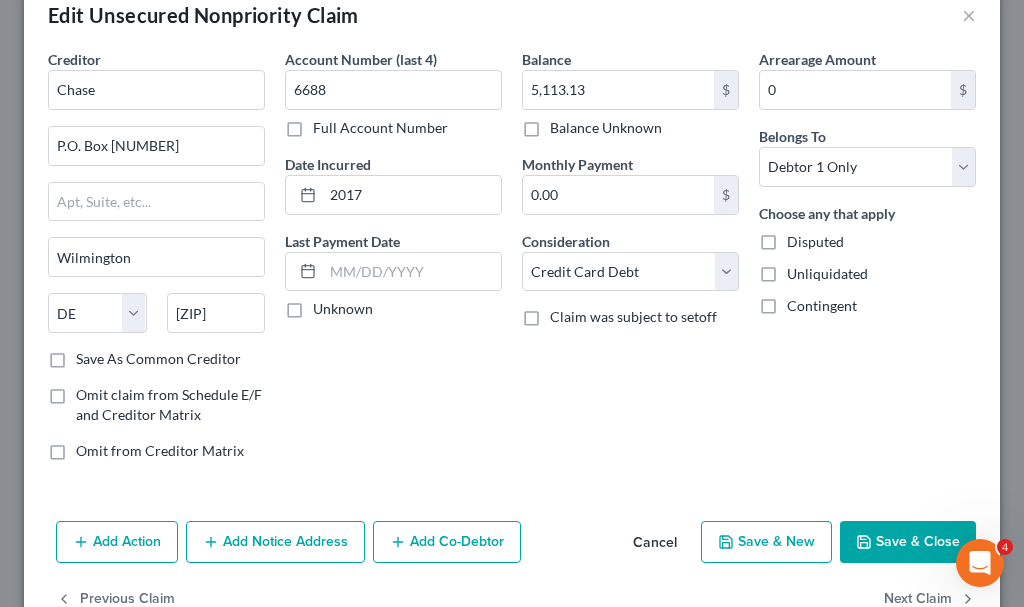 scroll, scrollTop: 96, scrollLeft: 0, axis: vertical 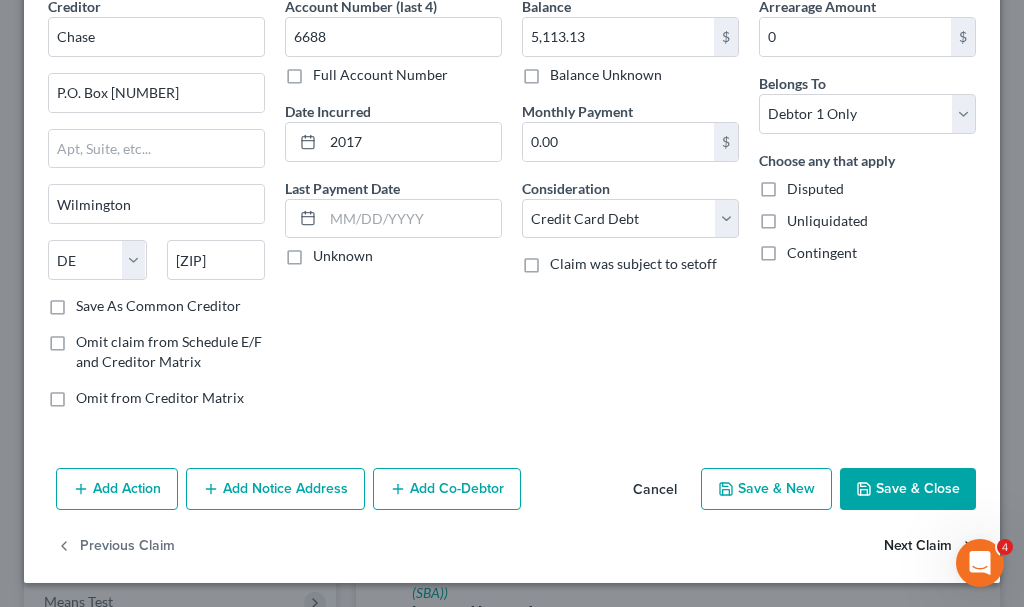 click on "Next Claim" at bounding box center [930, 547] 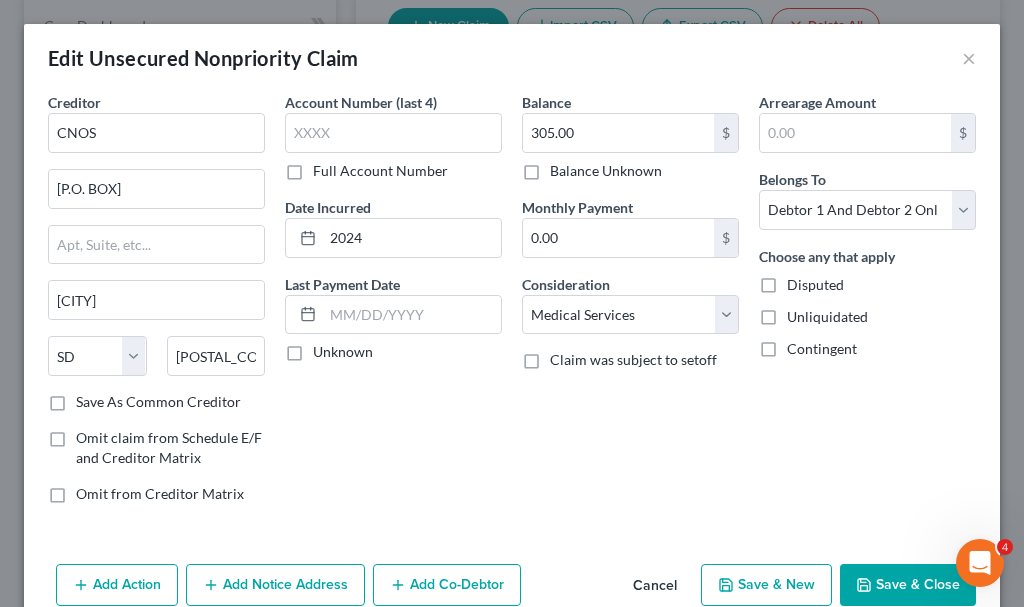 scroll, scrollTop: 96, scrollLeft: 0, axis: vertical 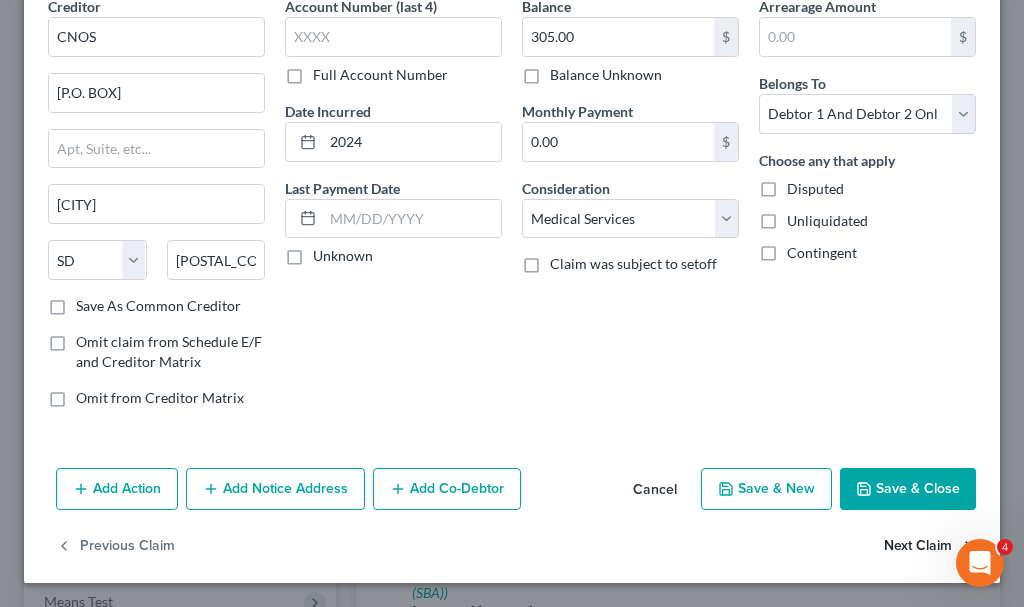 click on "Next Claim" at bounding box center [930, 547] 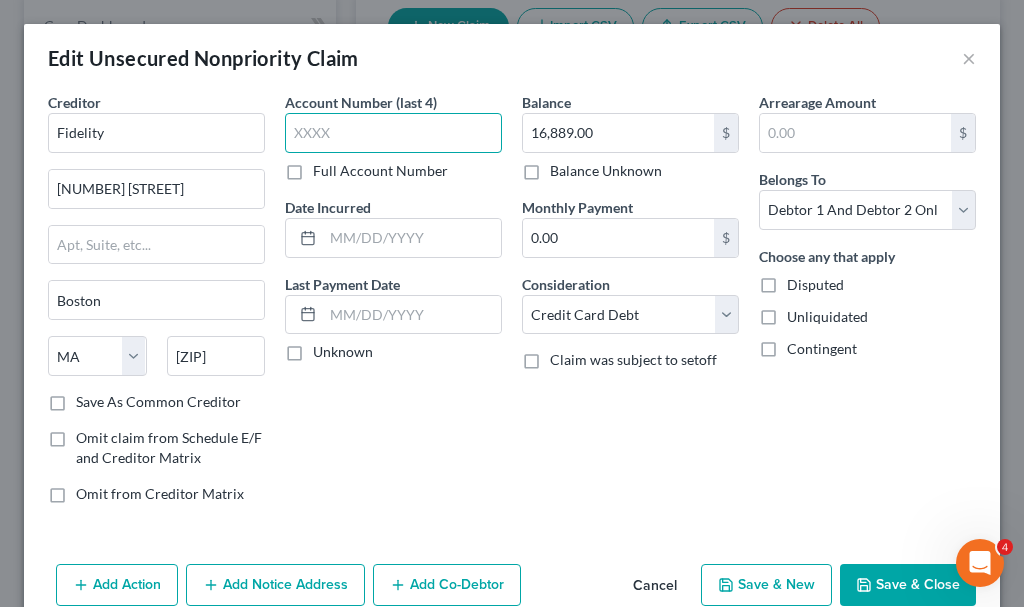 click at bounding box center [393, 133] 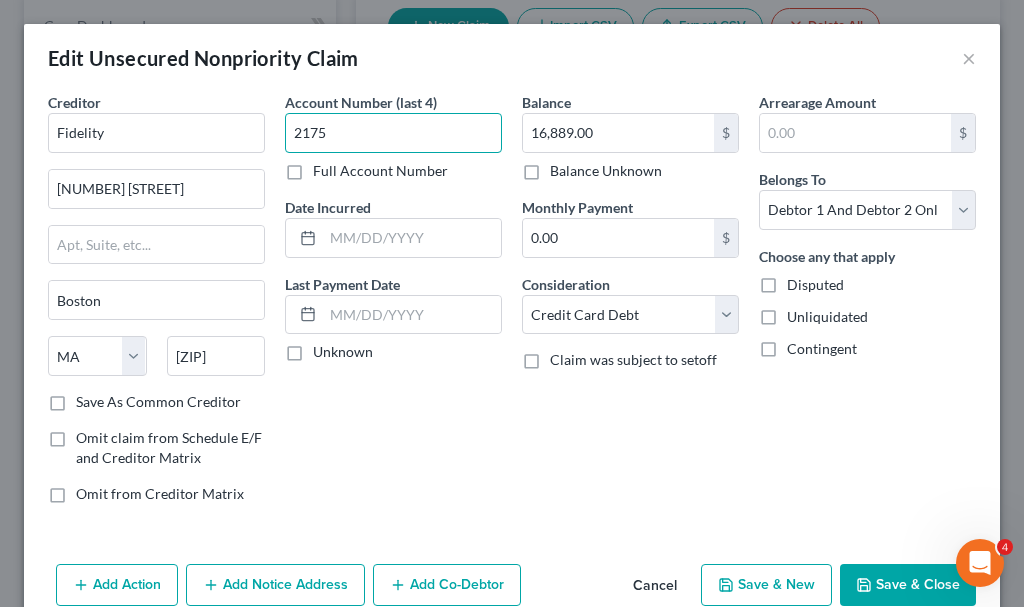 type on "2175" 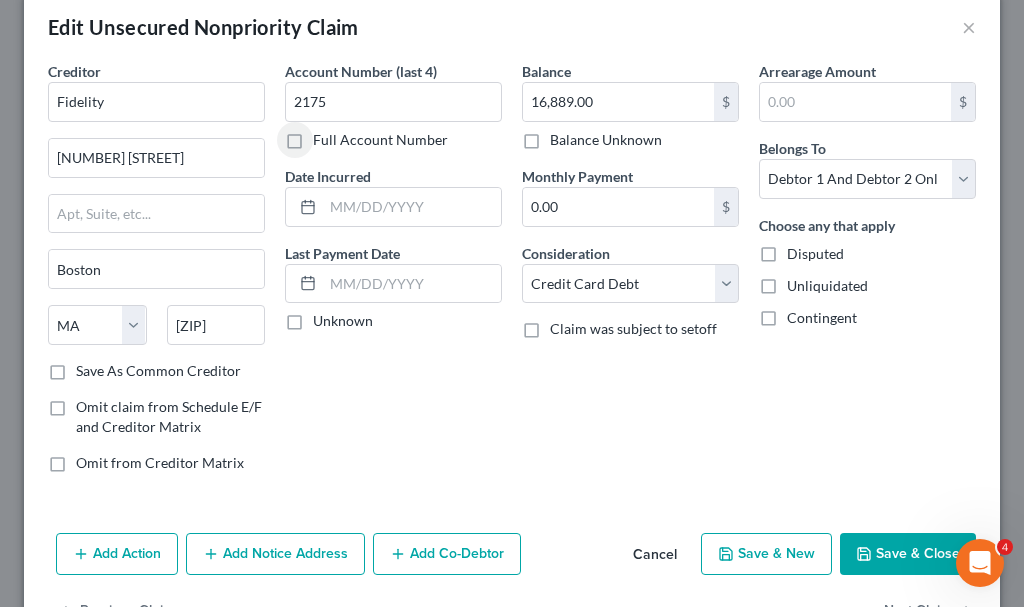 scroll, scrollTop: 96, scrollLeft: 0, axis: vertical 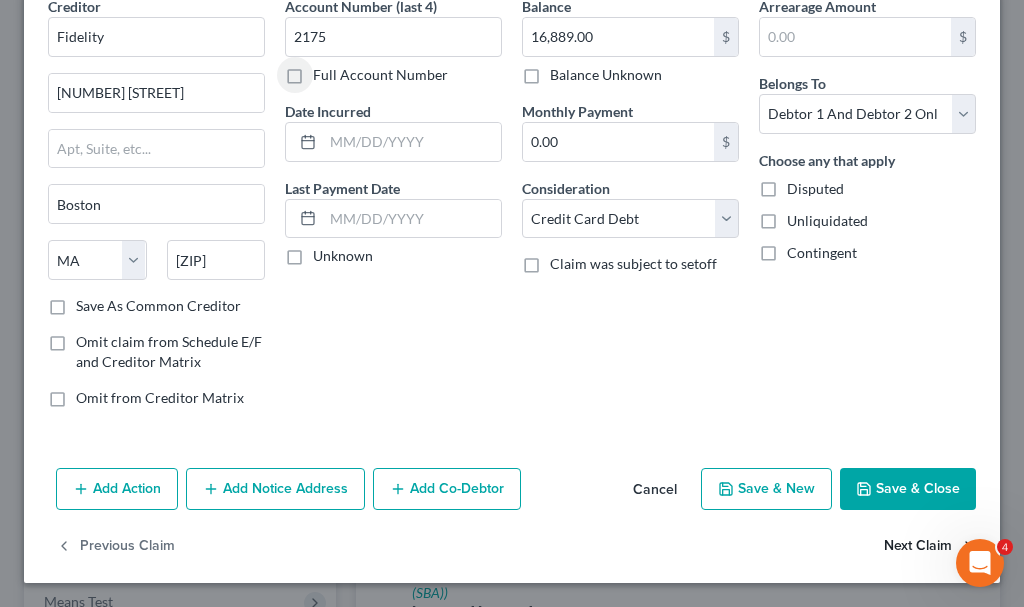 click on "Next Claim" at bounding box center (930, 547) 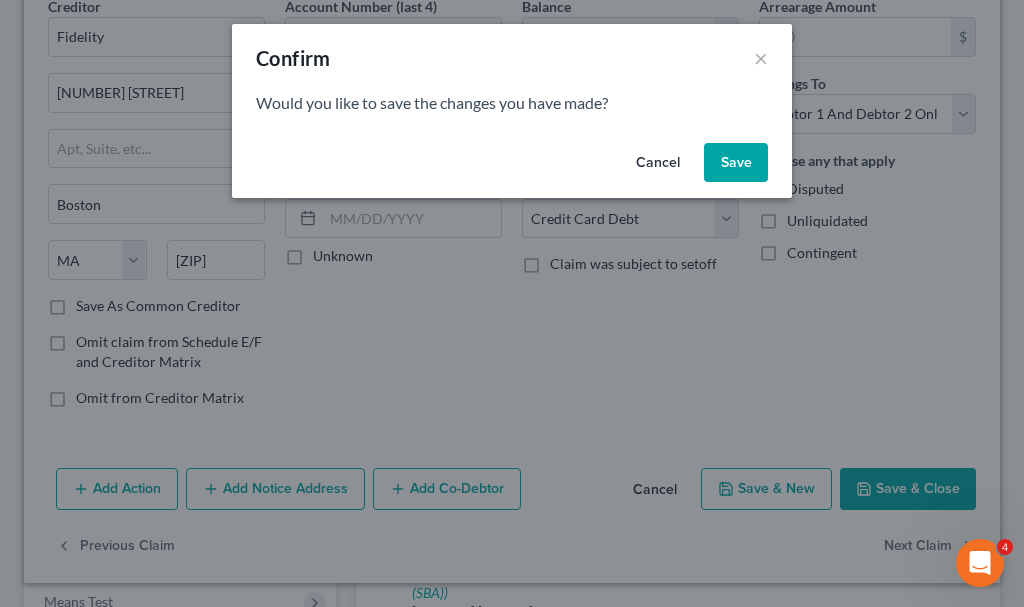 click on "Save" at bounding box center [736, 163] 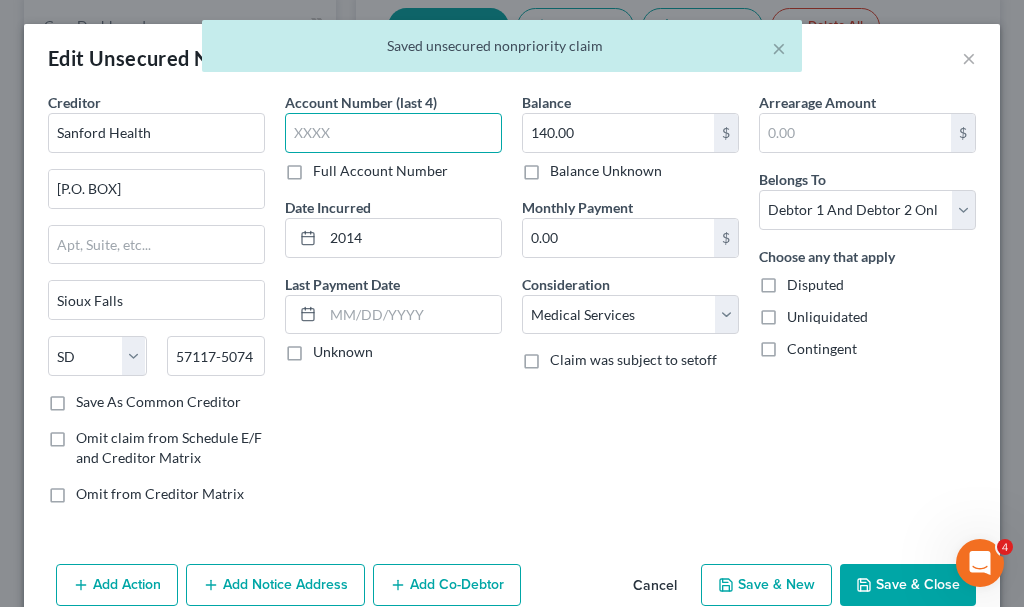 click at bounding box center (393, 133) 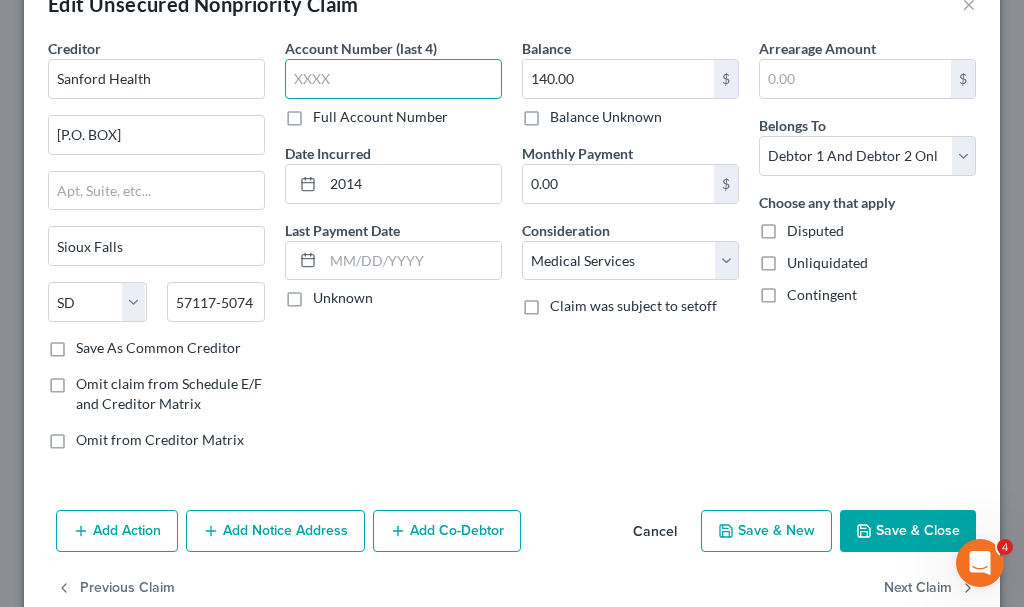 scroll, scrollTop: 96, scrollLeft: 0, axis: vertical 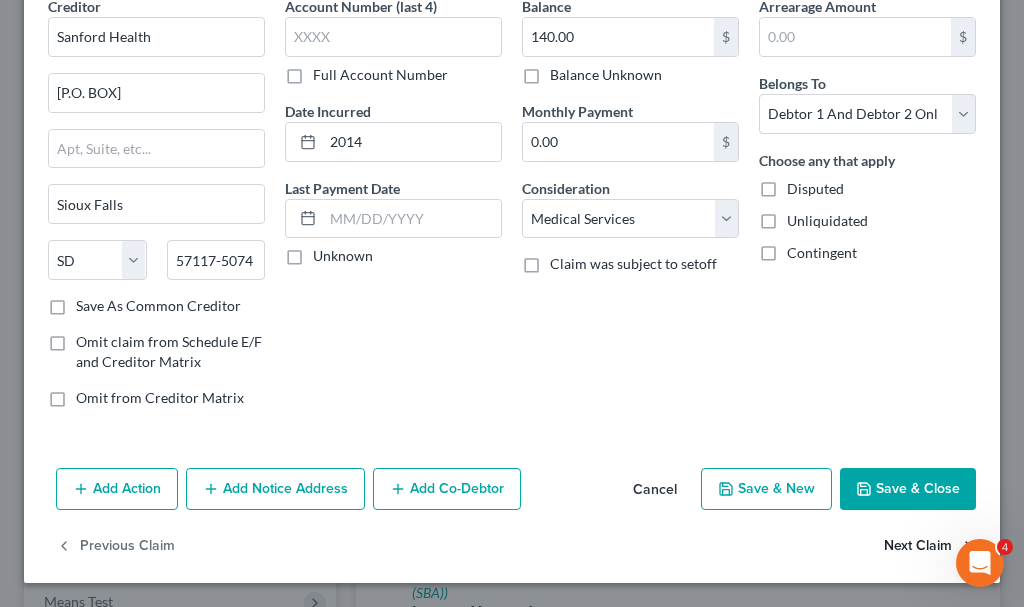 click on "Next Claim" at bounding box center (930, 547) 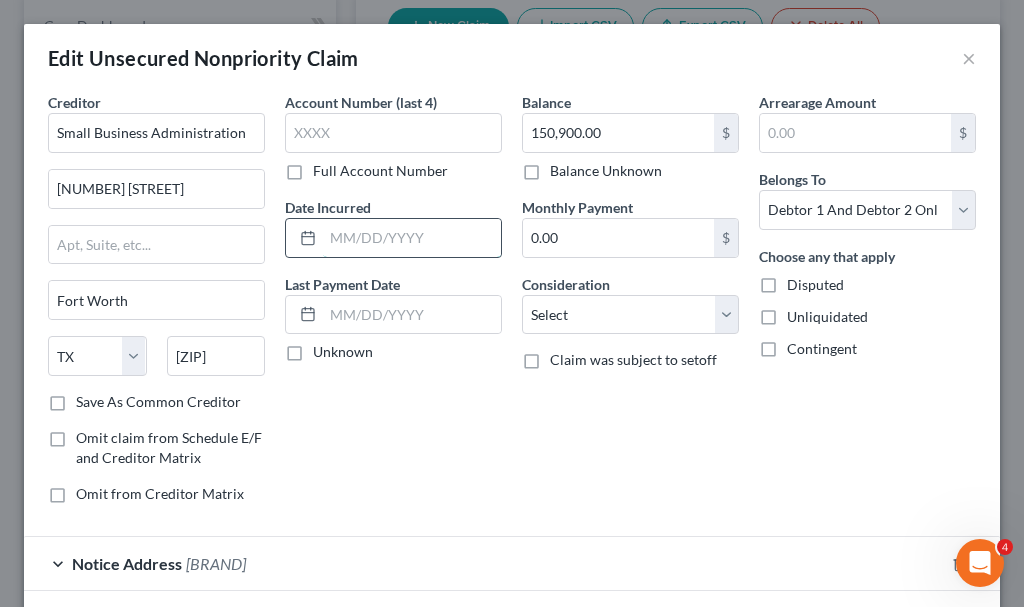 click at bounding box center (412, 238) 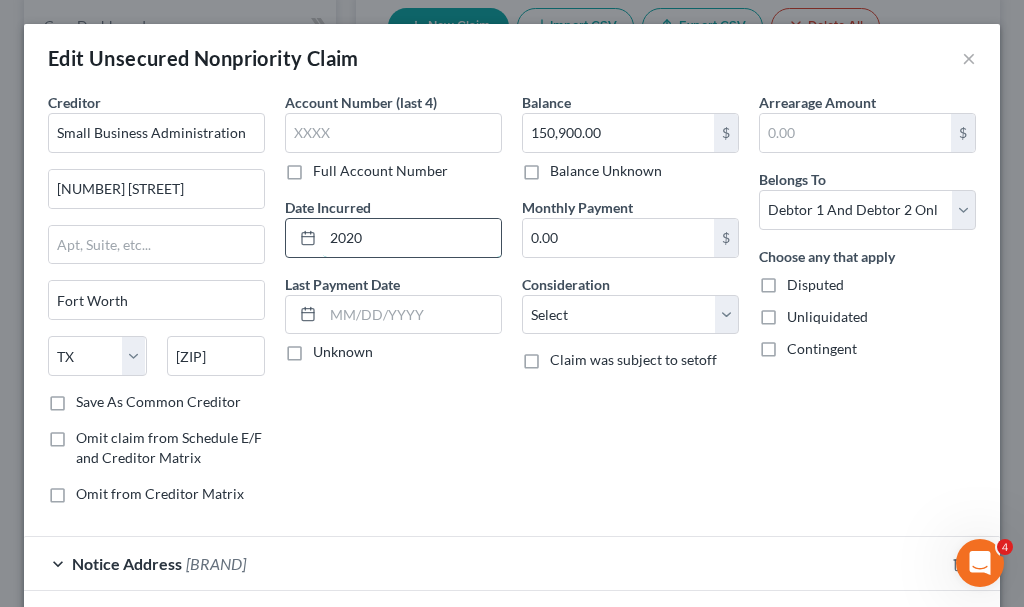 type on "2020" 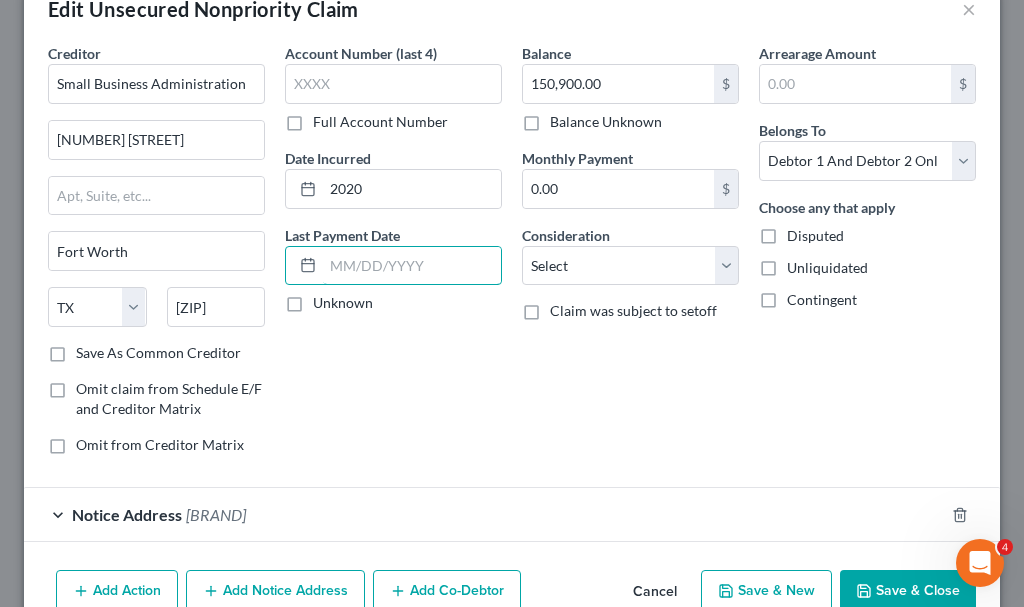 scroll, scrollTop: 151, scrollLeft: 0, axis: vertical 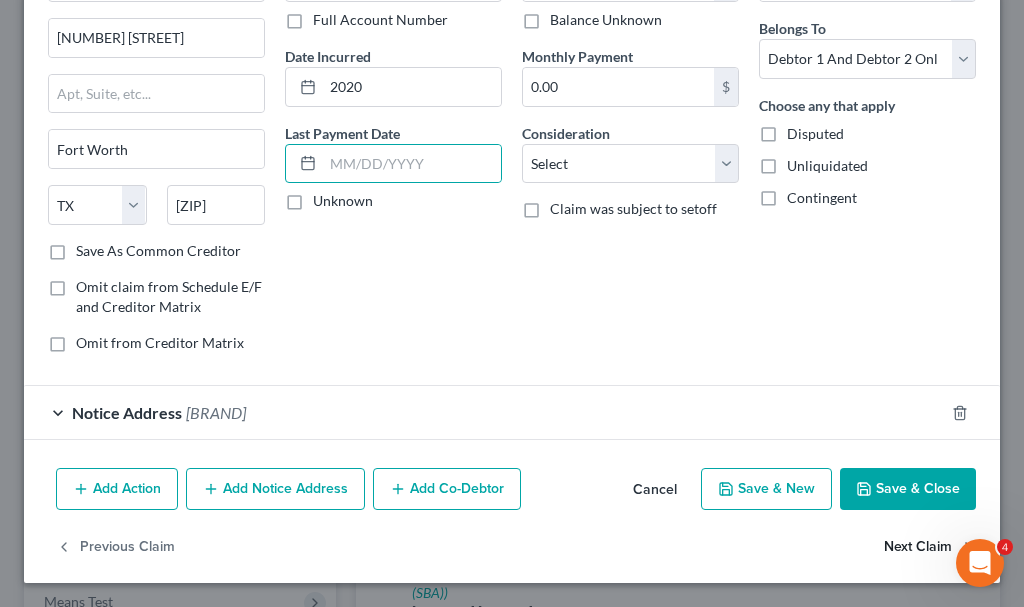 click on "Next Claim" at bounding box center (930, 547) 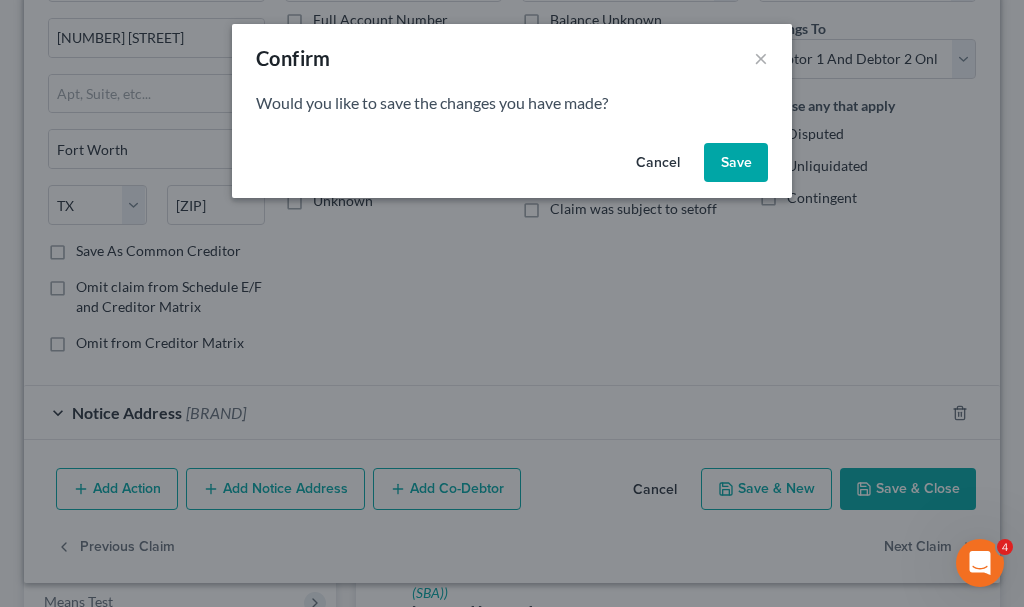 click on "Save" at bounding box center (736, 163) 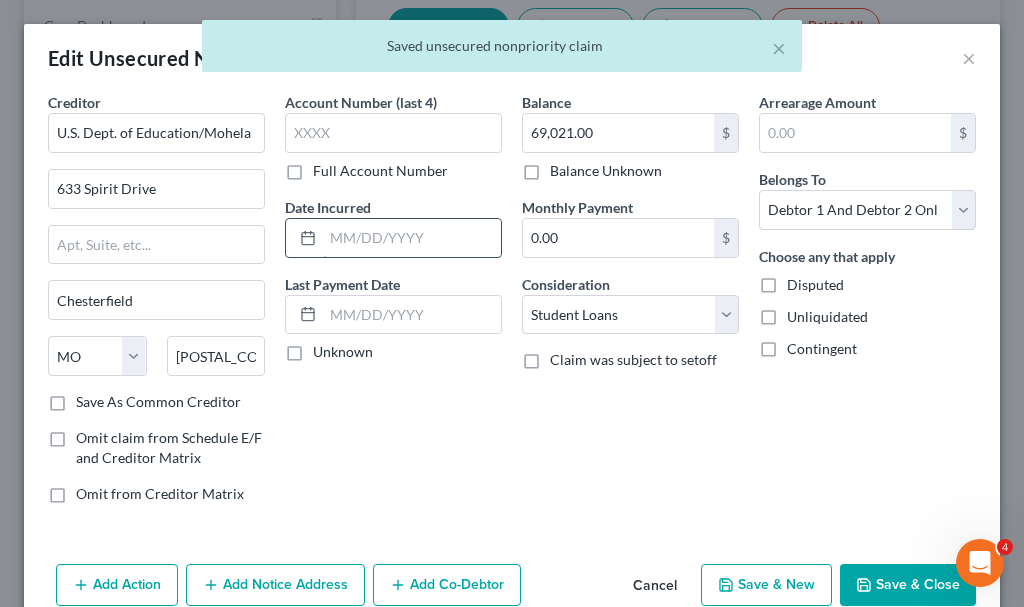 click at bounding box center (412, 238) 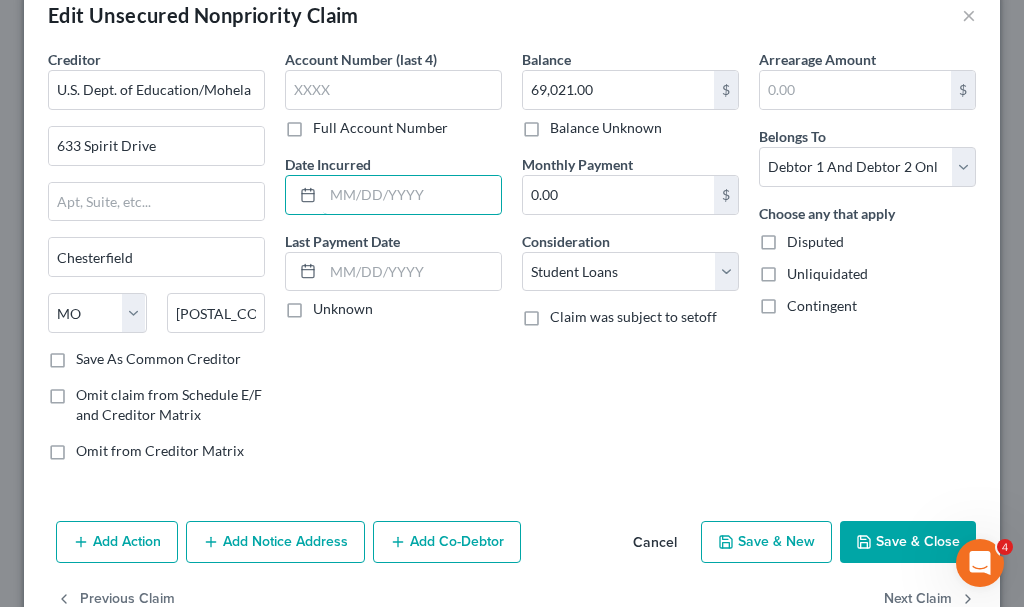 scroll, scrollTop: 96, scrollLeft: 0, axis: vertical 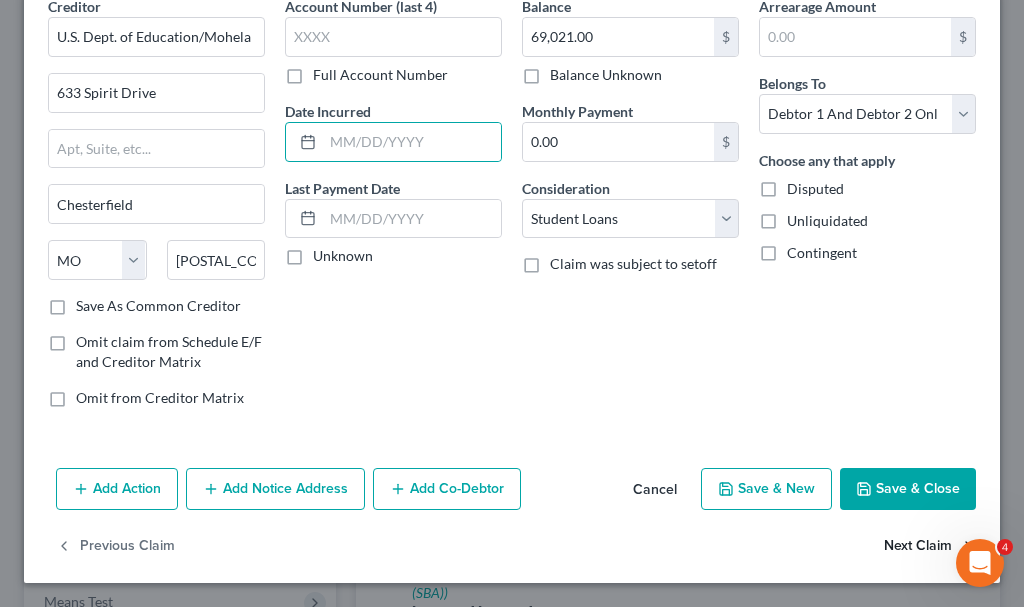 click on "Next Claim" at bounding box center [930, 547] 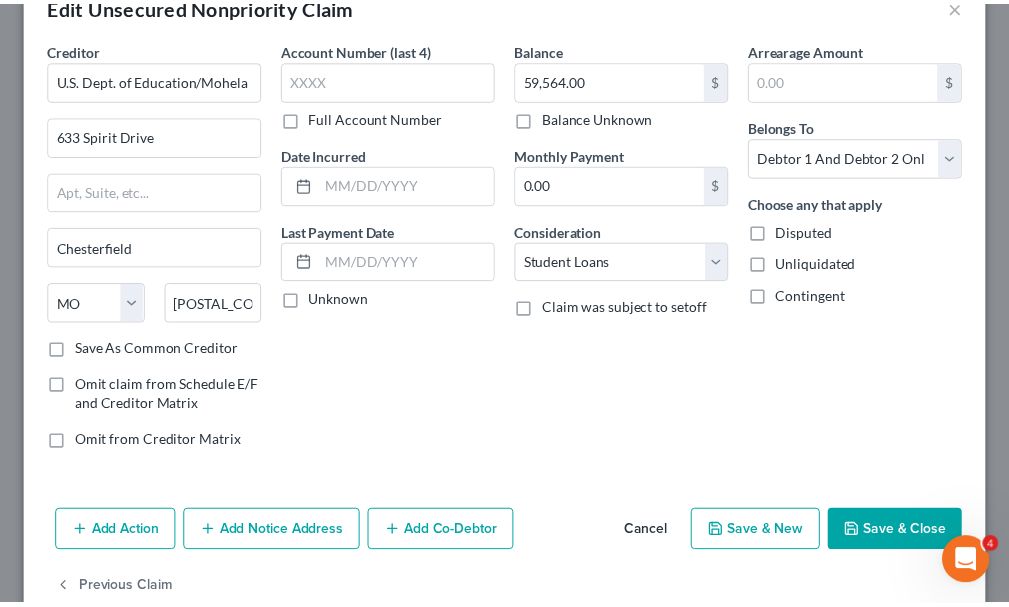 scroll, scrollTop: 96, scrollLeft: 0, axis: vertical 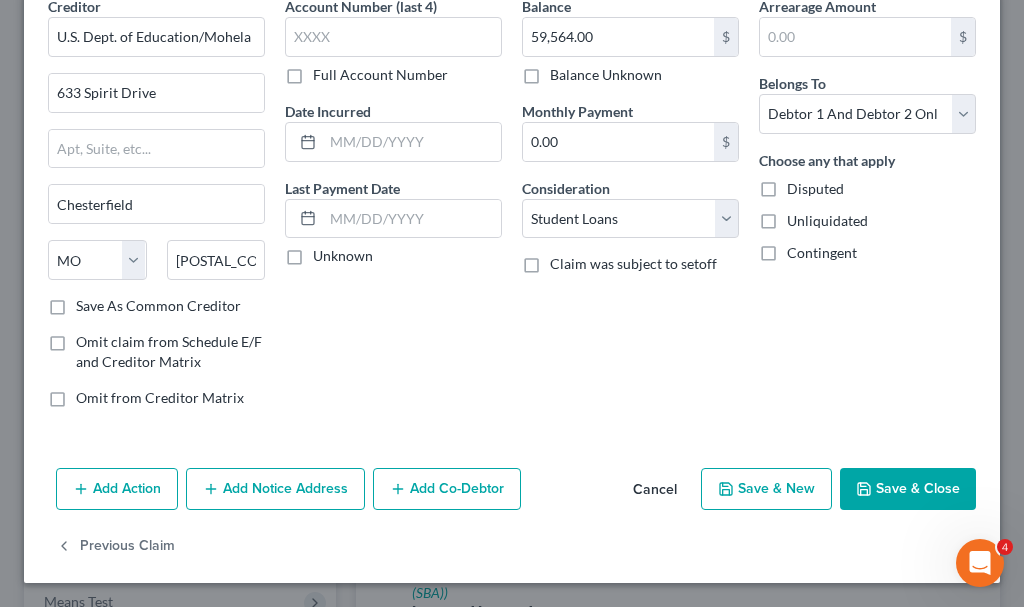 click on "Save & Close" at bounding box center (908, 489) 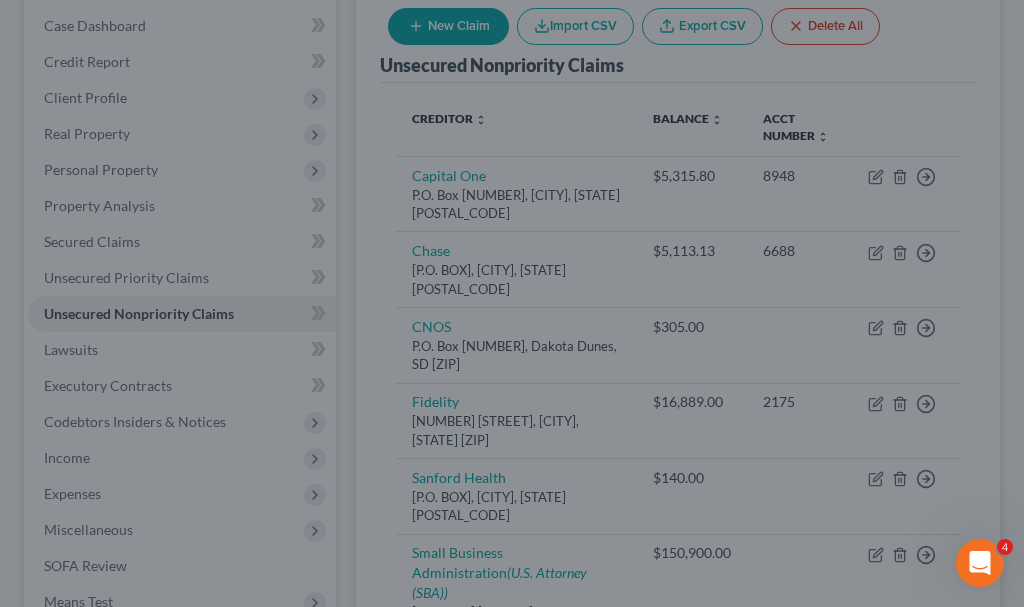 type on "0" 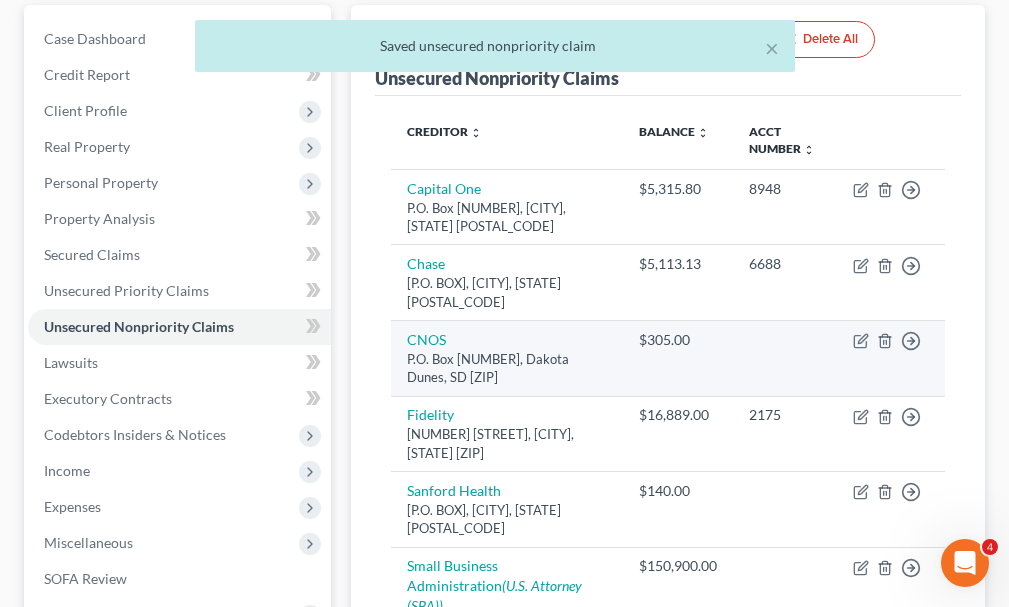 scroll, scrollTop: 0, scrollLeft: 0, axis: both 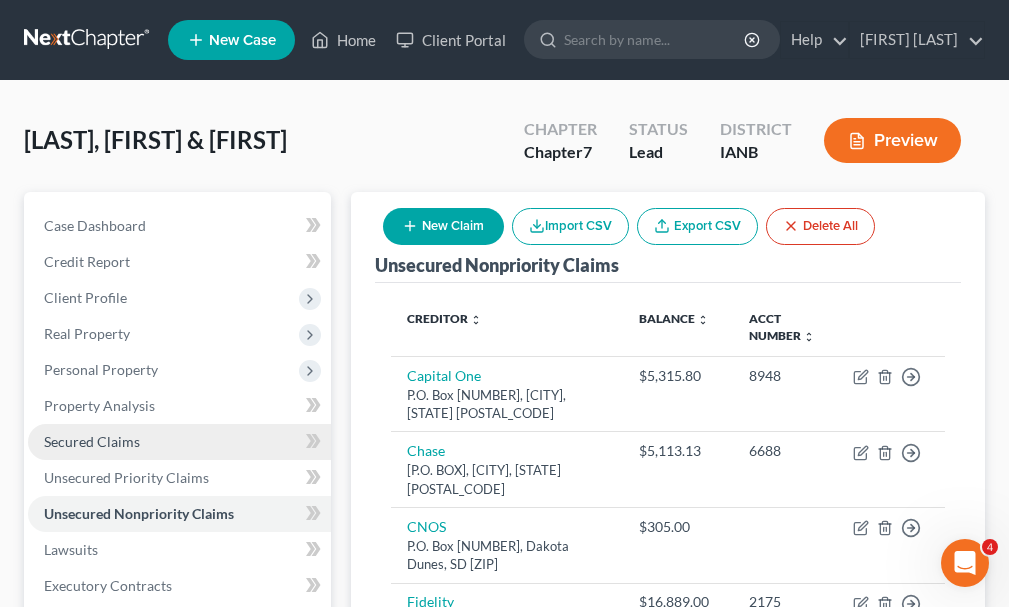 click on "Secured Claims" at bounding box center [92, 441] 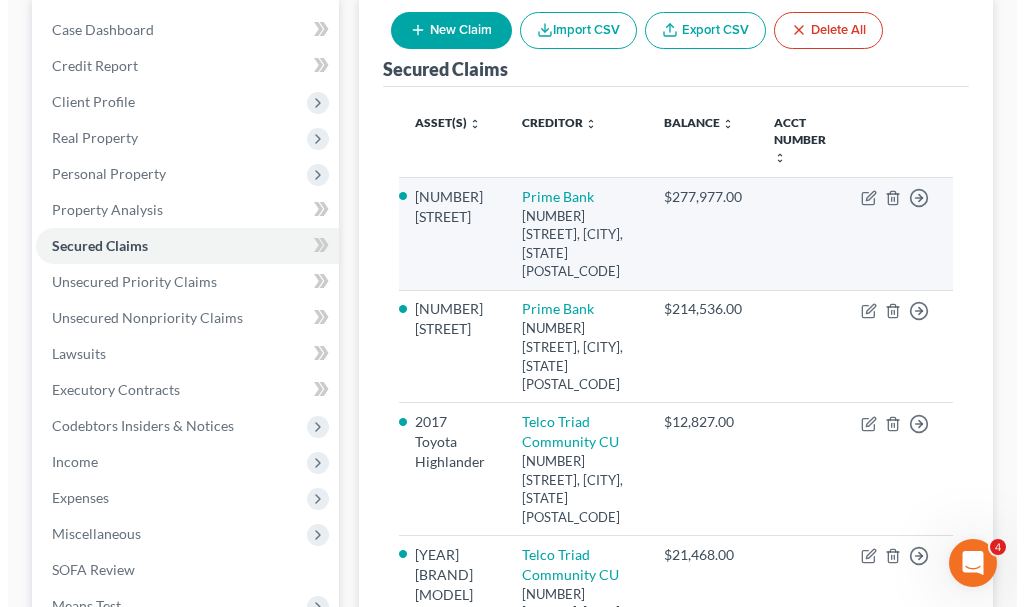scroll, scrollTop: 200, scrollLeft: 0, axis: vertical 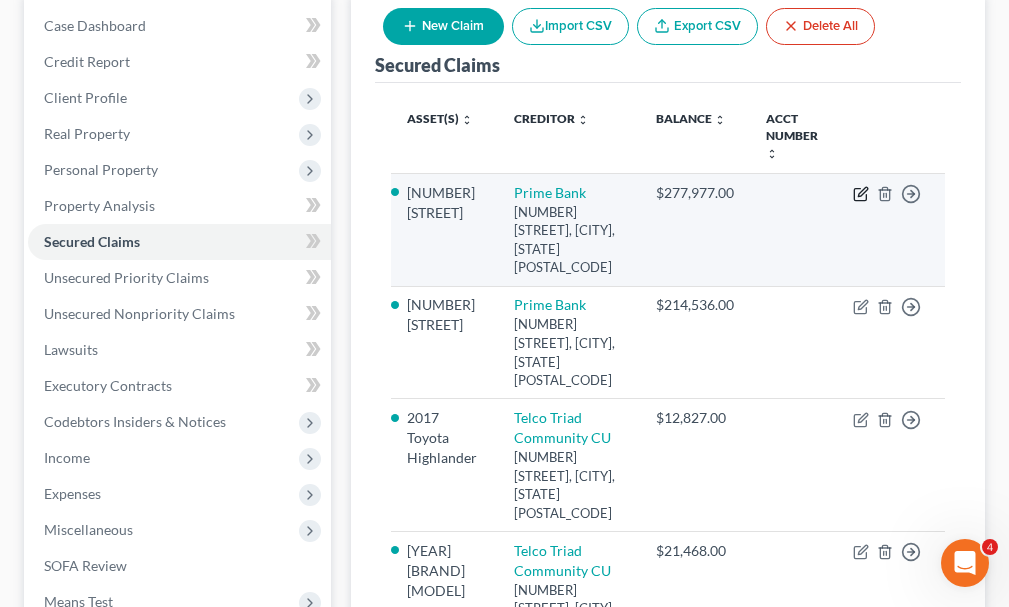 click 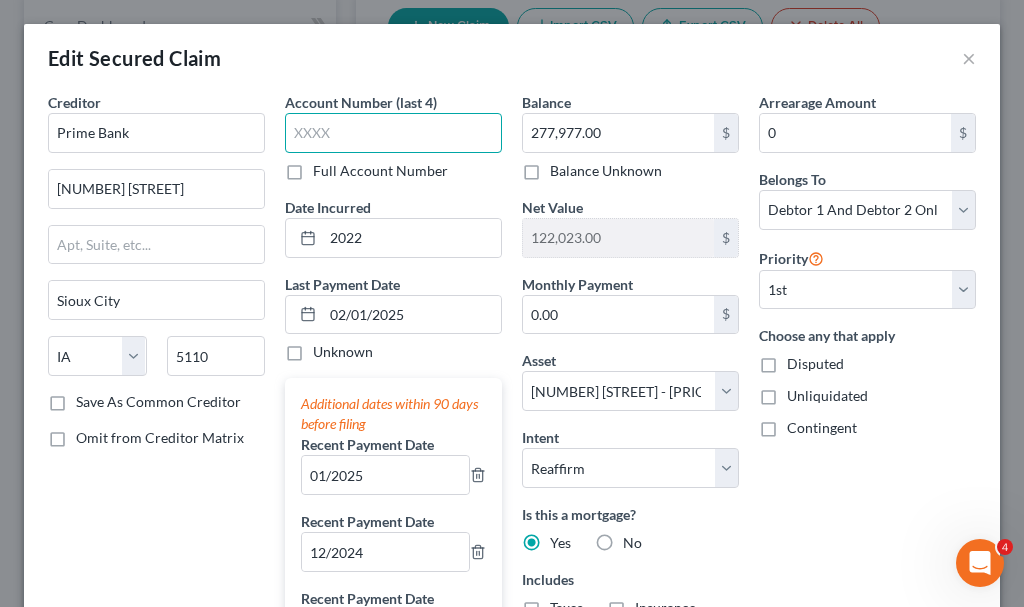click at bounding box center (393, 133) 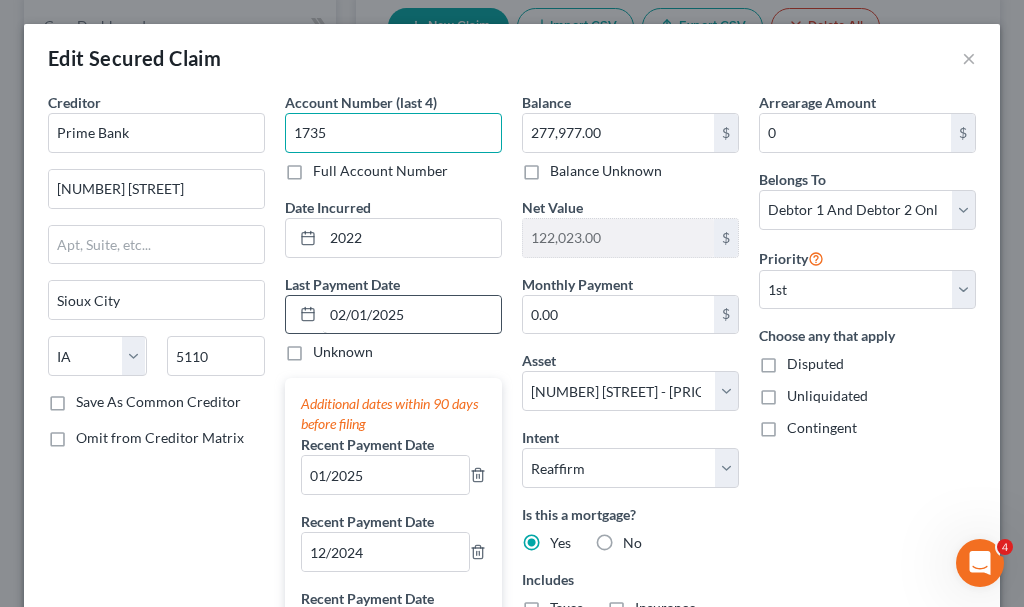 type on "1735" 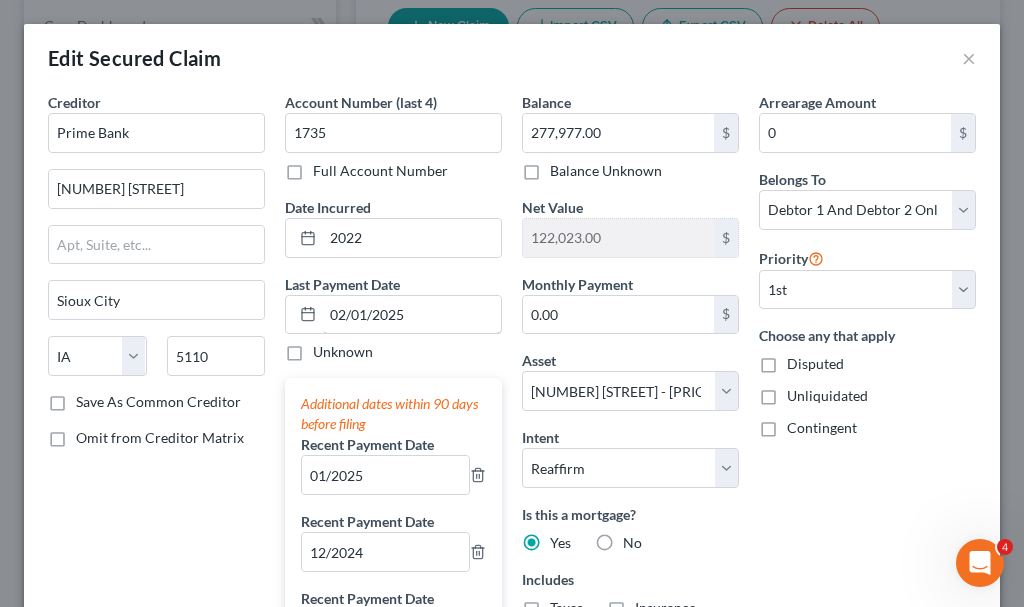 drag, startPoint x: 326, startPoint y: 316, endPoint x: 290, endPoint y: 383, distance: 76.05919 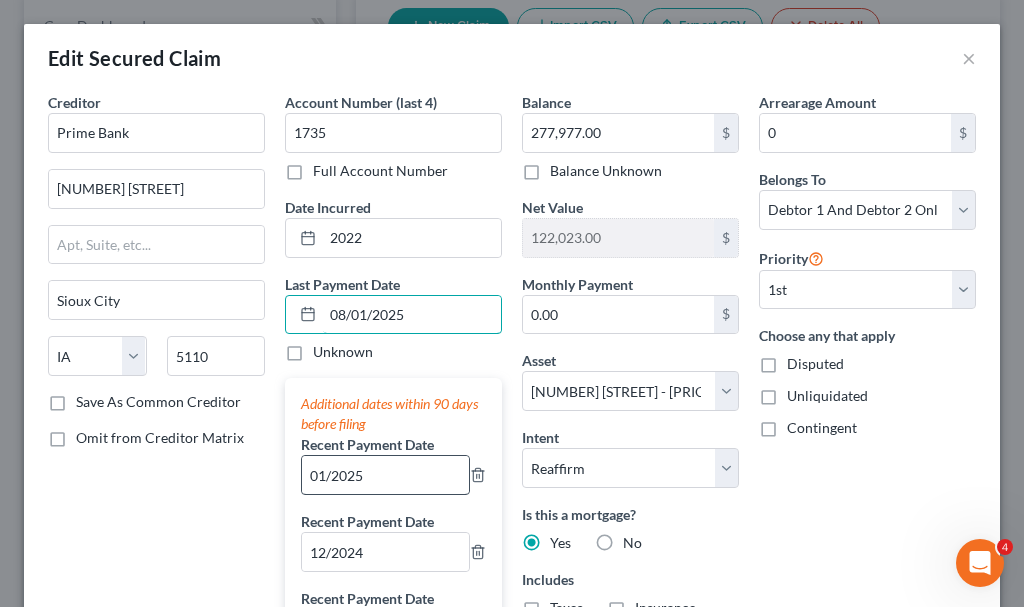 type on "08/01/2025" 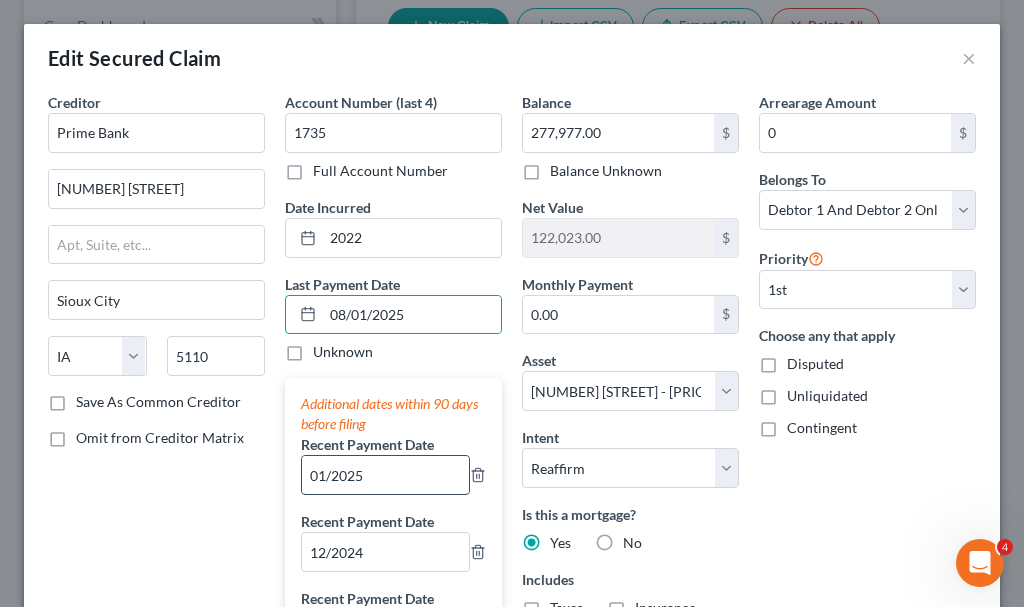 click on "01/2025" at bounding box center [385, 475] 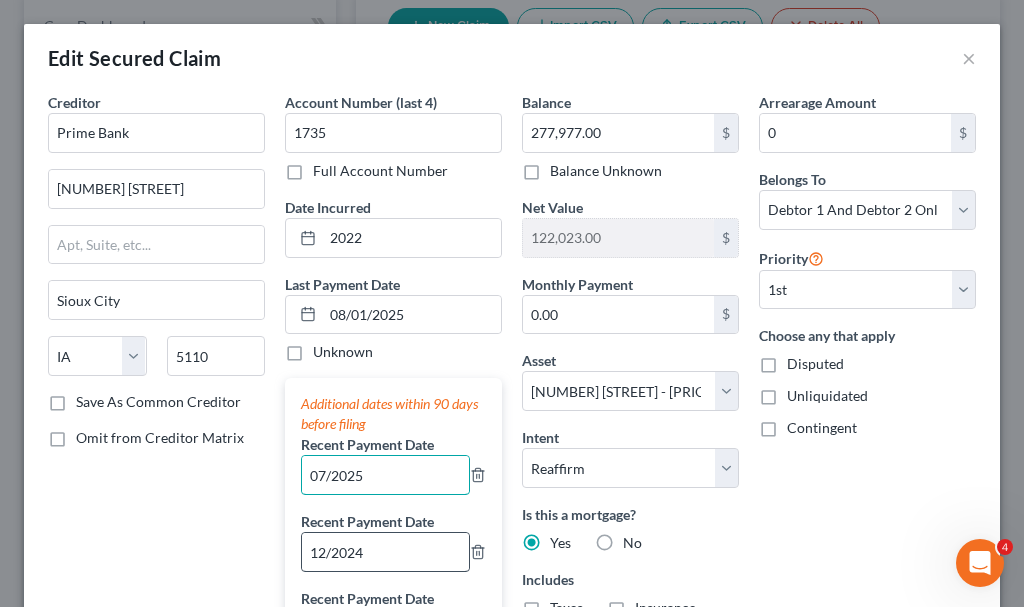 type on "07/2025" 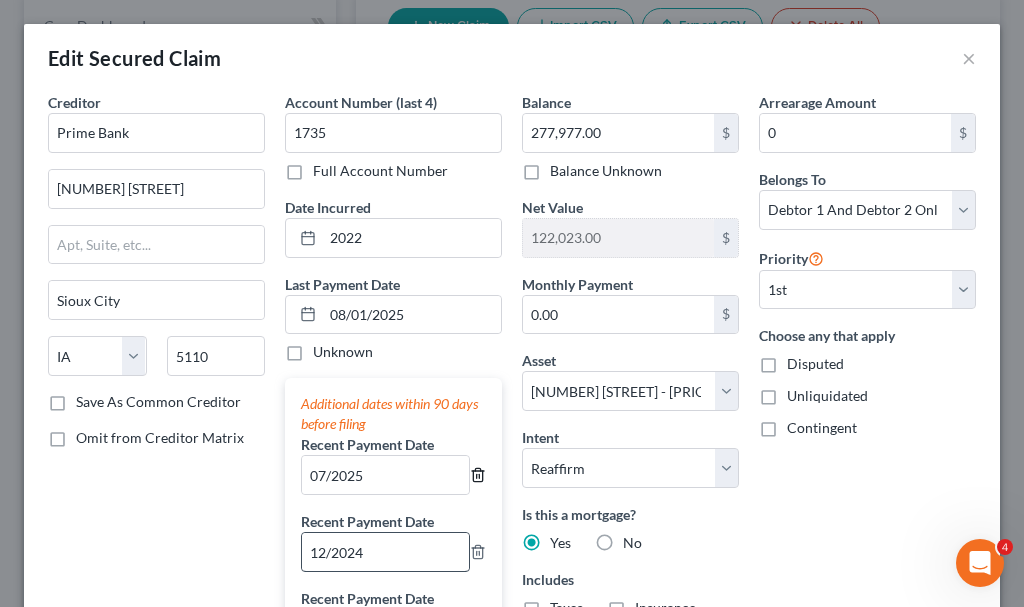 type 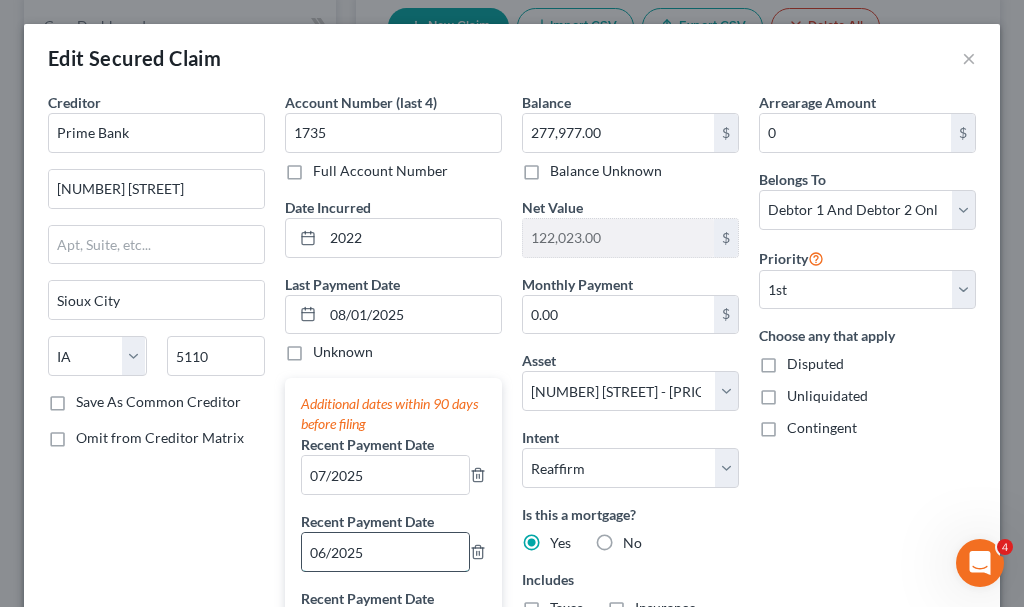 type on "06/2025" 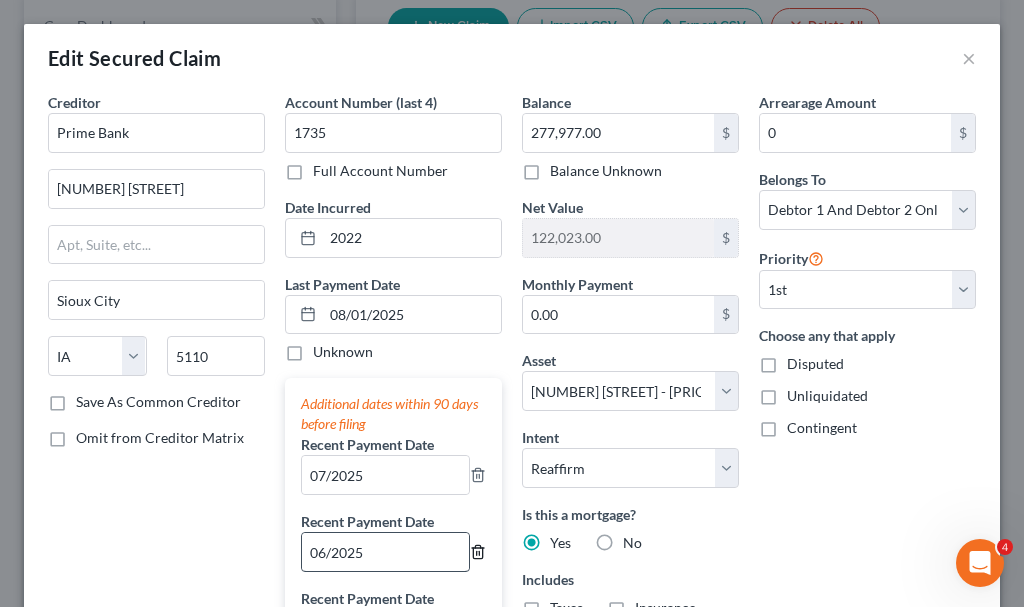 type 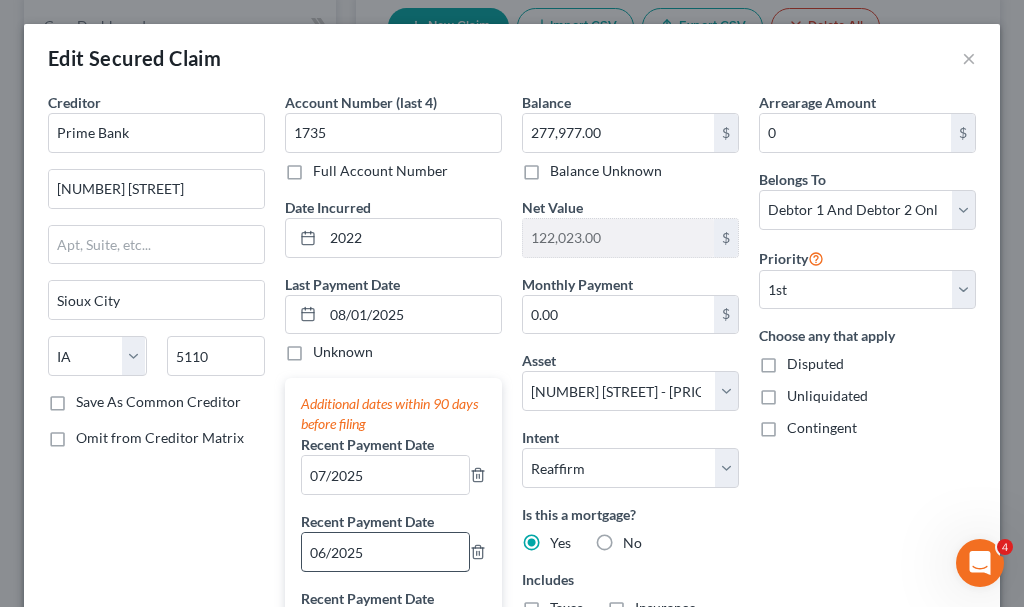 scroll, scrollTop: 325, scrollLeft: 0, axis: vertical 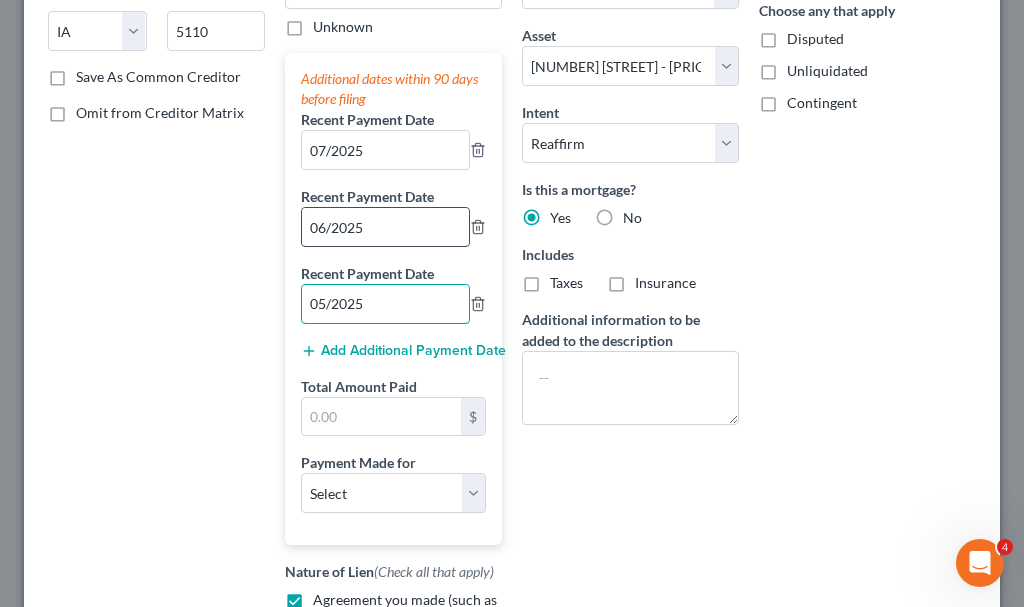 type on "05/2025" 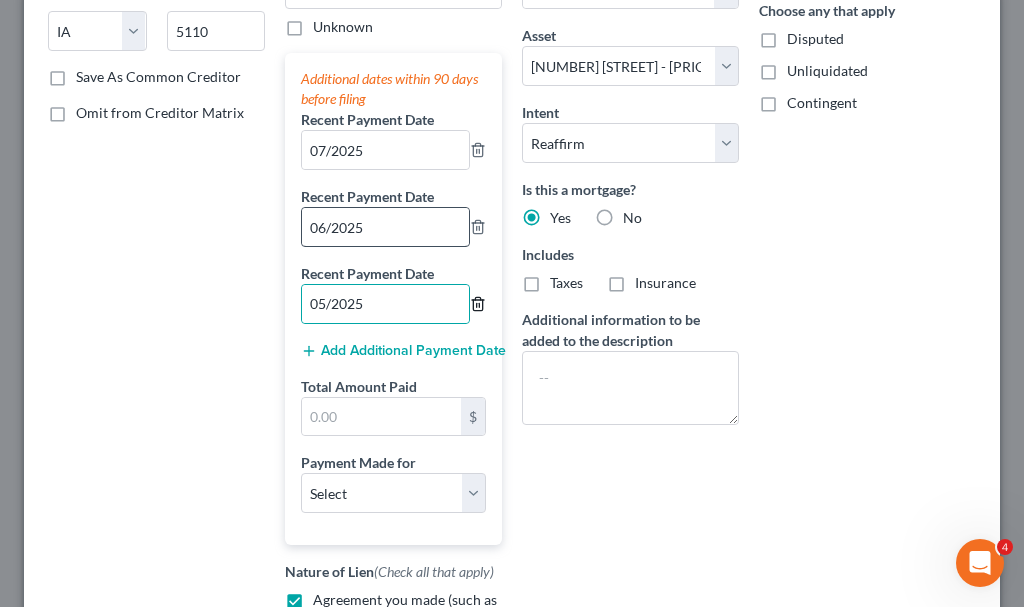type 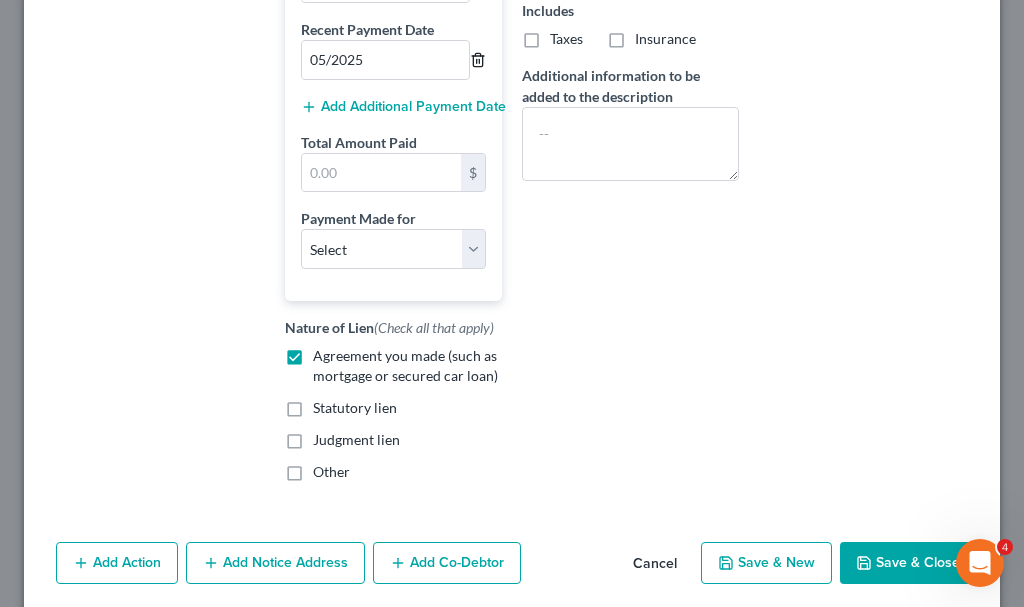 scroll, scrollTop: 643, scrollLeft: 0, axis: vertical 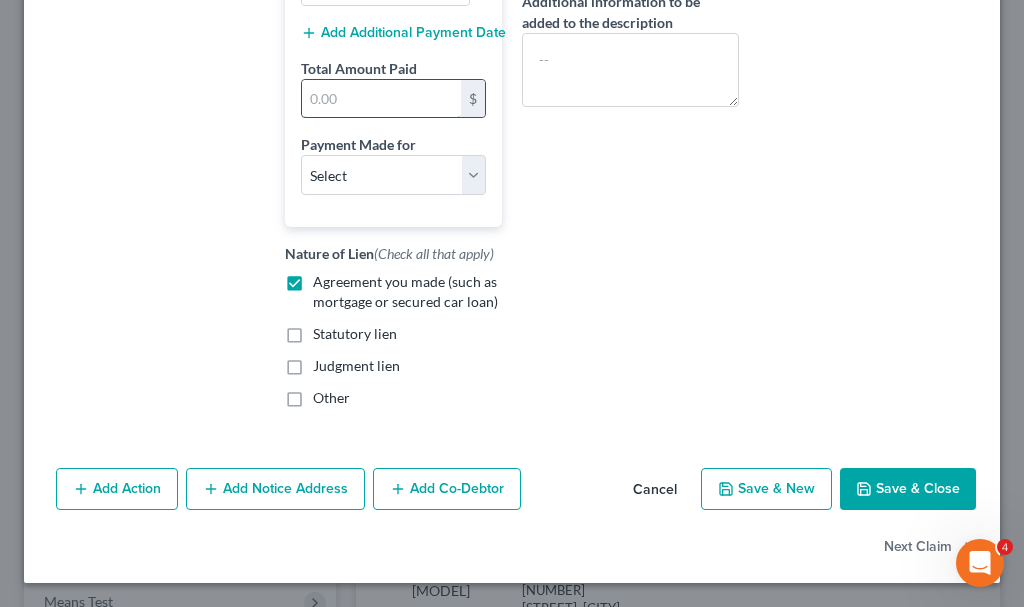 click at bounding box center [381, 99] 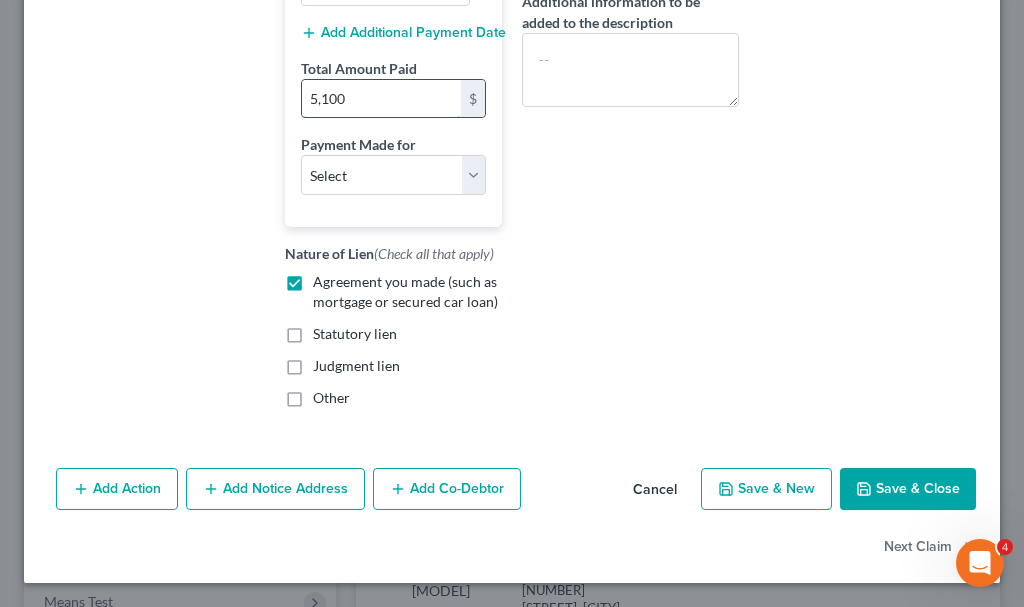 type on "5,100" 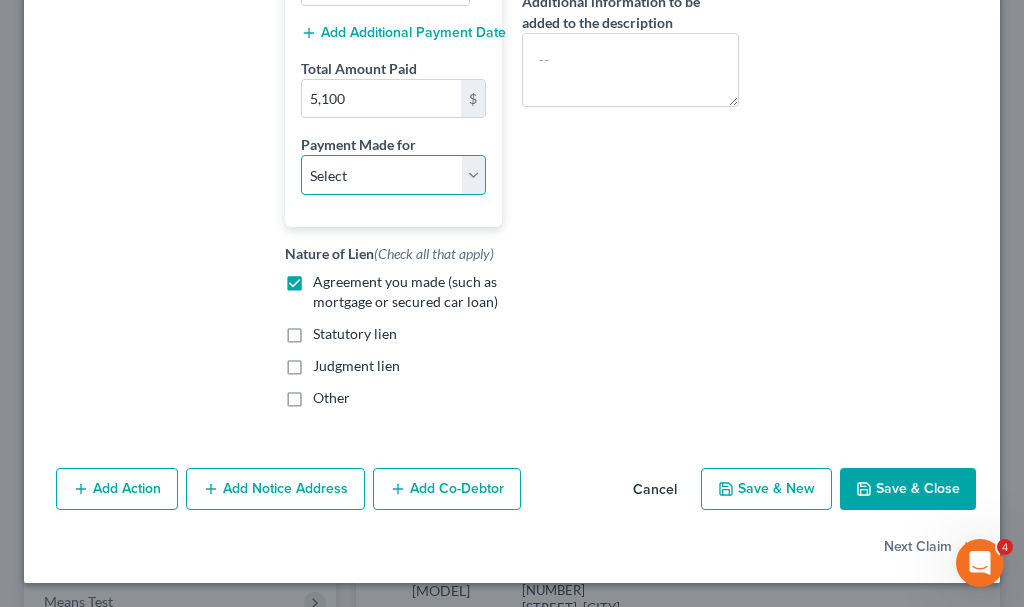 click on "Select Car Credit Card Loan Repayment Mortgage Other Suppliers Or Vendors" at bounding box center (393, 175) 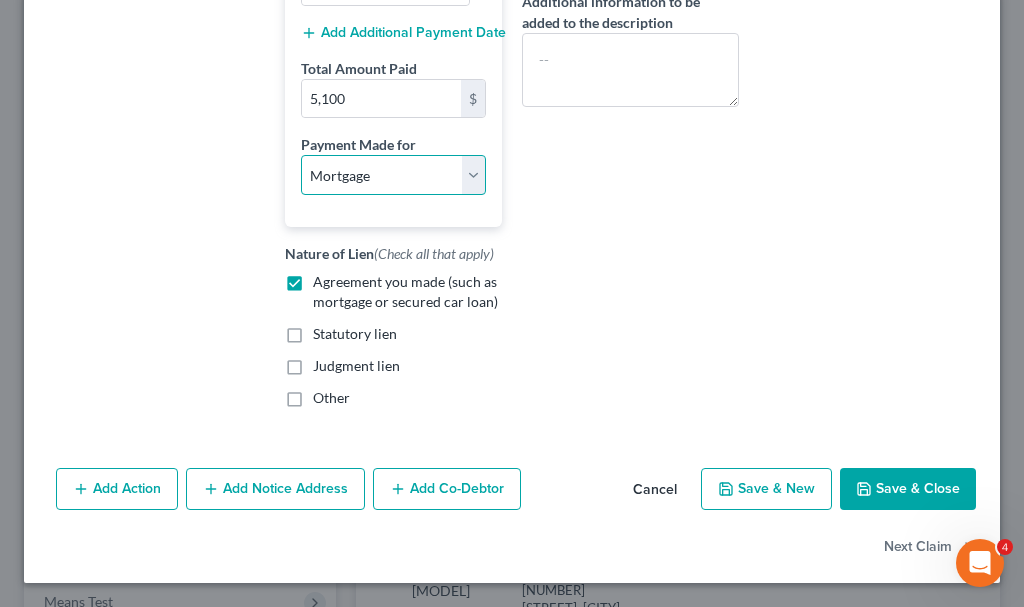 click on "Select Car Credit Card Loan Repayment Mortgage Other Suppliers Or Vendors" at bounding box center [393, 175] 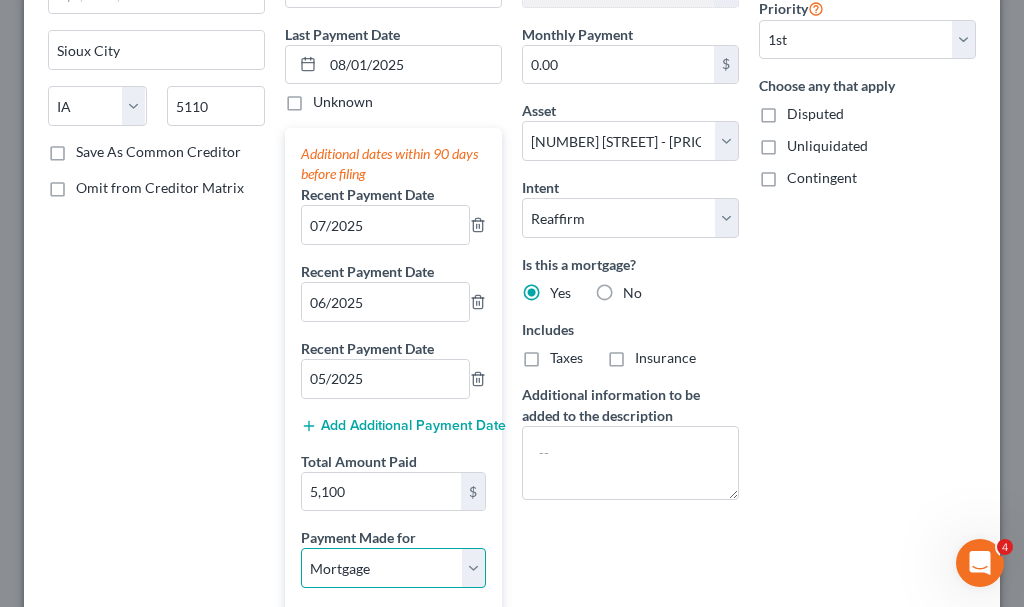 scroll, scrollTop: 643, scrollLeft: 0, axis: vertical 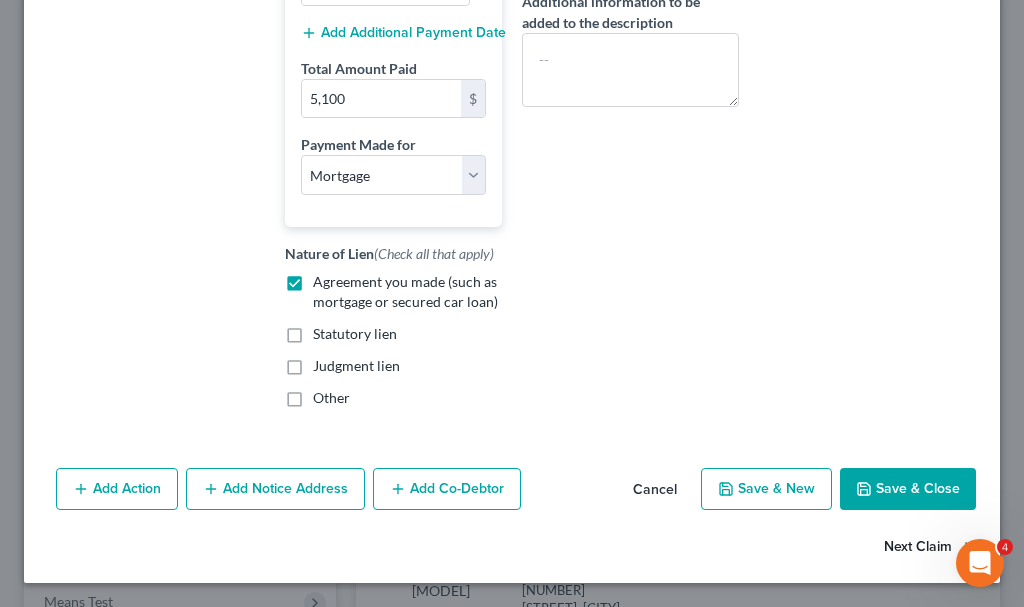 click on "Next Claim" at bounding box center [930, 547] 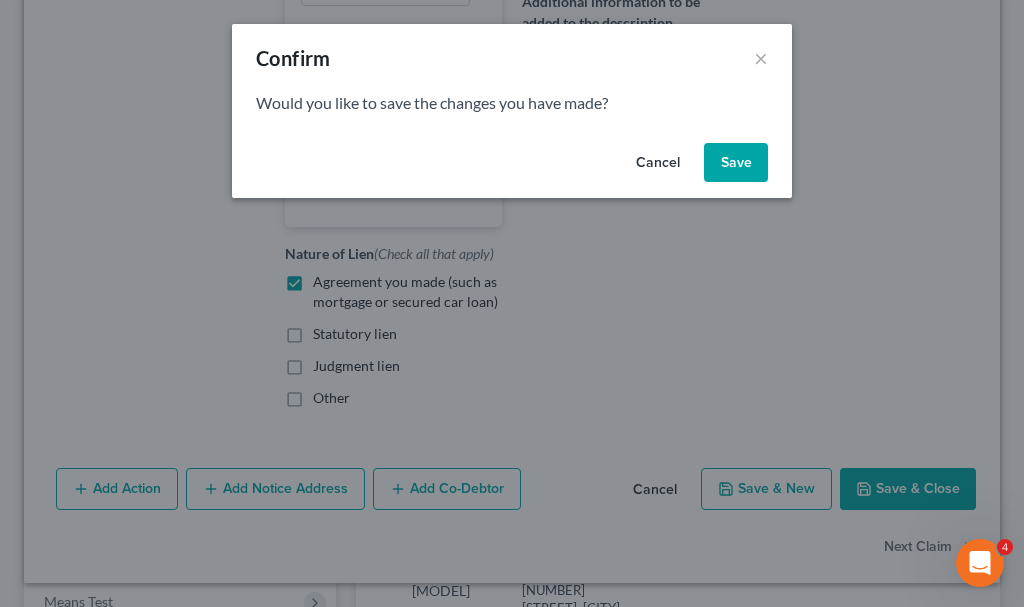 click on "Save" at bounding box center [736, 163] 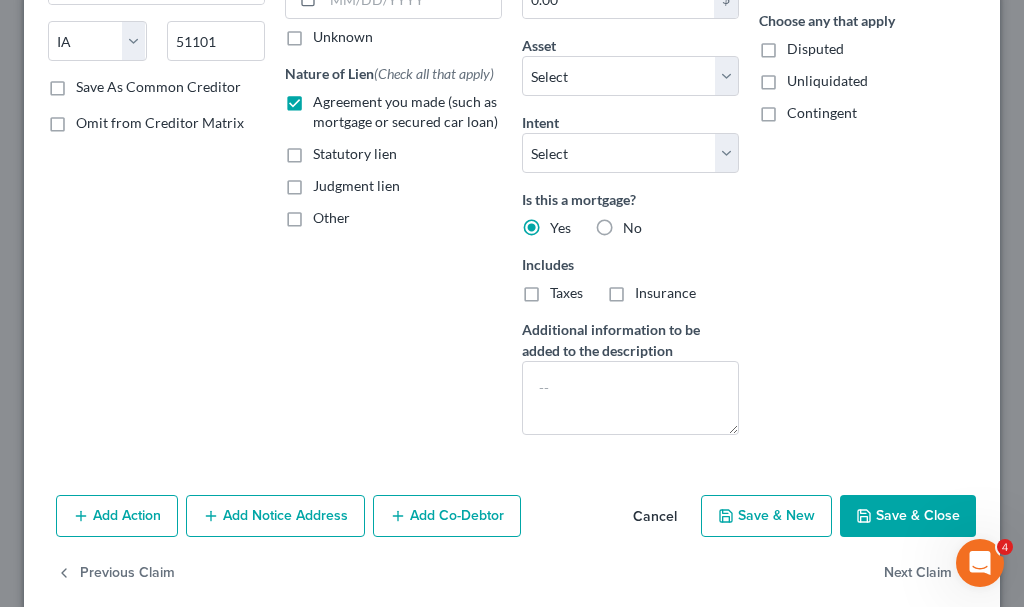 scroll, scrollTop: 342, scrollLeft: 0, axis: vertical 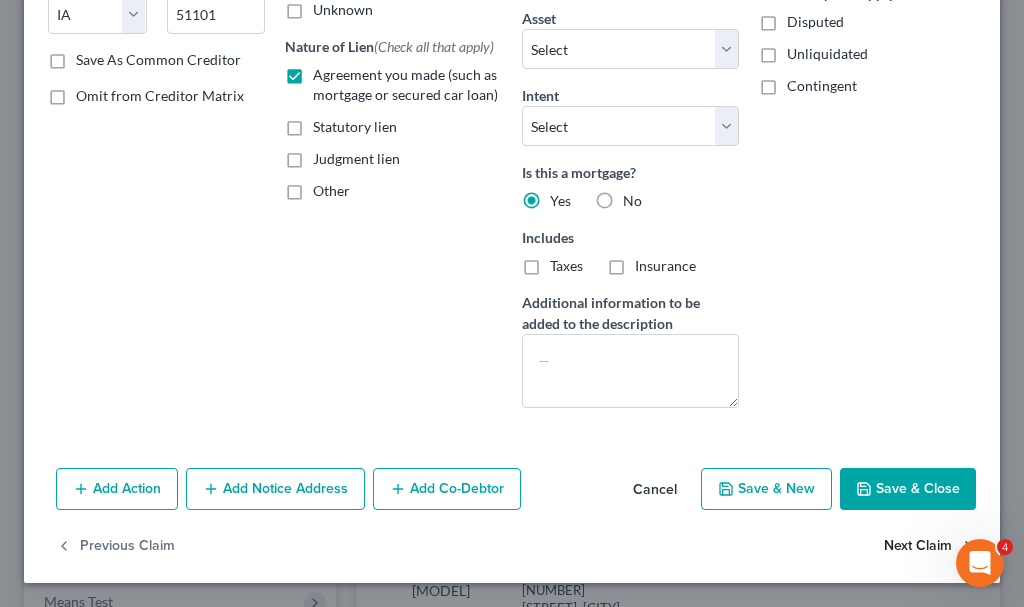 click on "Next Claim" at bounding box center (930, 547) 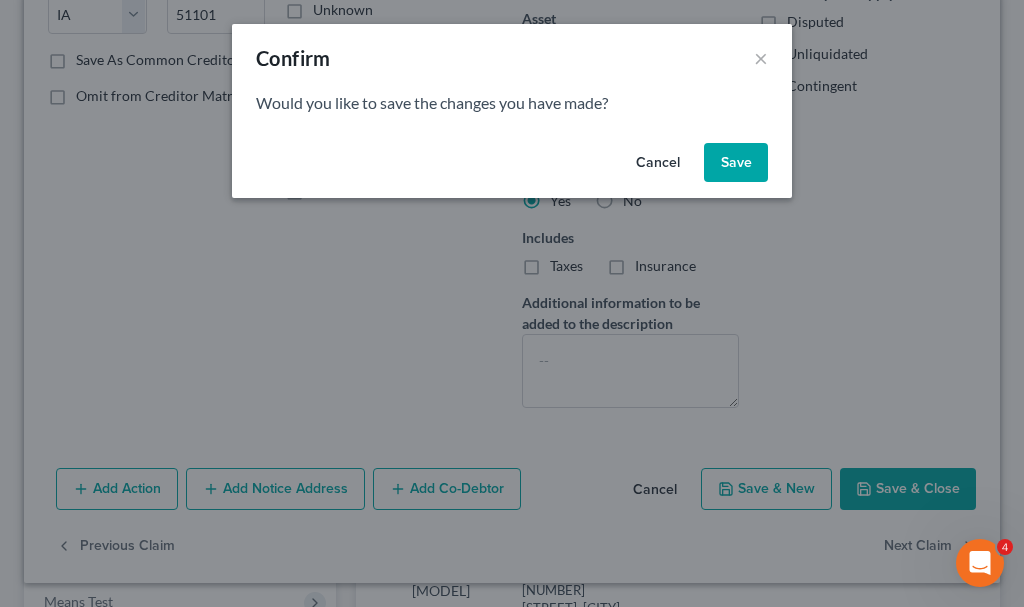 click on "Save" at bounding box center (736, 163) 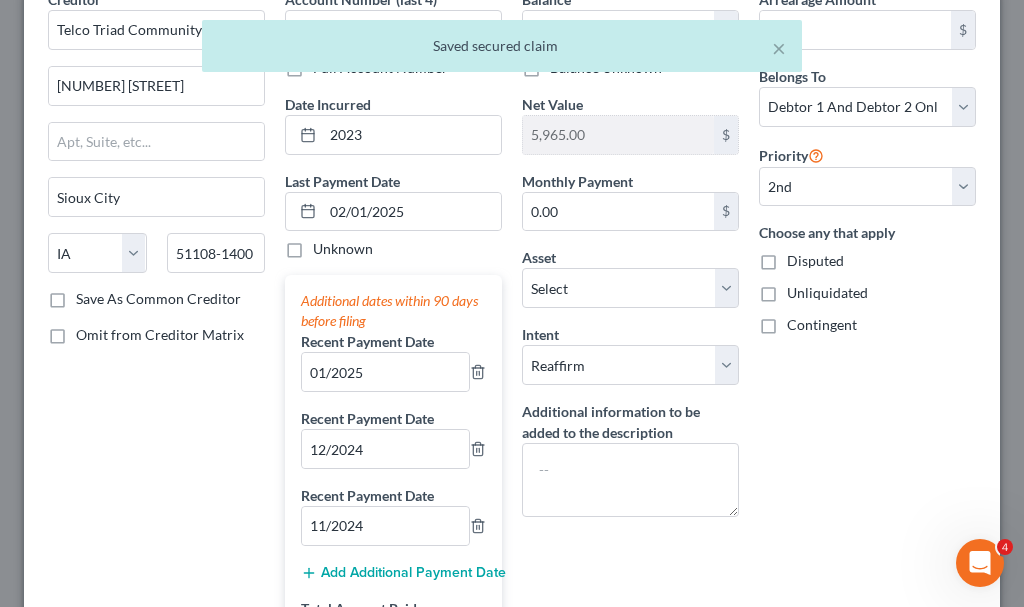 scroll, scrollTop: 100, scrollLeft: 0, axis: vertical 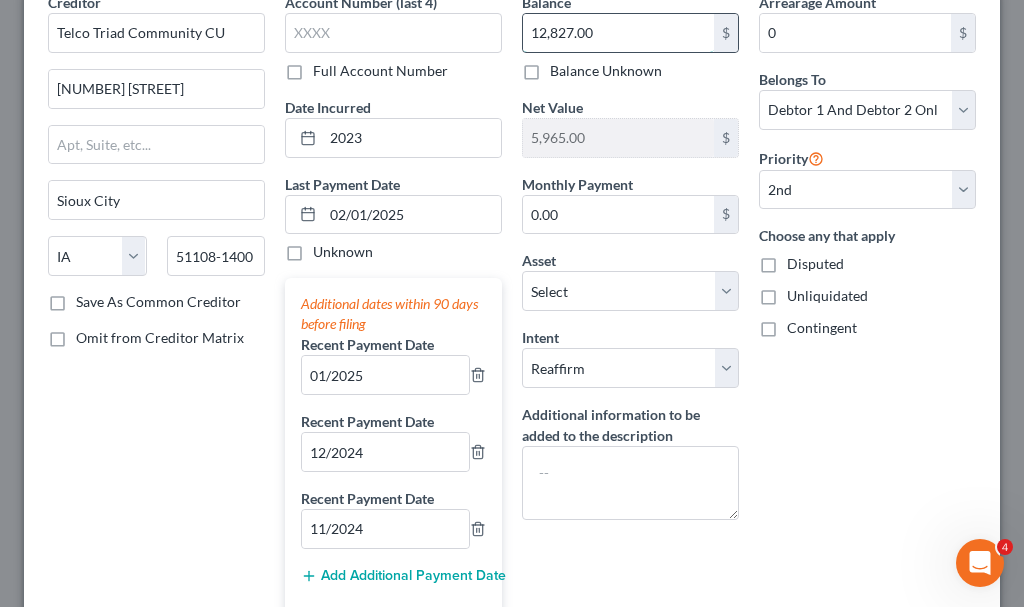 click on "12,827.00" at bounding box center (618, 33) 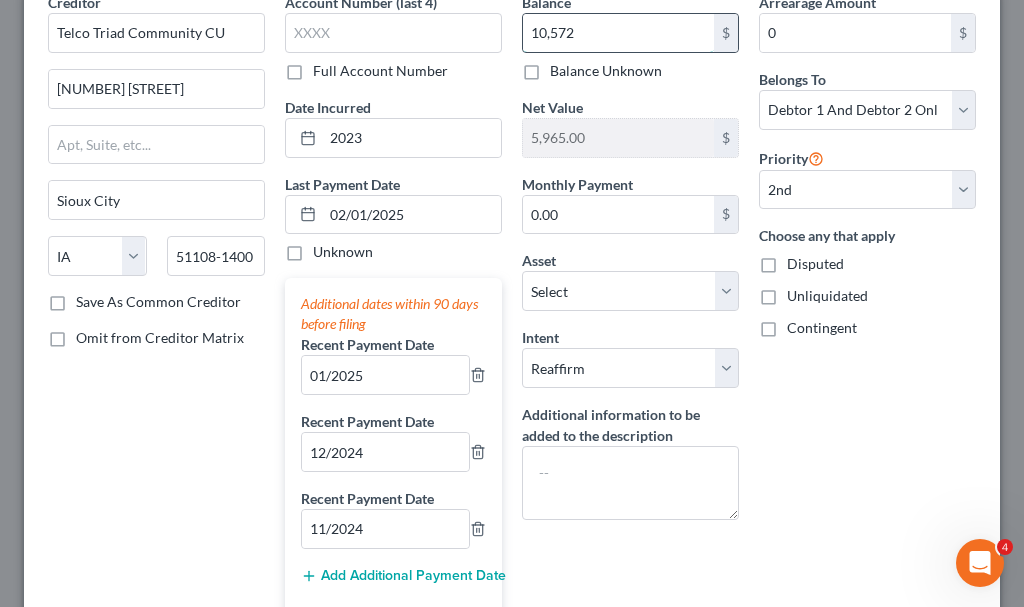 type on "10,572" 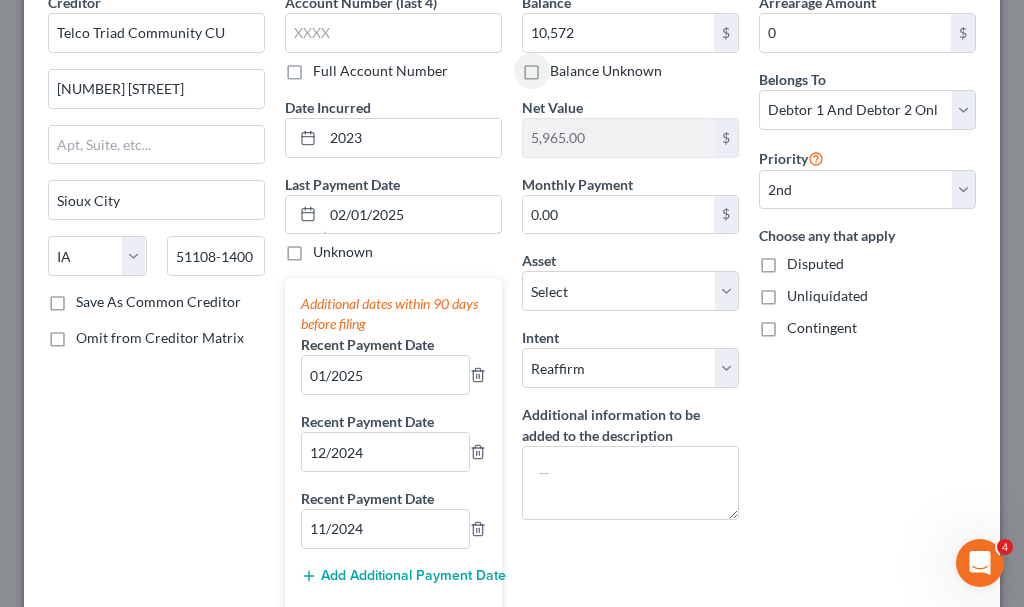 drag, startPoint x: 327, startPoint y: 217, endPoint x: 300, endPoint y: 273, distance: 62.169125 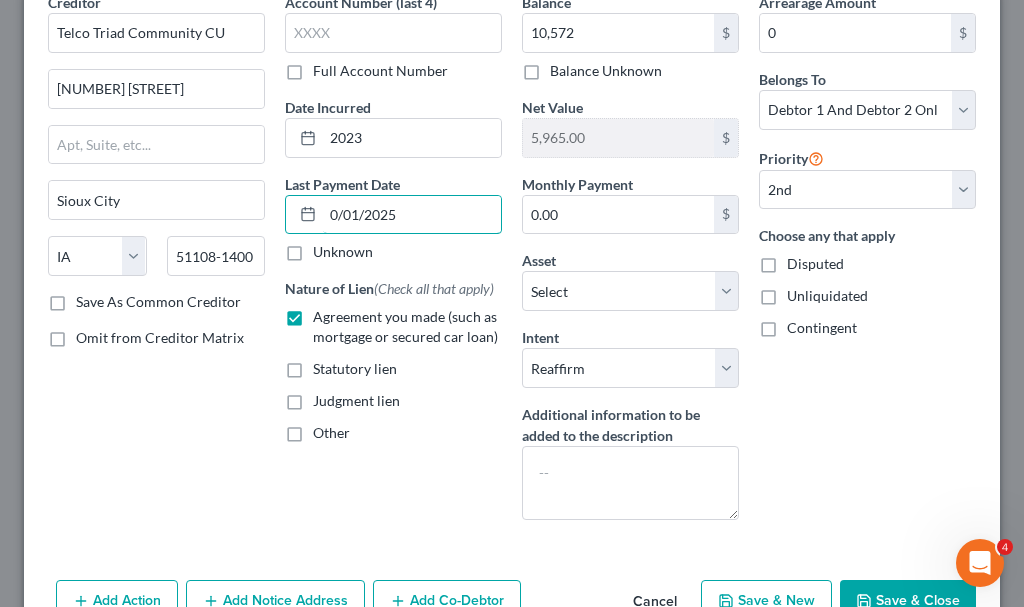 type on "08/01/2025" 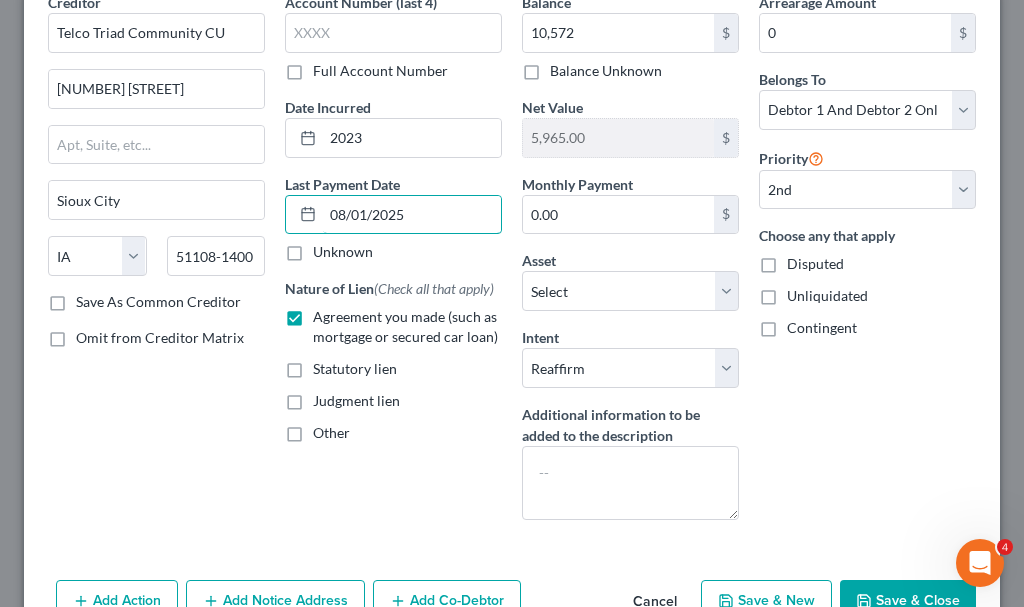 select on "0" 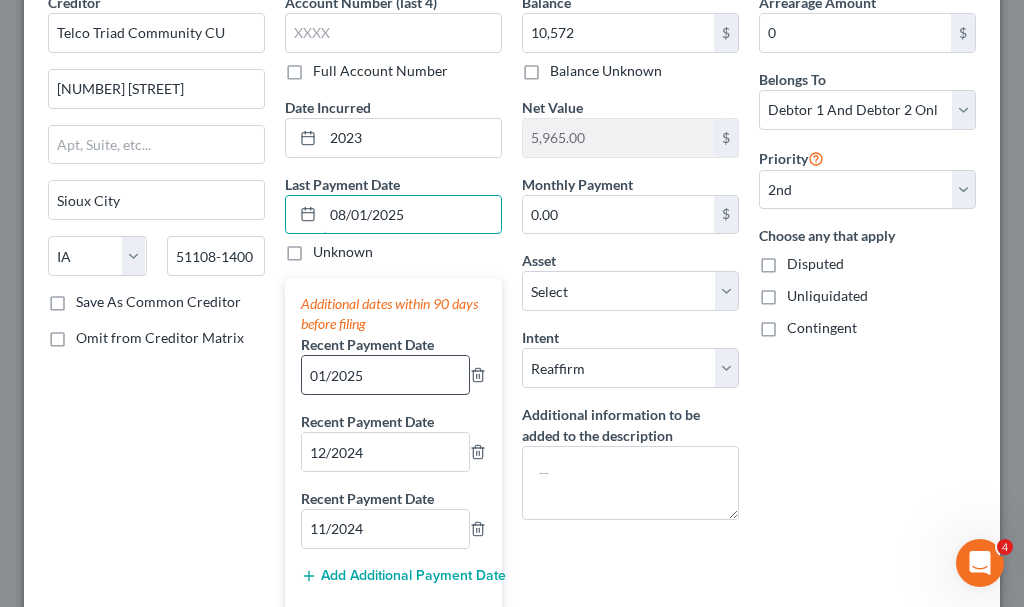 type on "08/01/2025" 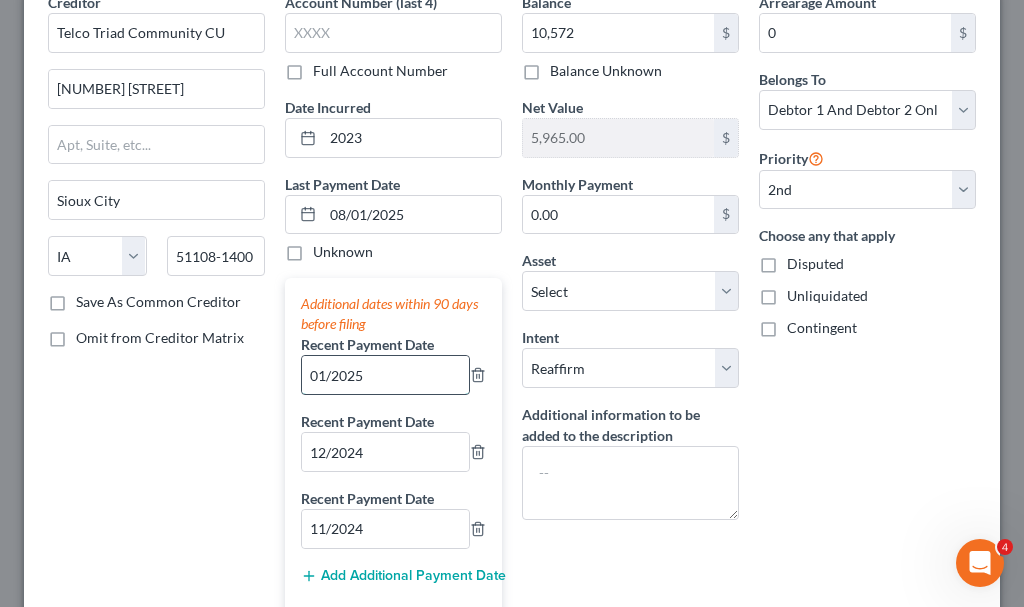 click on "01/2025" at bounding box center [385, 375] 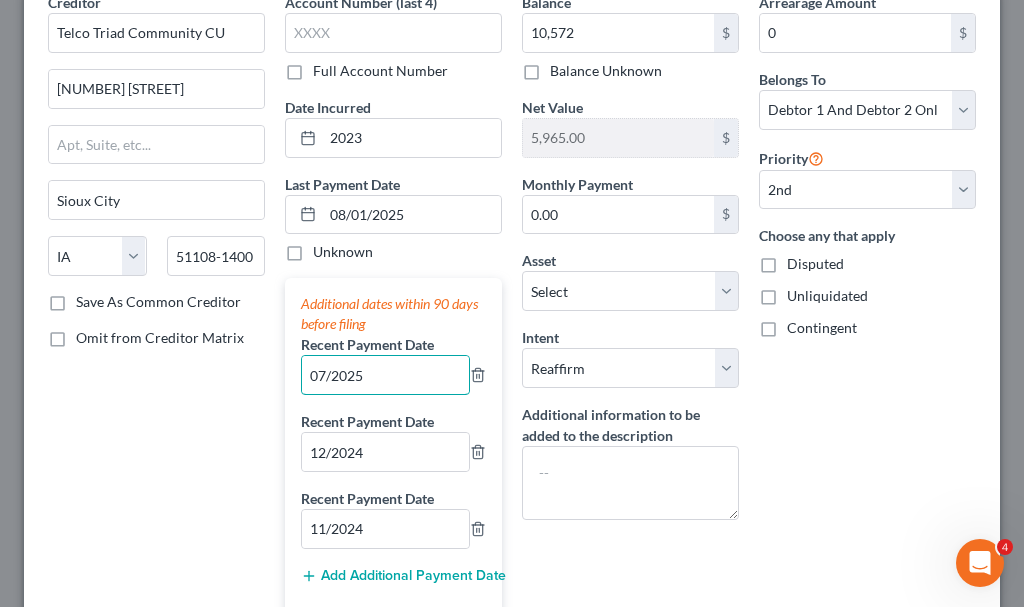 type on "07/2025" 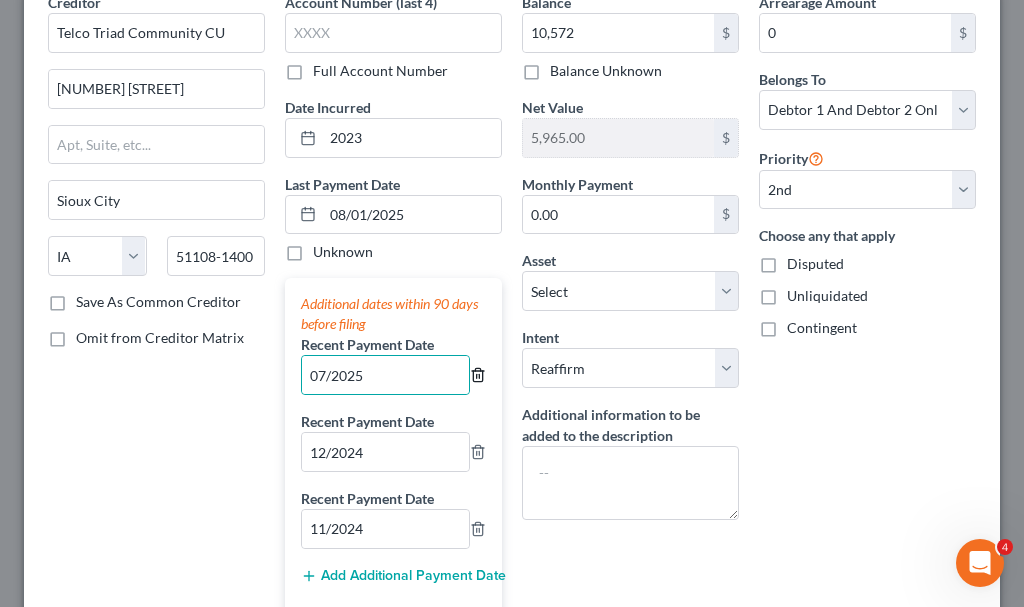 type 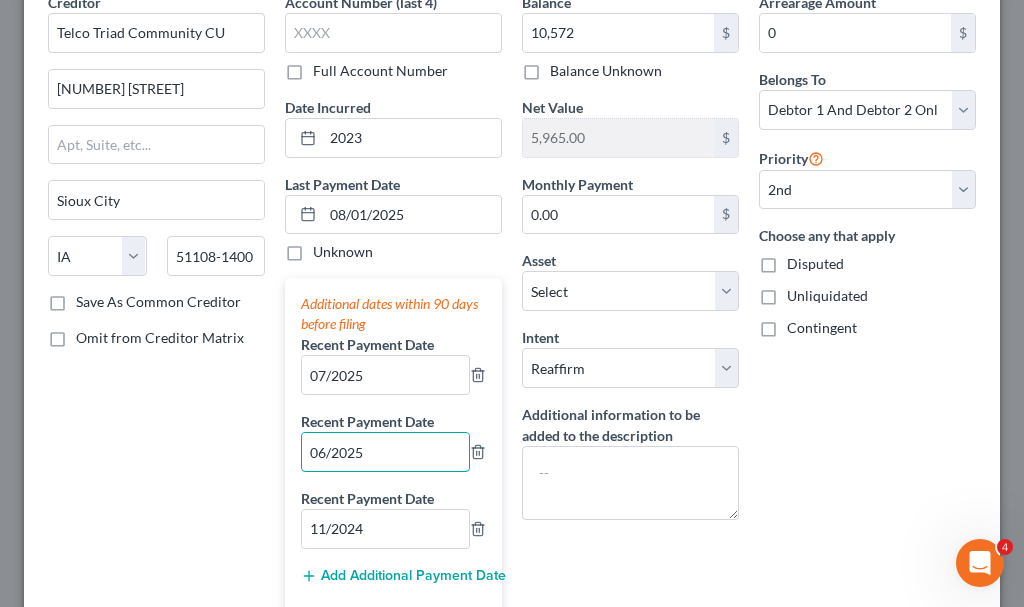 type on "06/2025" 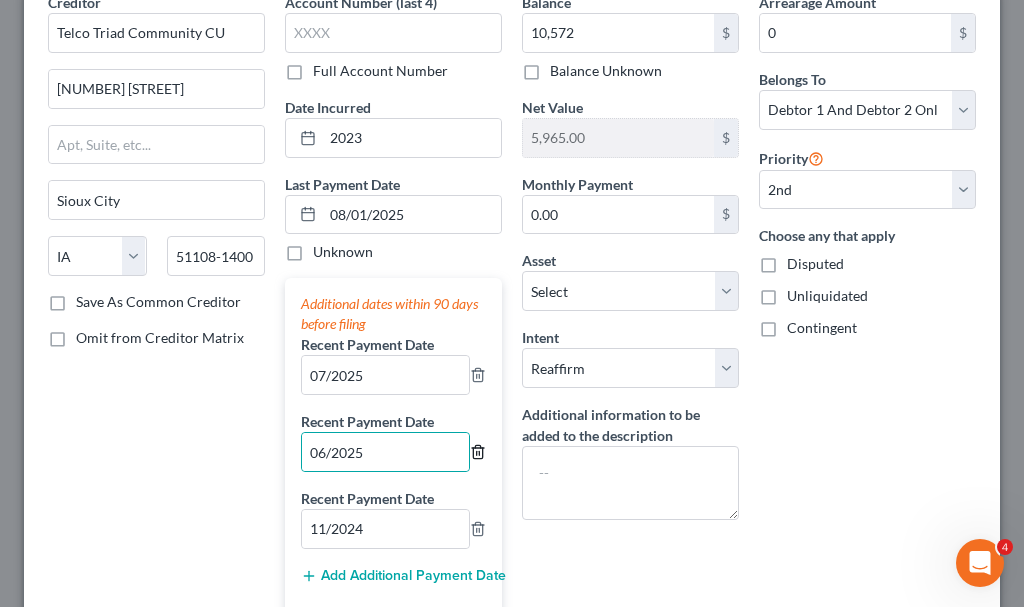 type 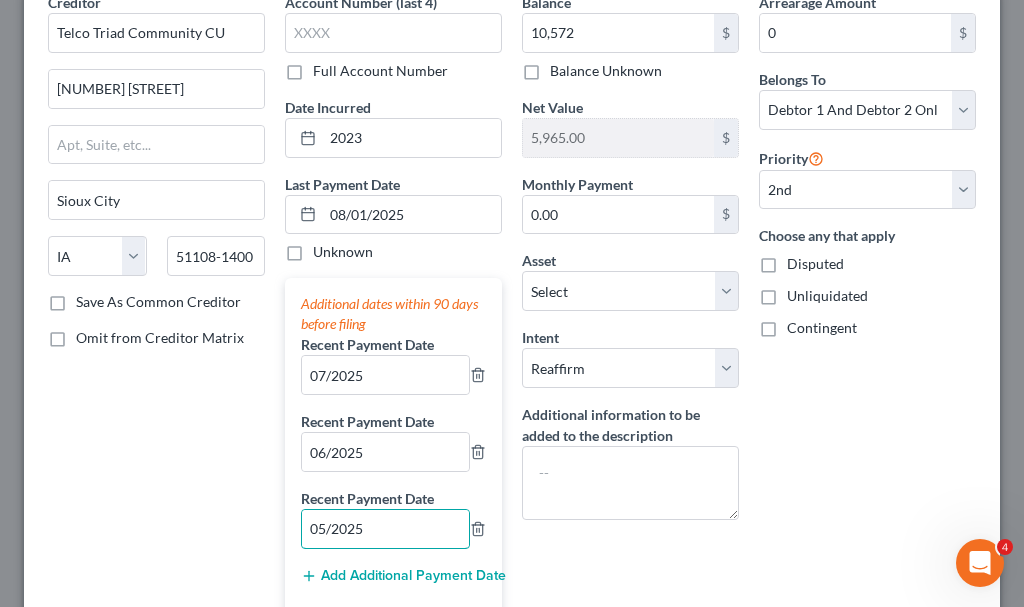 type on "05/2025" 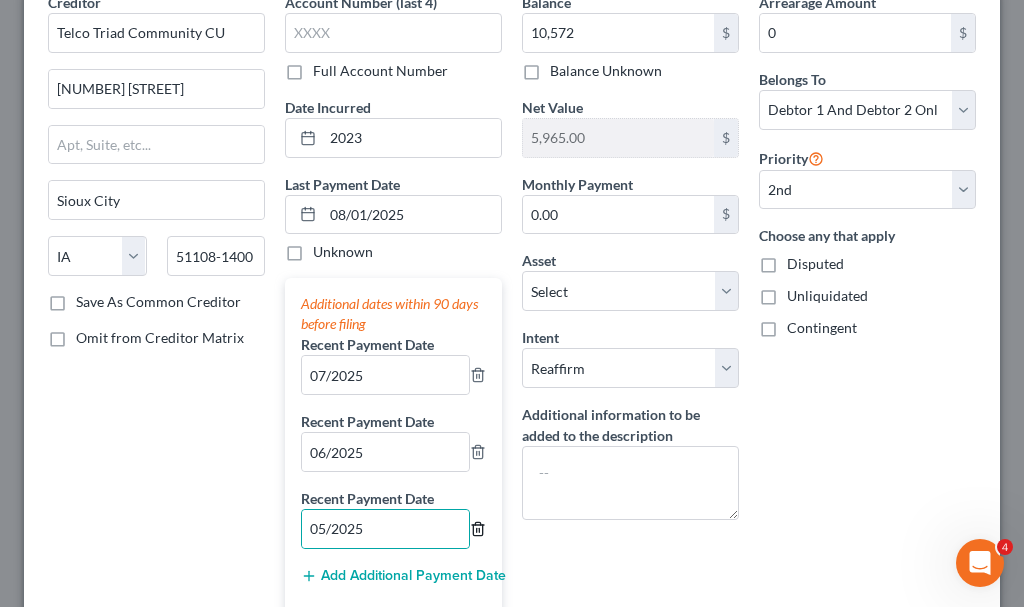 type 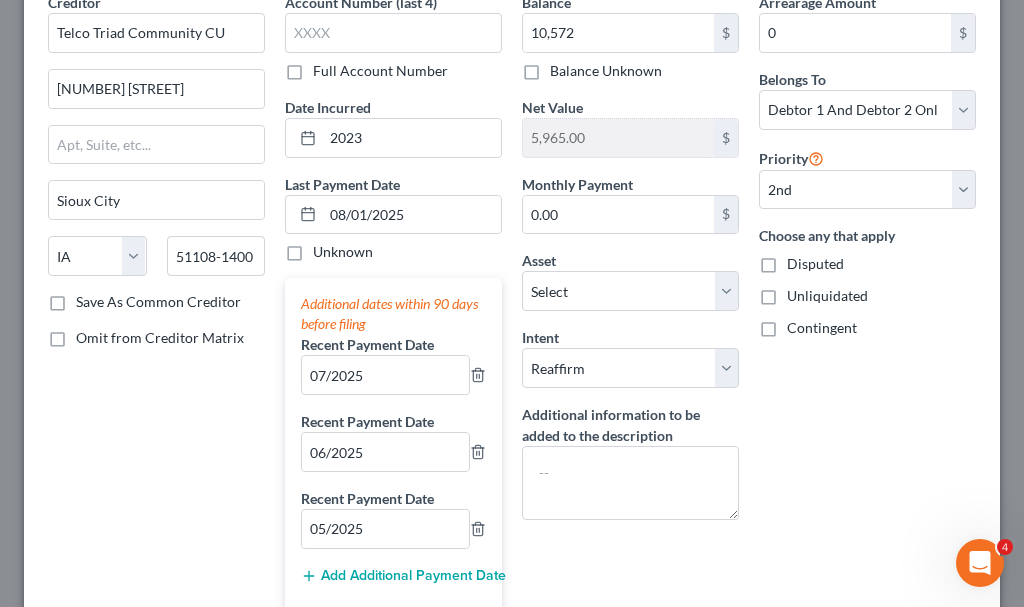 type 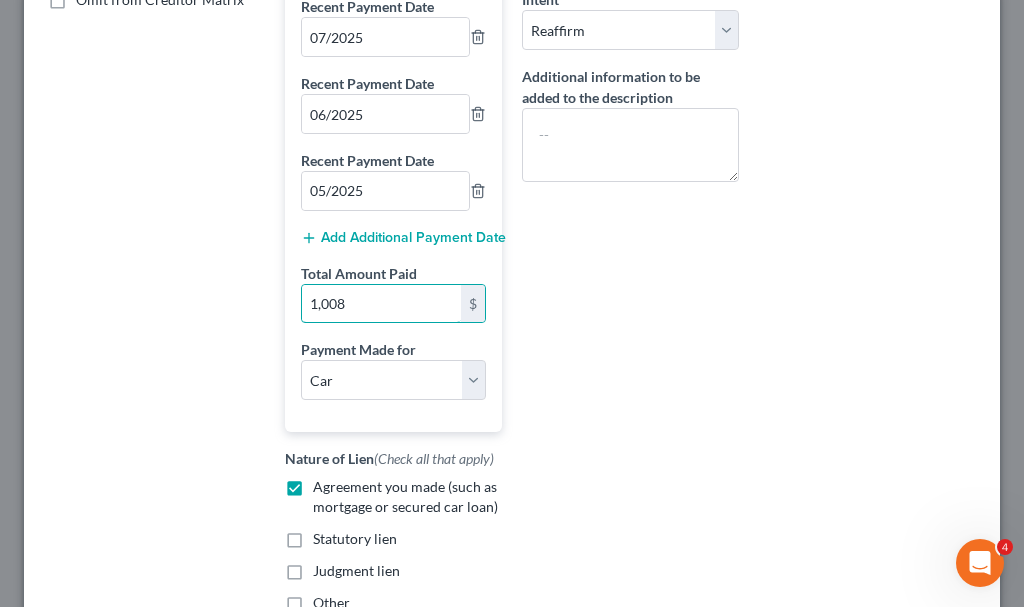 type on "1,008" 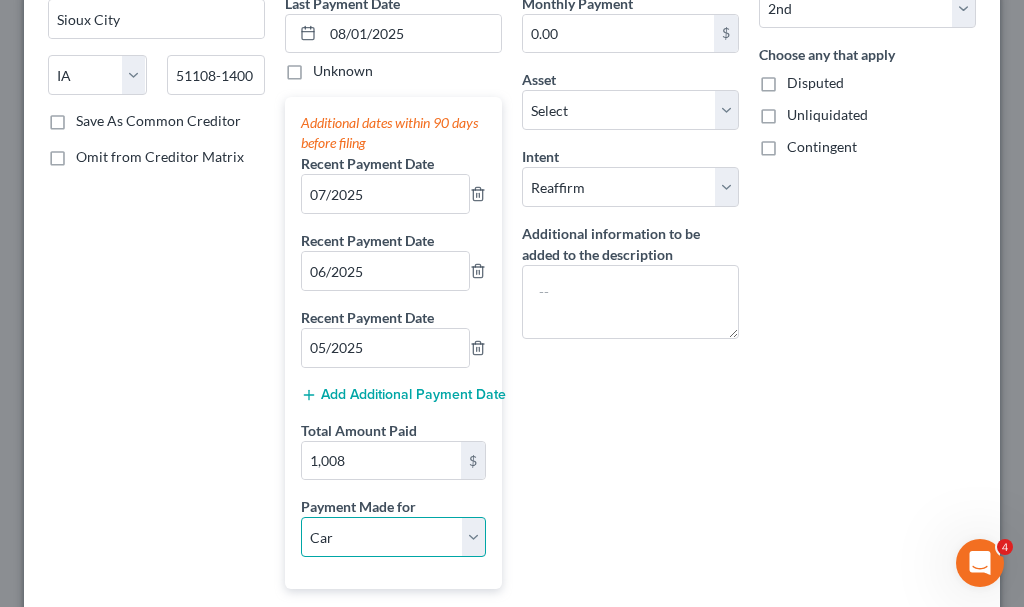 scroll, scrollTop: 138, scrollLeft: 0, axis: vertical 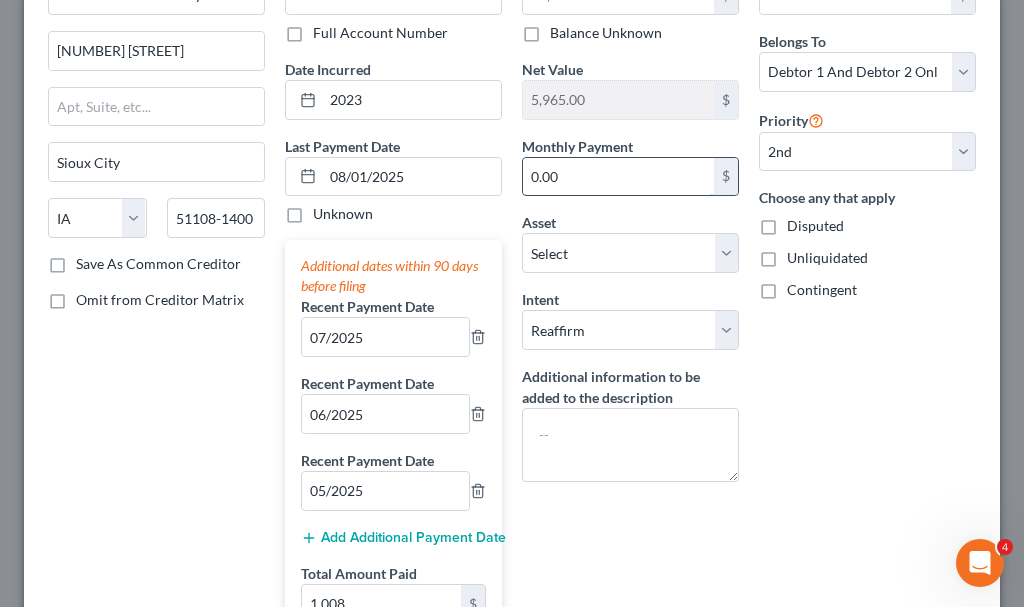 click on "0.00" at bounding box center [618, 177] 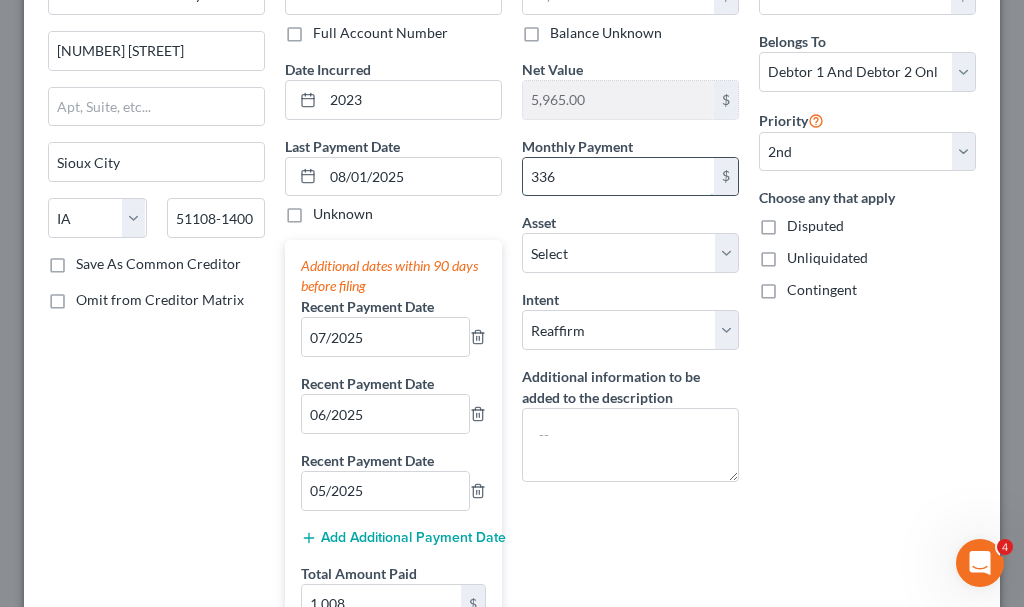 type on "336" 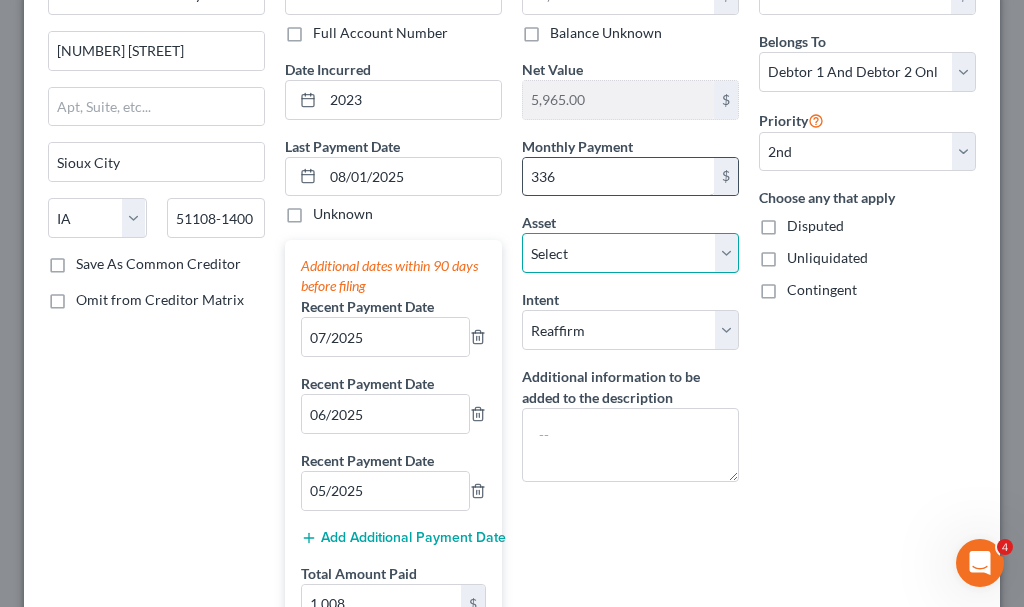 select on "23" 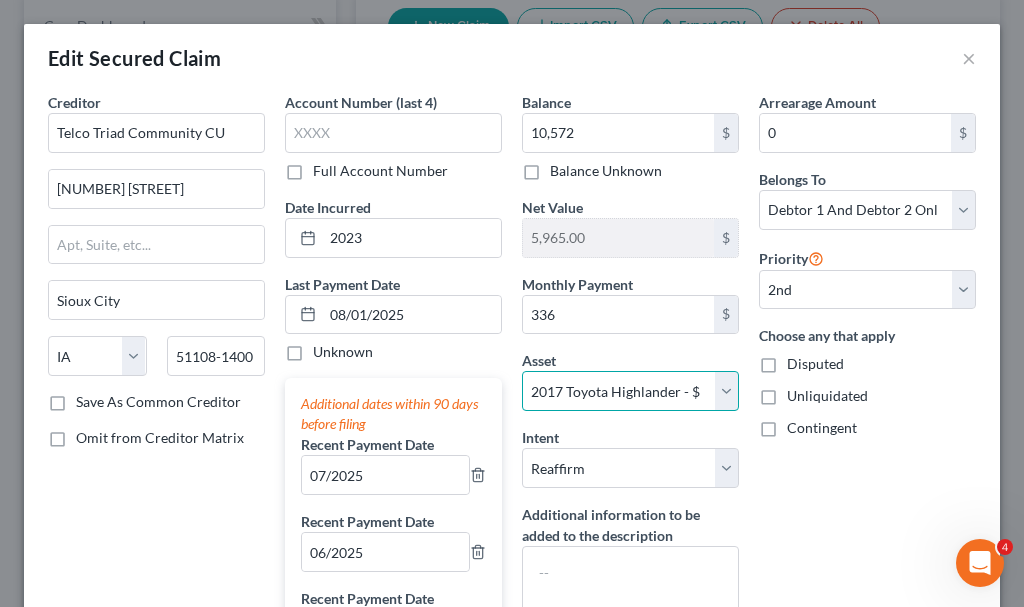 scroll, scrollTop: 643, scrollLeft: 0, axis: vertical 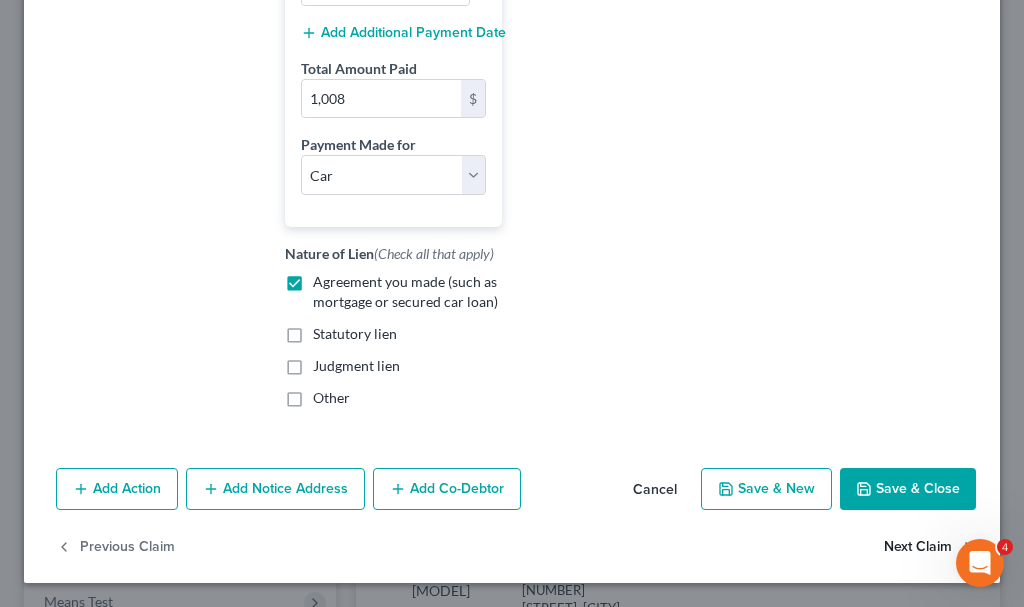click on "Next Claim" at bounding box center (930, 547) 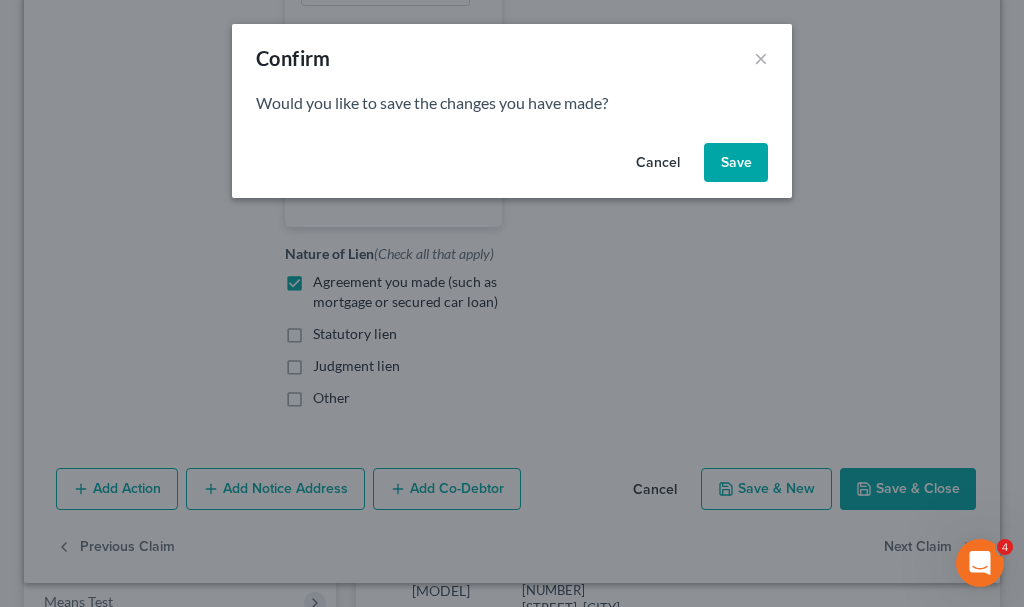 click on "Save" at bounding box center (736, 163) 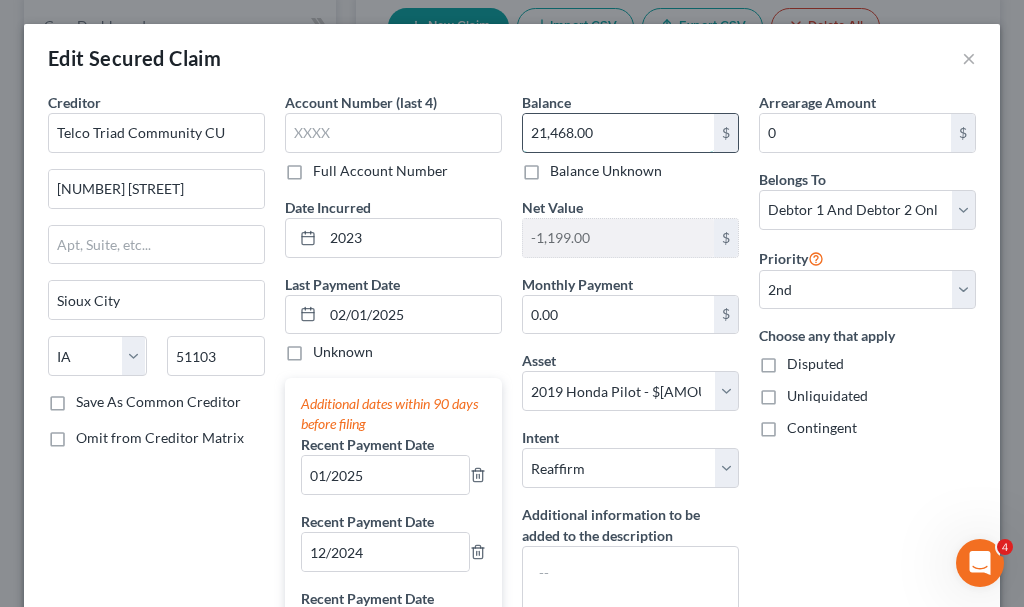 click on "21,468.00" at bounding box center [618, 133] 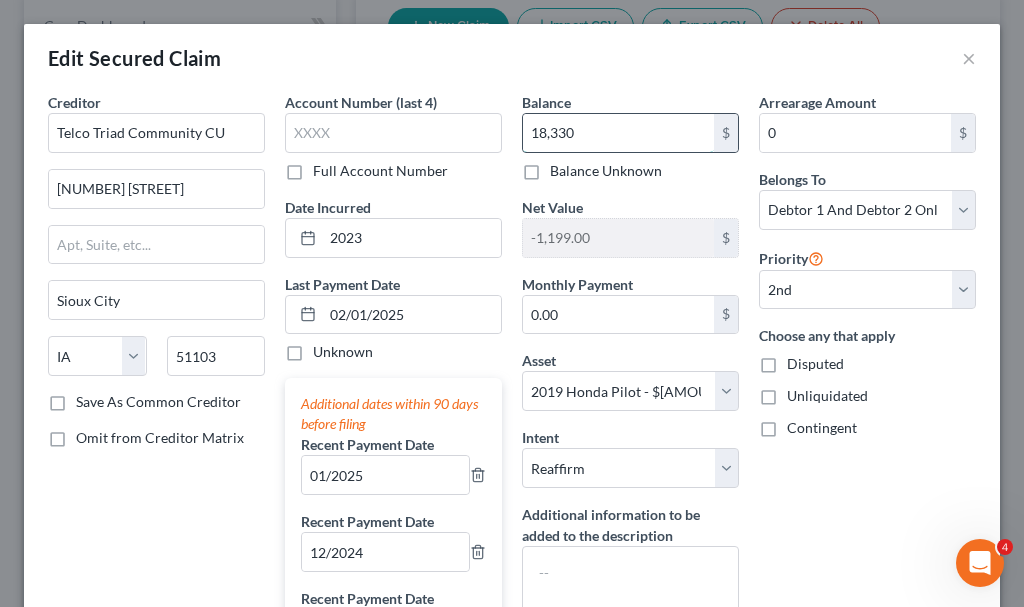type on "18,330" 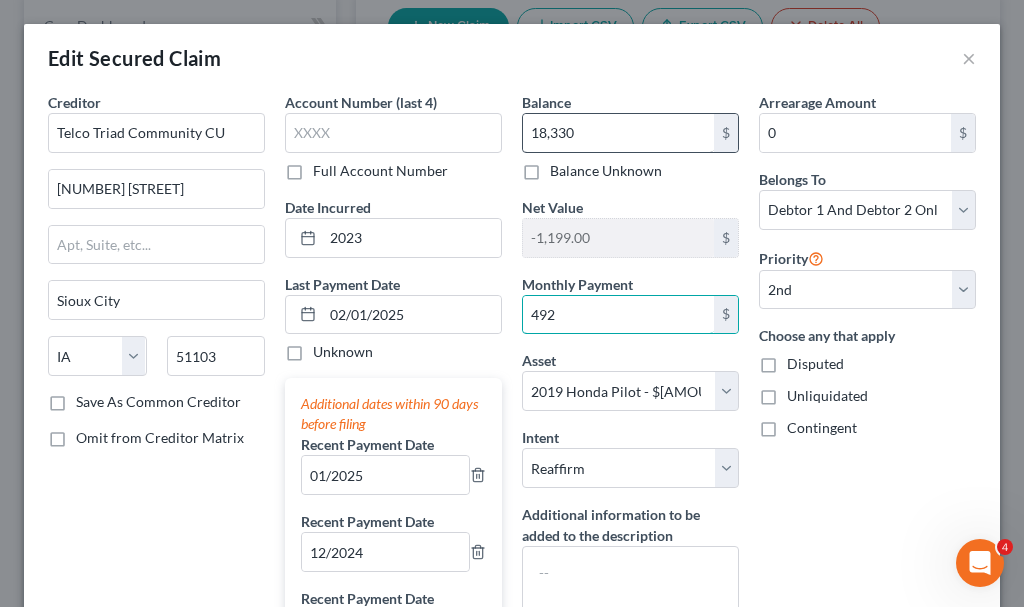 type on "492" 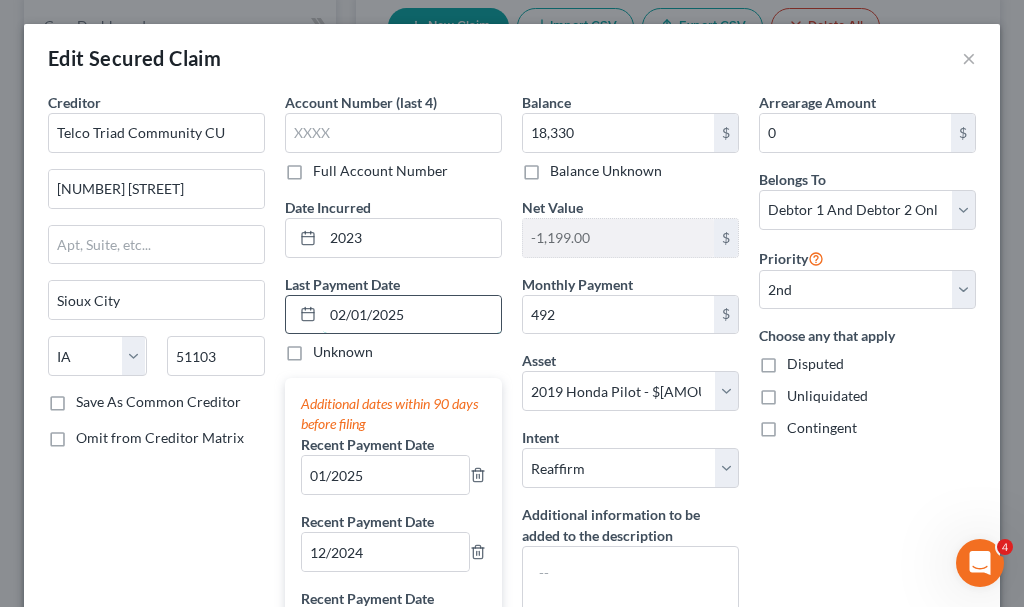 click on "02/01/2025" at bounding box center (412, 315) 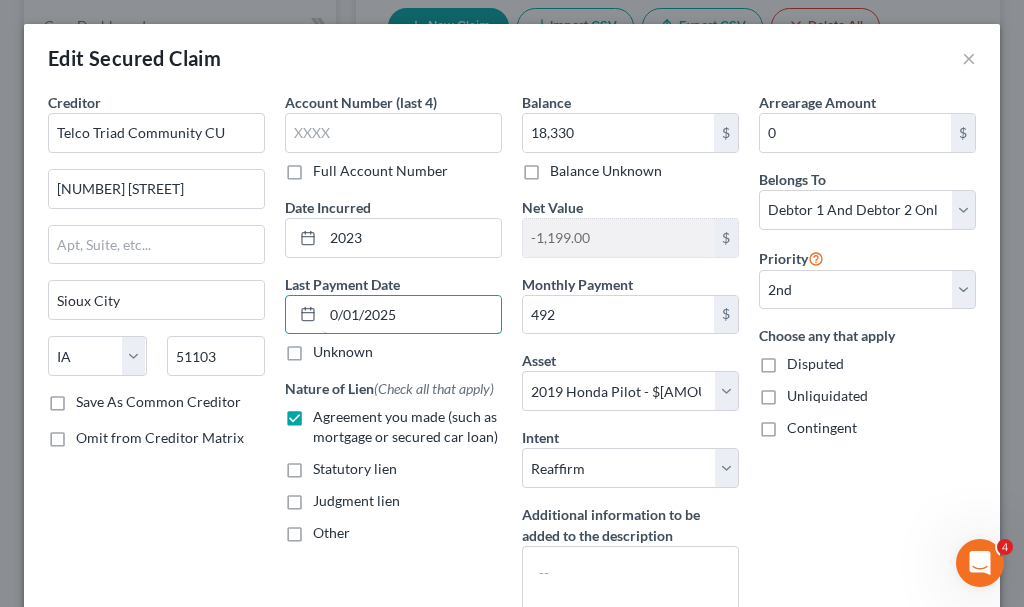 type on "08/01/2025" 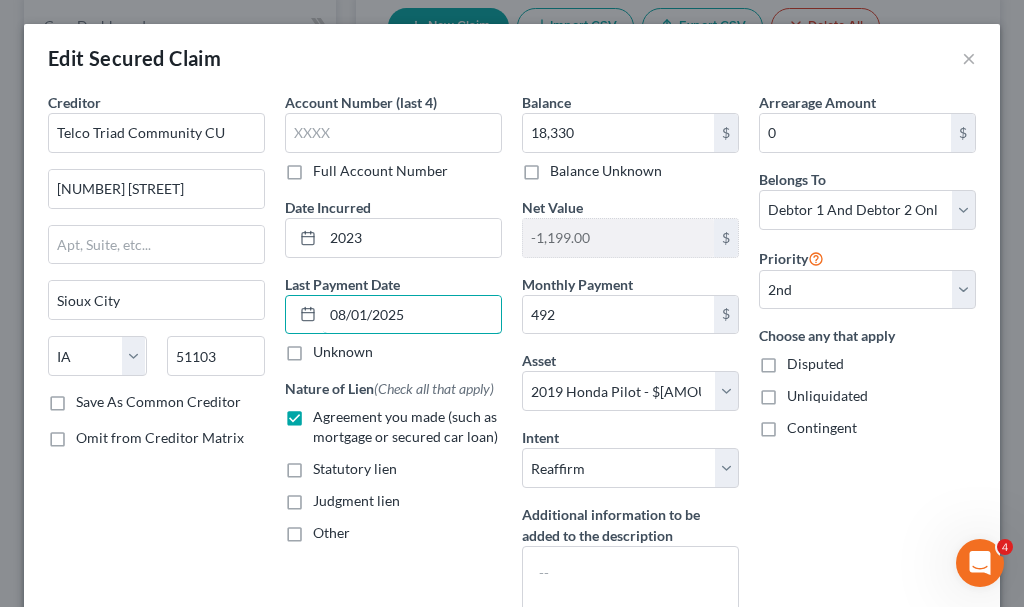 select on "0" 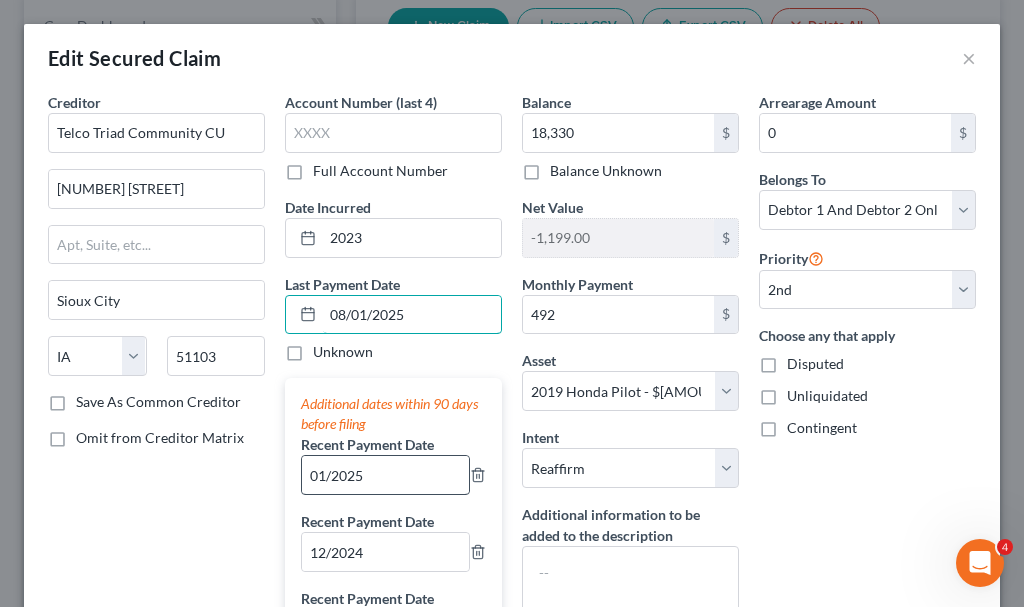 type on "08/01/2025" 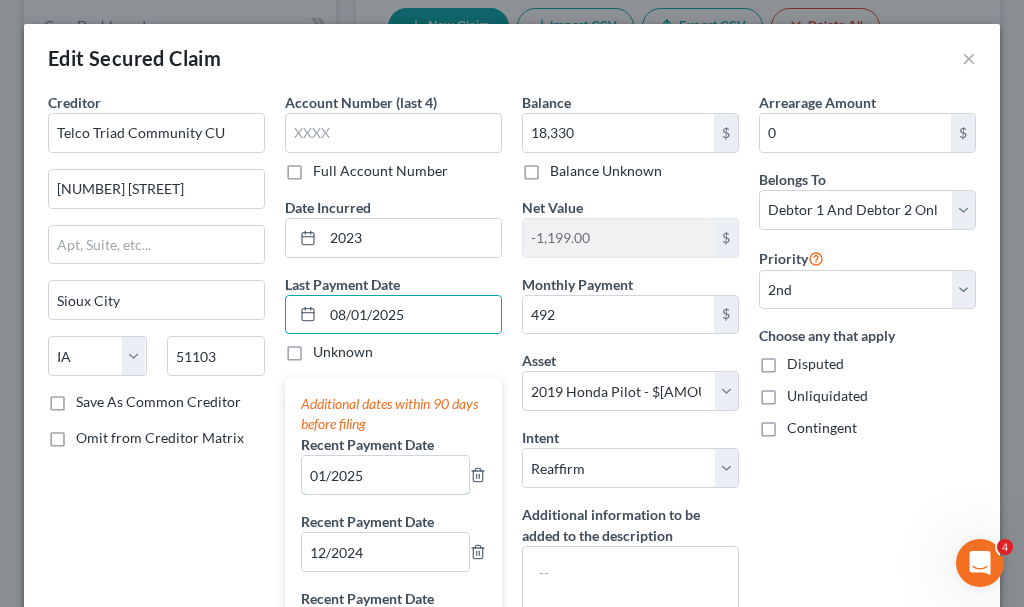 drag, startPoint x: 312, startPoint y: 482, endPoint x: 303, endPoint y: 511, distance: 30.364452 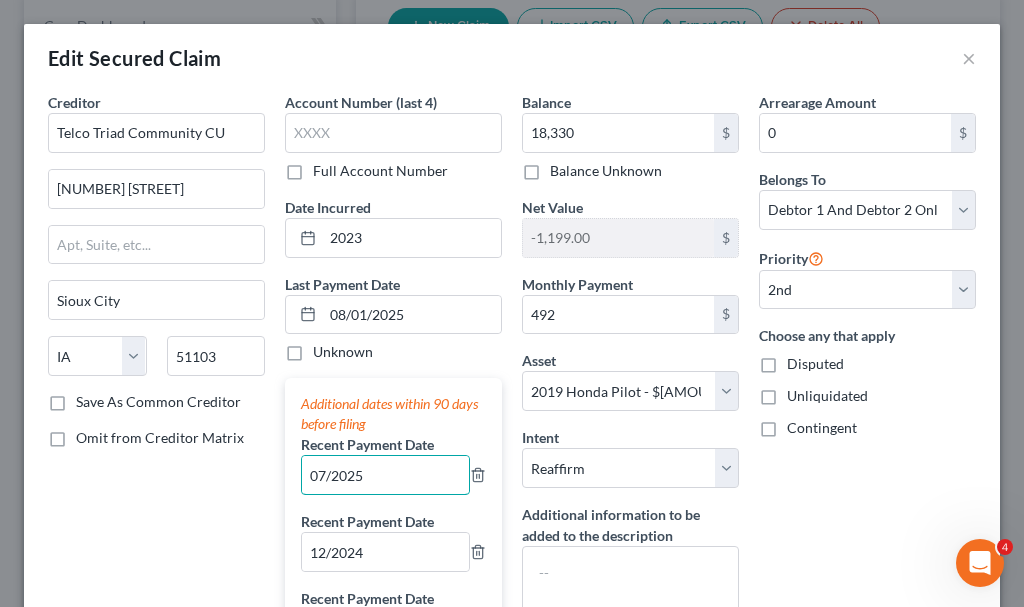 type on "07/2025" 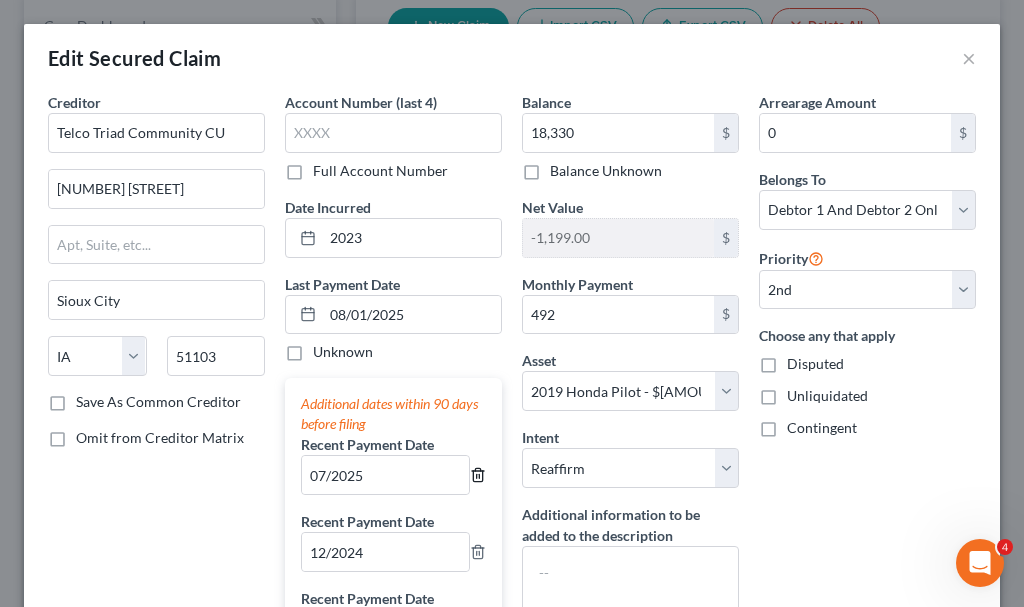 type 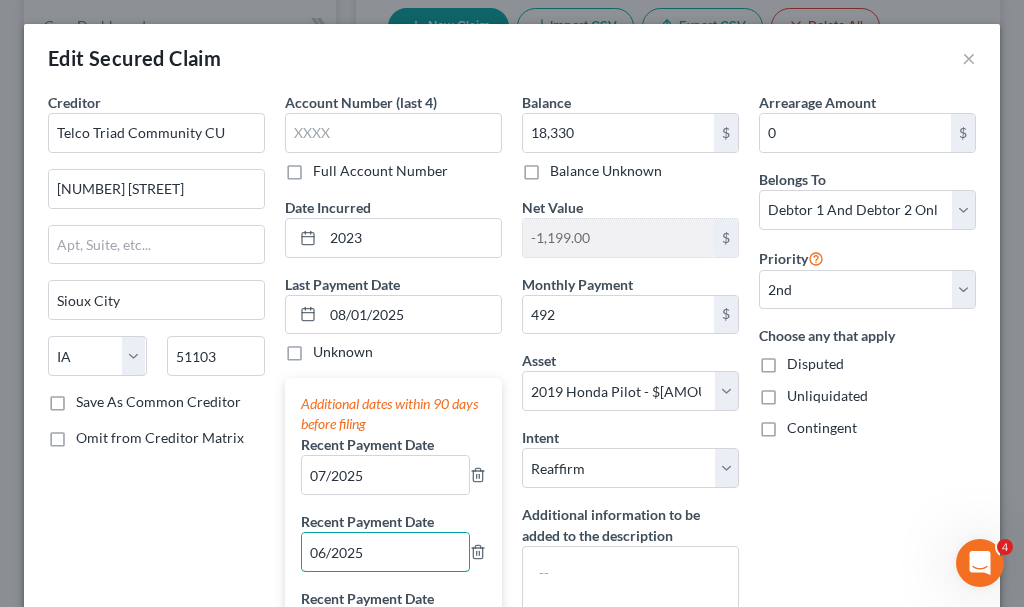 type on "06/2025" 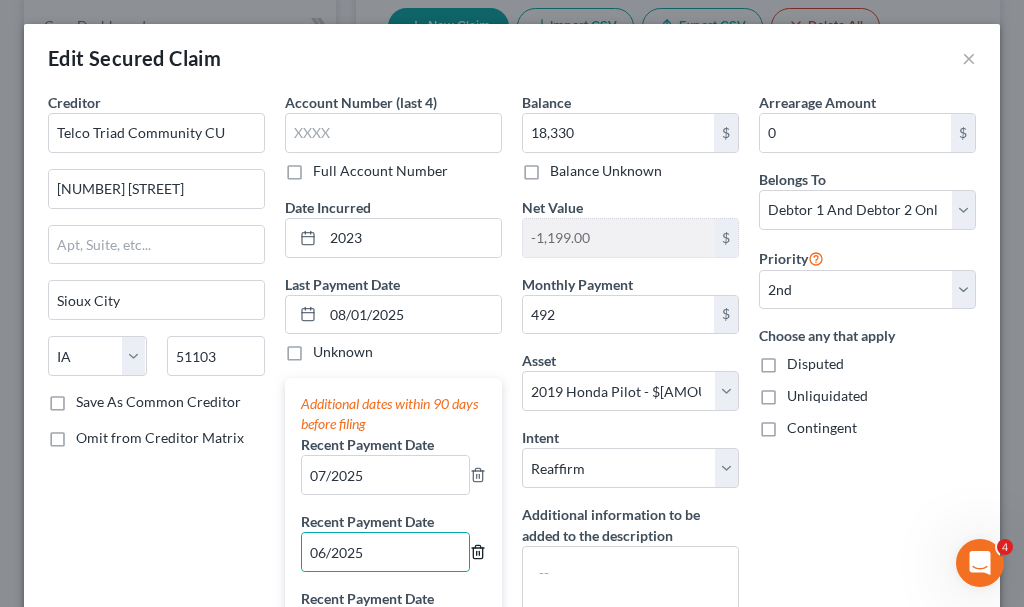 type 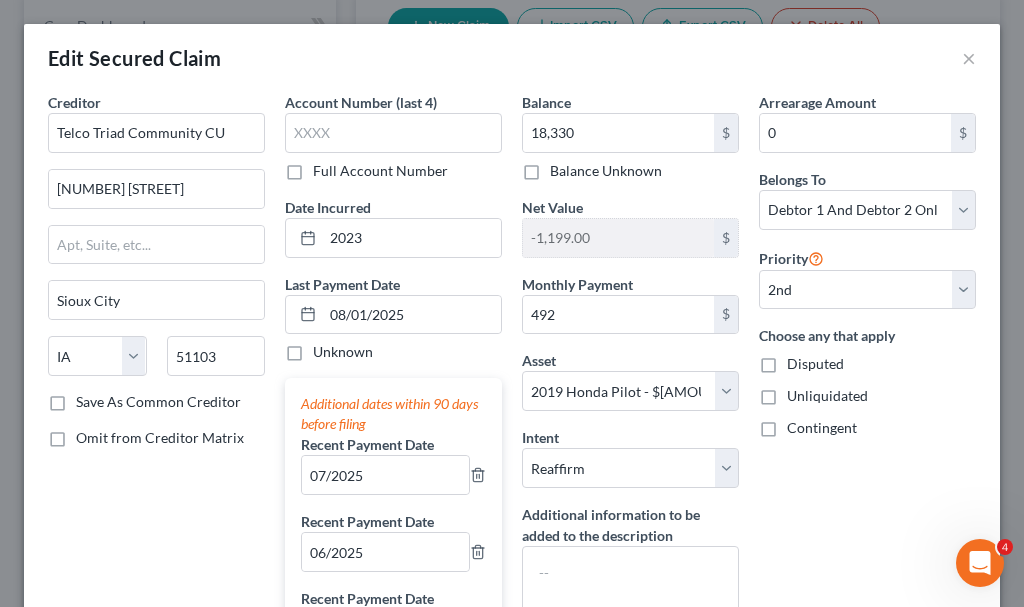scroll, scrollTop: 325, scrollLeft: 0, axis: vertical 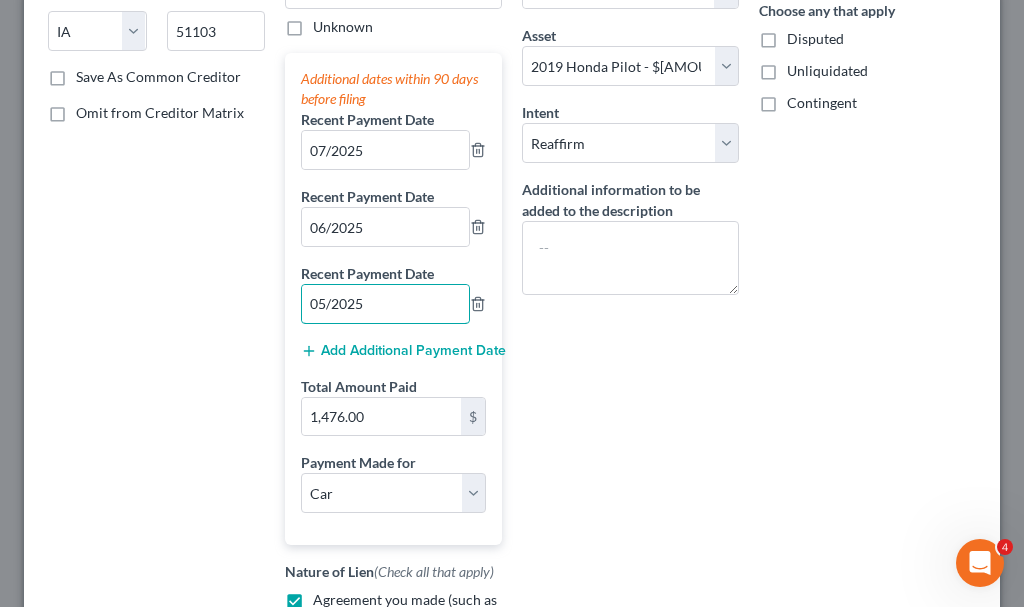 type on "05/2025" 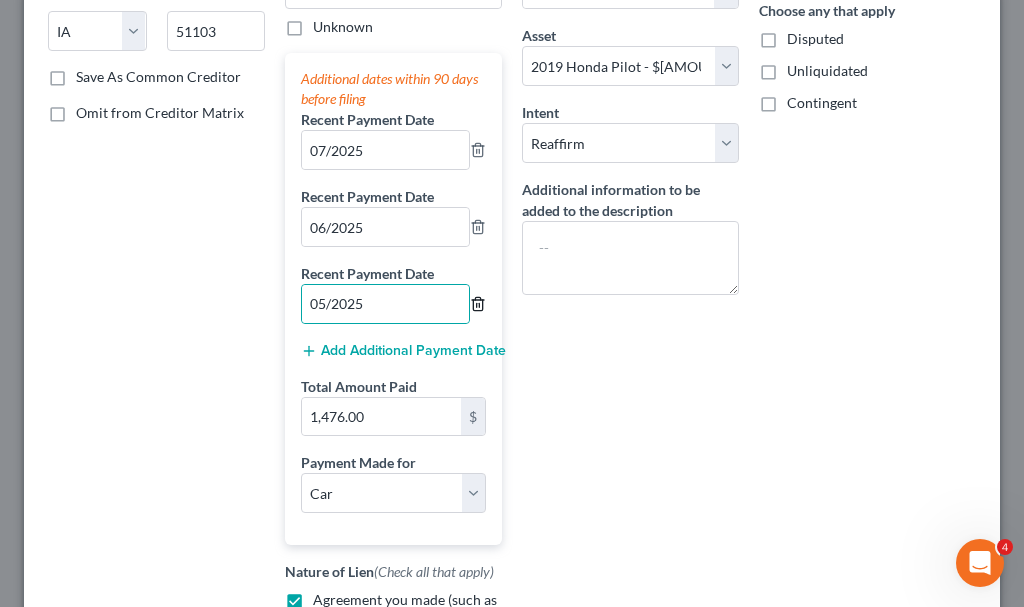 type 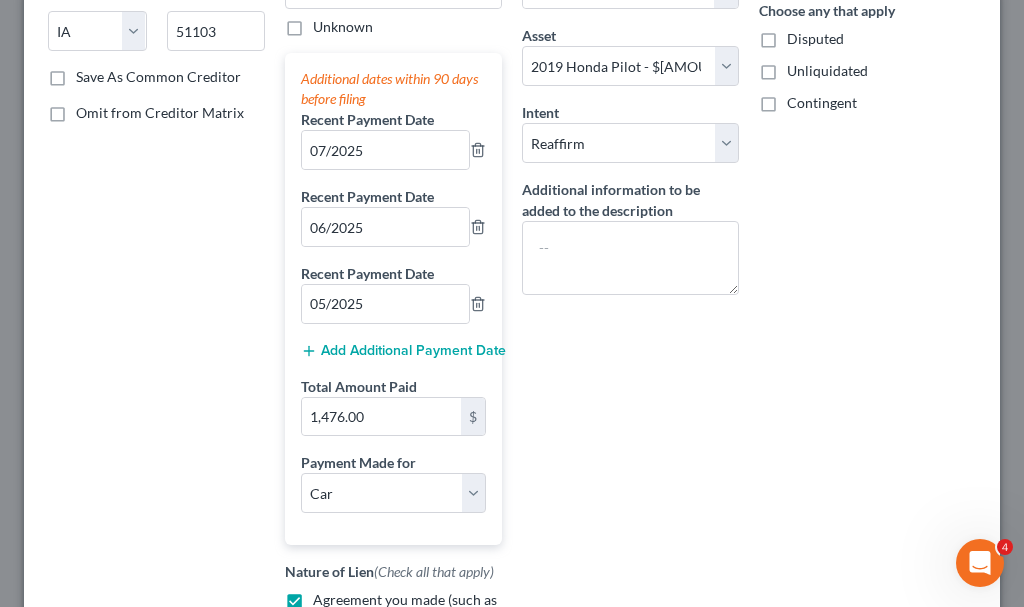 type 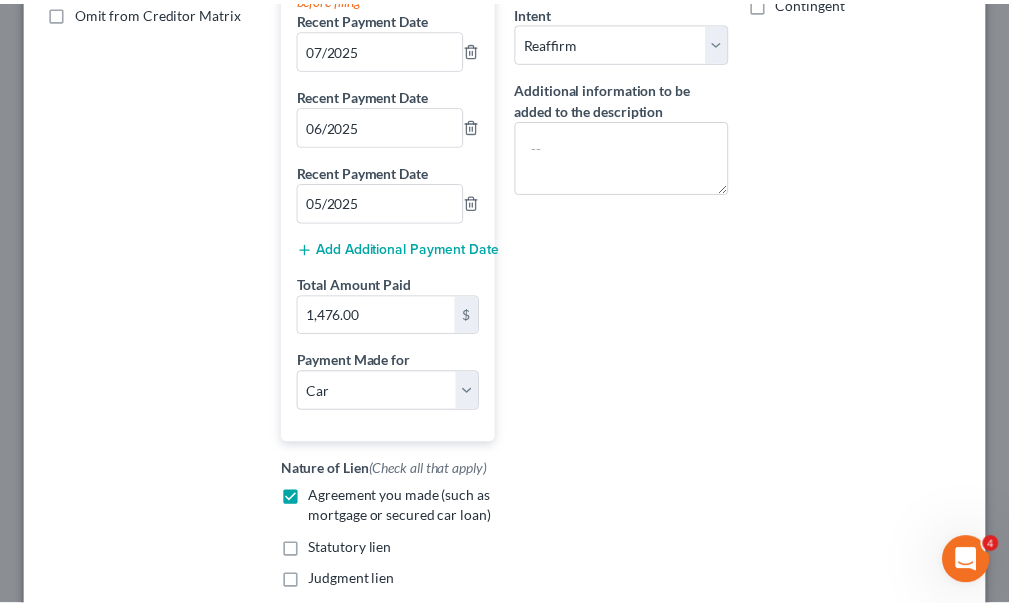 scroll, scrollTop: 643, scrollLeft: 0, axis: vertical 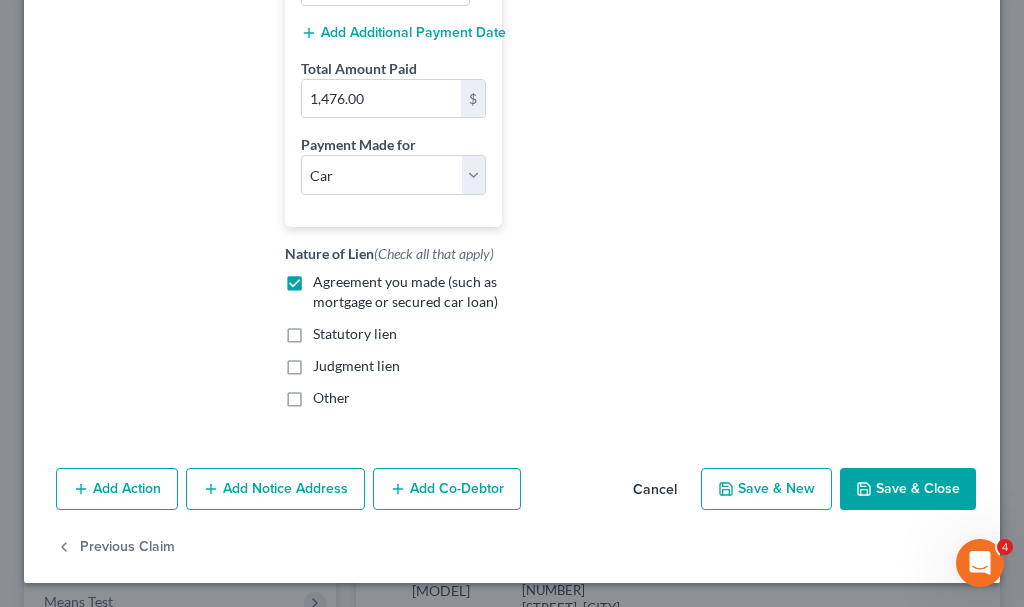 click on "Save & Close" at bounding box center [908, 489] 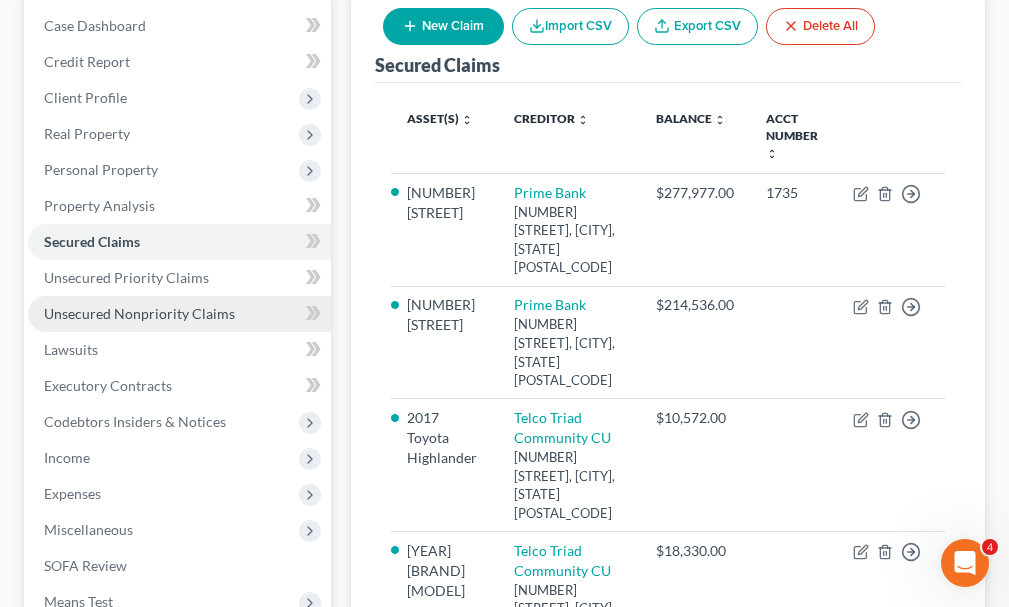 click on "Unsecured Nonpriority Claims" at bounding box center [139, 313] 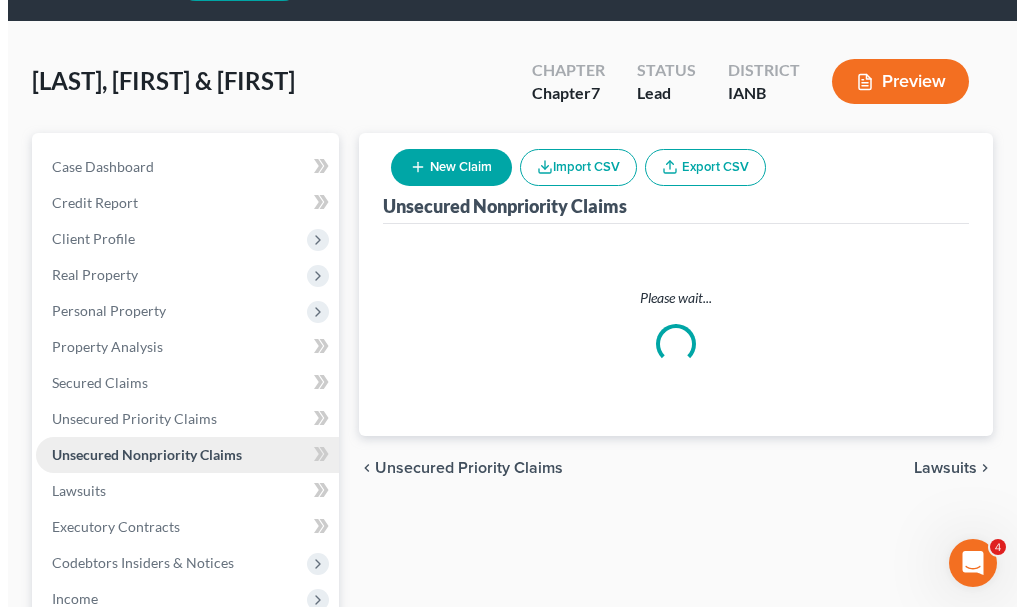 scroll, scrollTop: 0, scrollLeft: 0, axis: both 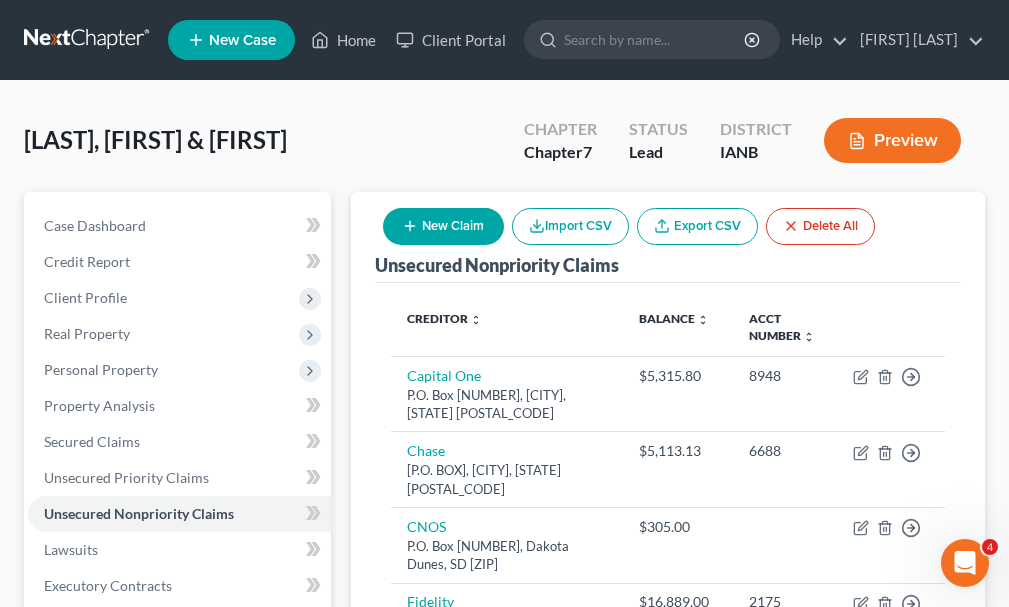 click on "New Claim" at bounding box center [443, 226] 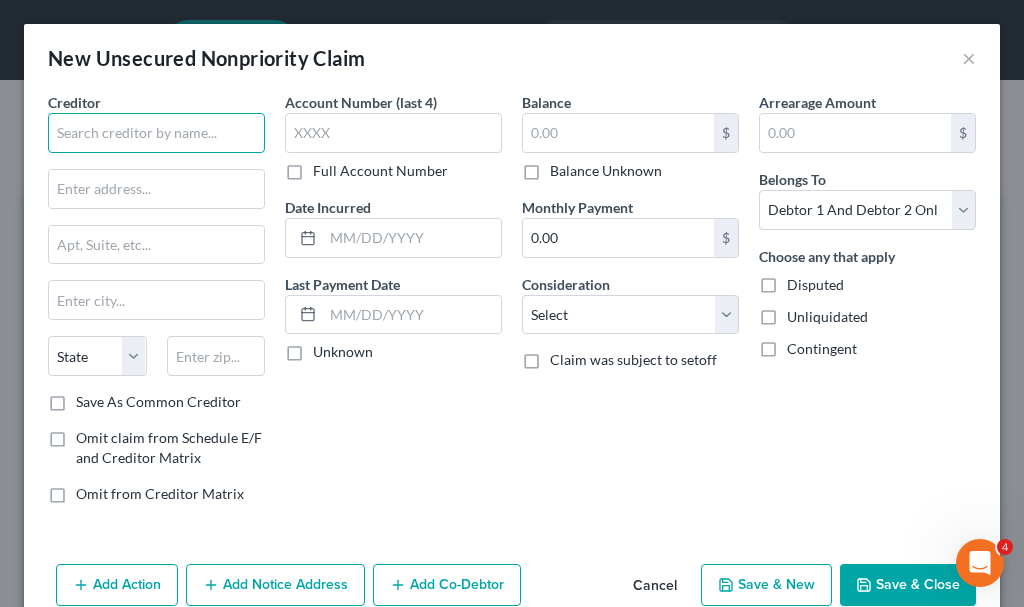 click at bounding box center (156, 133) 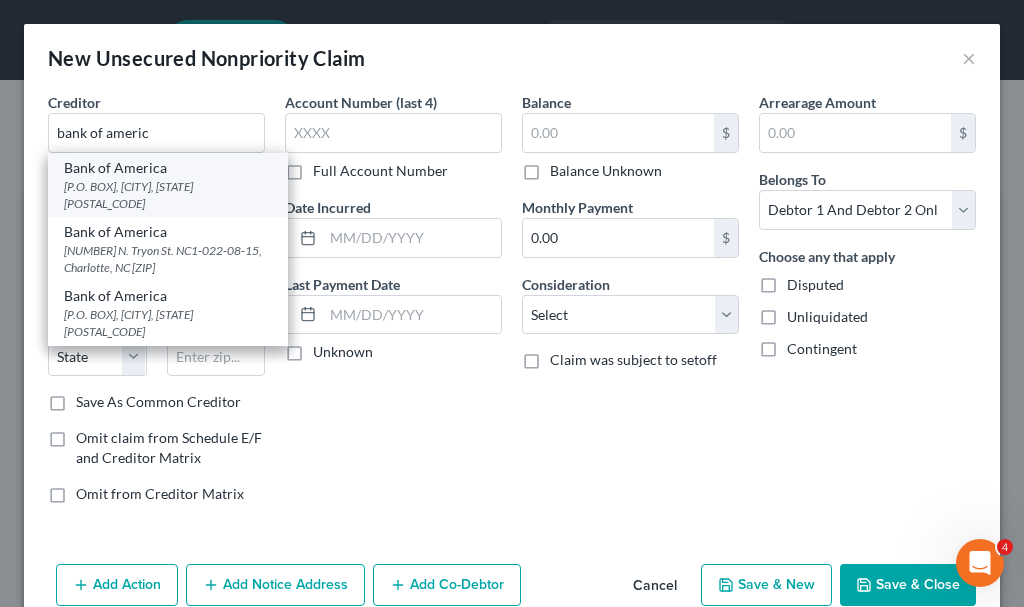 click on "[P.O. BOX], [CITY], [STATE] [POSTAL_CODE]" at bounding box center [168, 195] 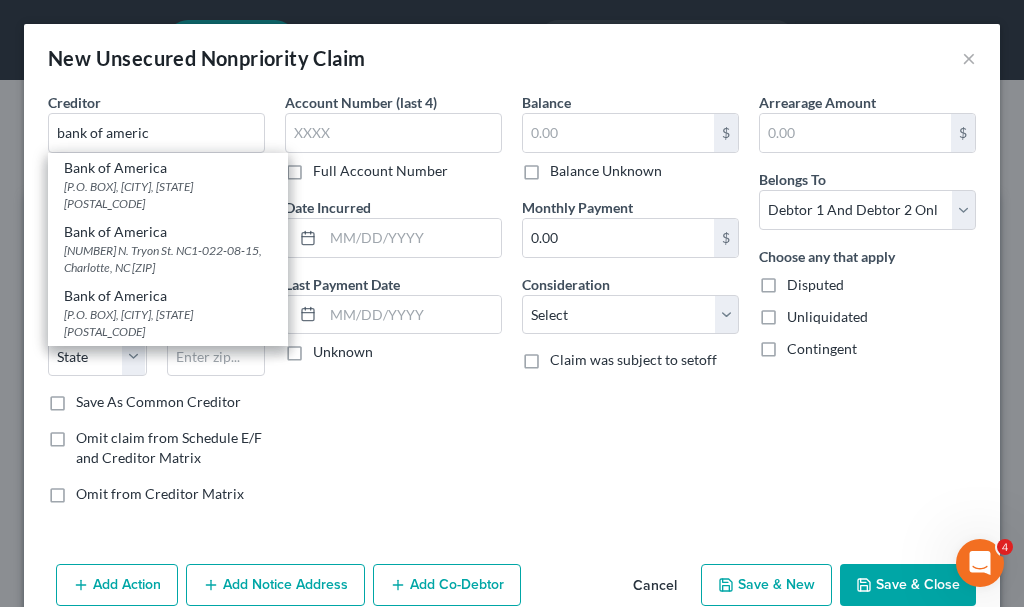 type on "Bank of America" 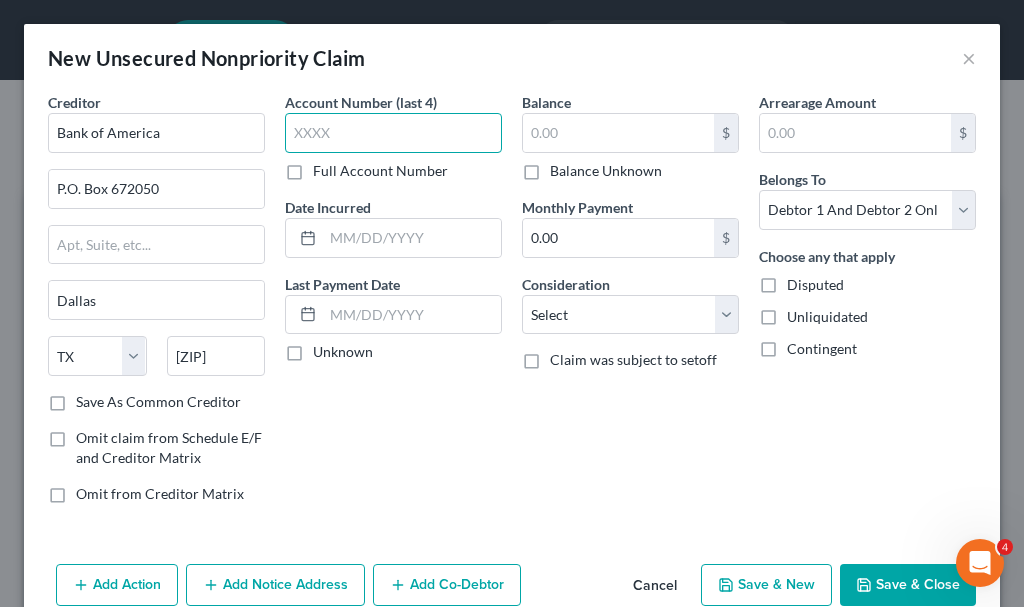 click at bounding box center [393, 133] 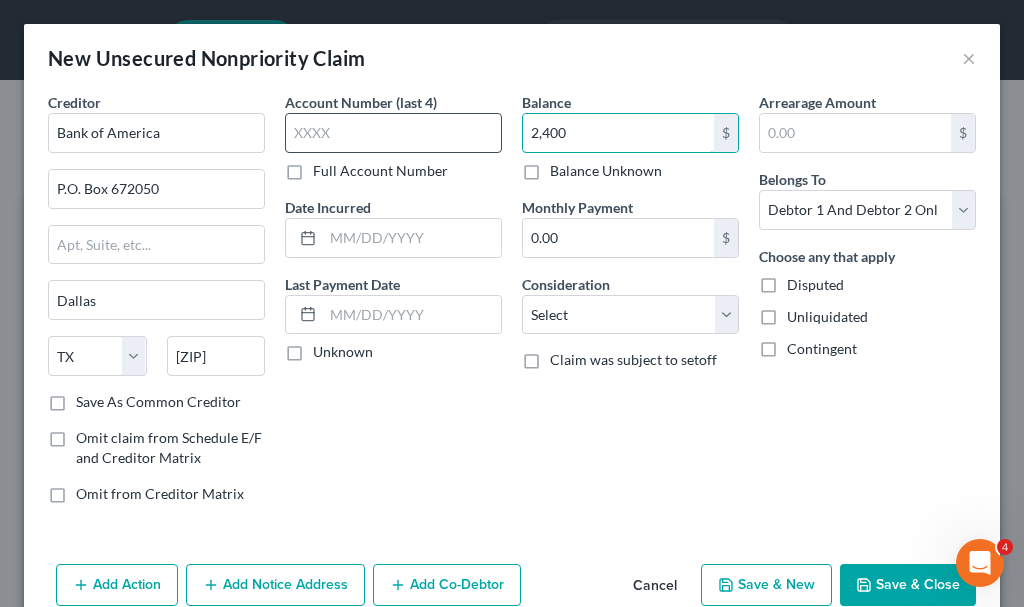 type on "2,400" 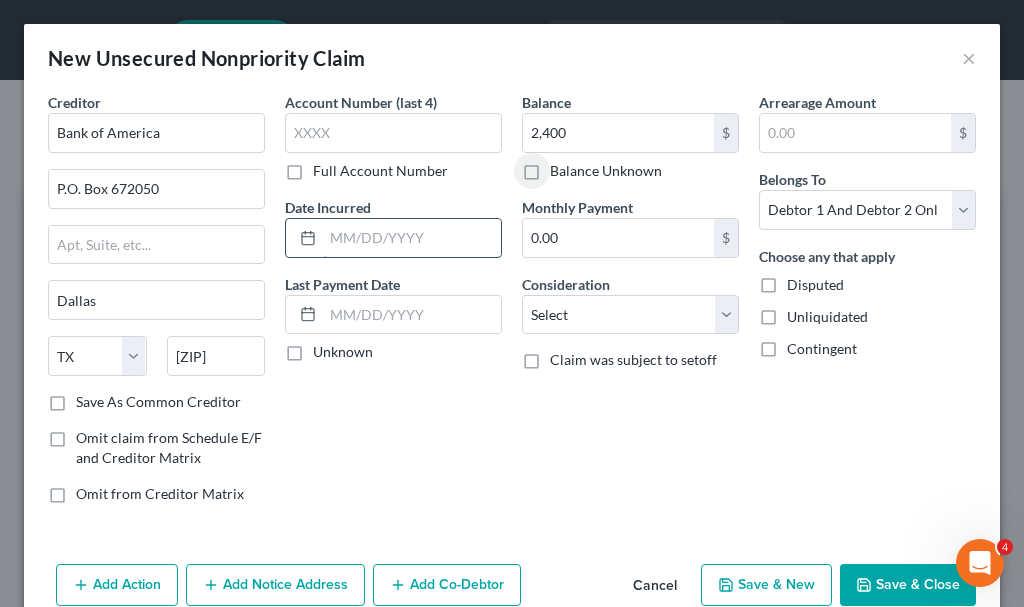 click at bounding box center (412, 238) 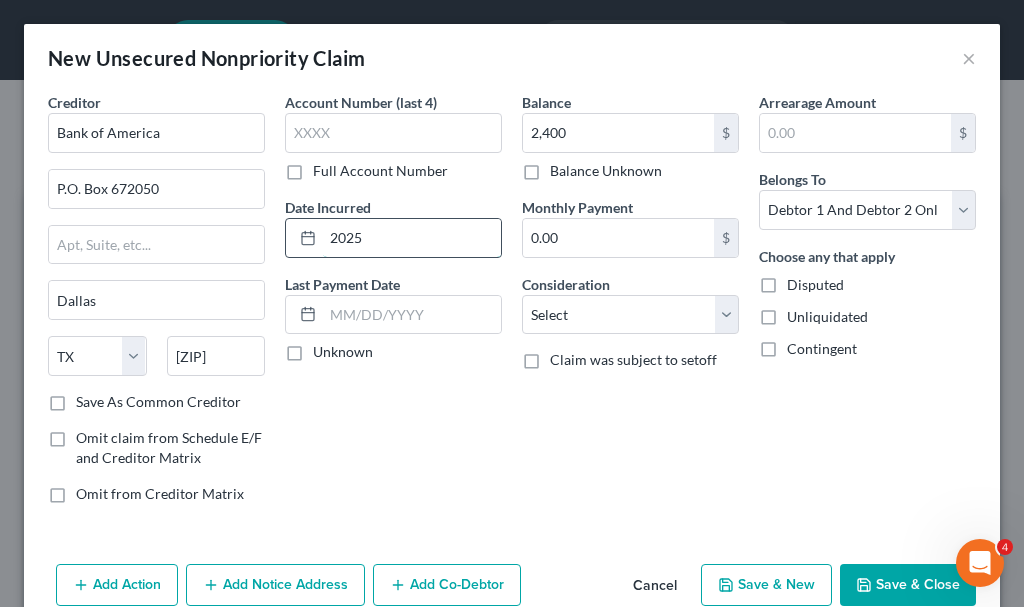 type on "2025" 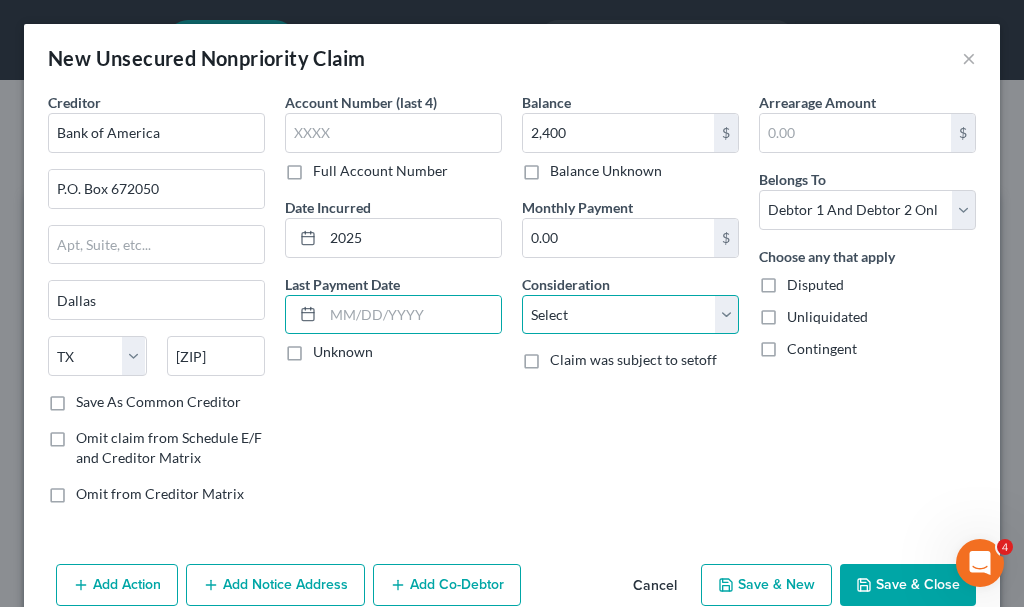 click on "Select Cable / Satellite Services Collection Agency Credit Card Debt Debt Counseling / Attorneys Deficiency Balance Domestic Support Obligations Home / Car Repairs Income Taxes Judgment Liens Medical Services Monies Loaned / Advanced Mortgage Obligation From Divorce Or Separation Obligation To Pensions Other Overdrawn Bank Account Promised To Help Pay Creditors Student Loans Suppliers And Vendors Telephone / Internet Services Utility Services" at bounding box center (630, 315) 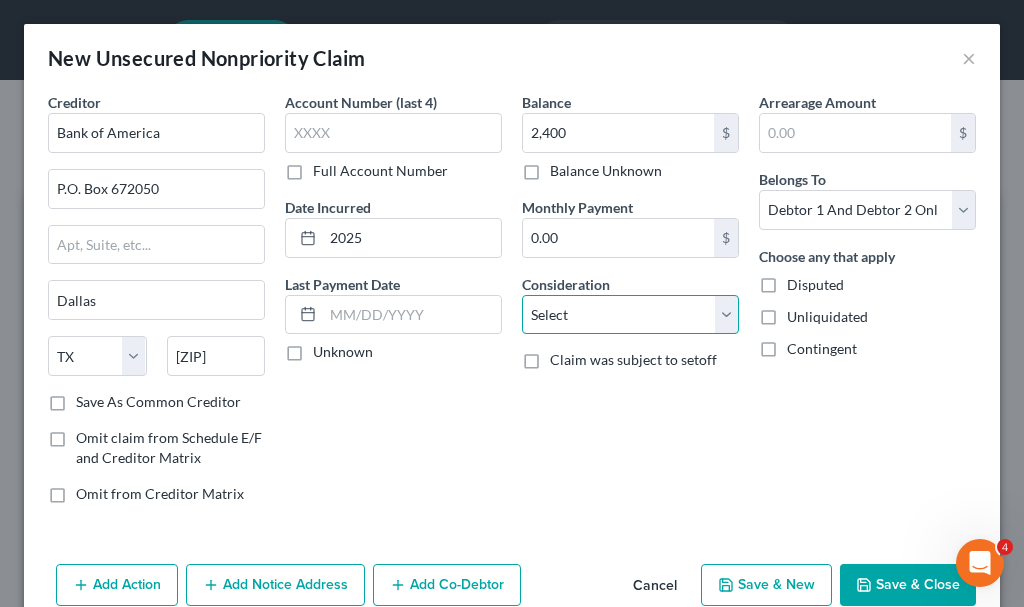 select on "2" 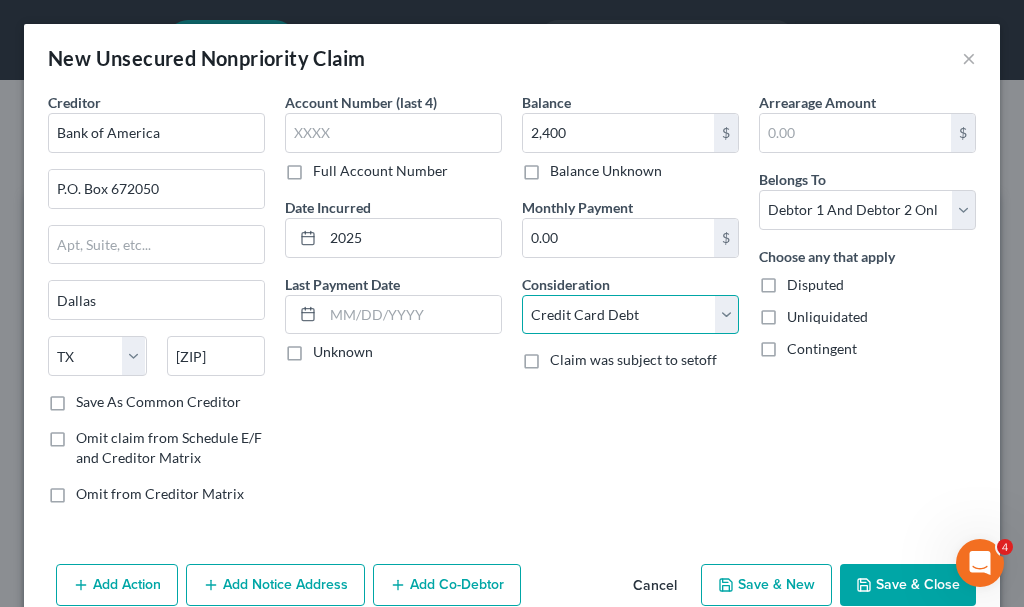 click on "Select Cable / Satellite Services Collection Agency Credit Card Debt Debt Counseling / Attorneys Deficiency Balance Domestic Support Obligations Home / Car Repairs Income Taxes Judgment Liens Medical Services Monies Loaned / Advanced Mortgage Obligation From Divorce Or Separation Obligation To Pensions Other Overdrawn Bank Account Promised To Help Pay Creditors Student Loans Suppliers And Vendors Telephone / Internet Services Utility Services" at bounding box center [630, 315] 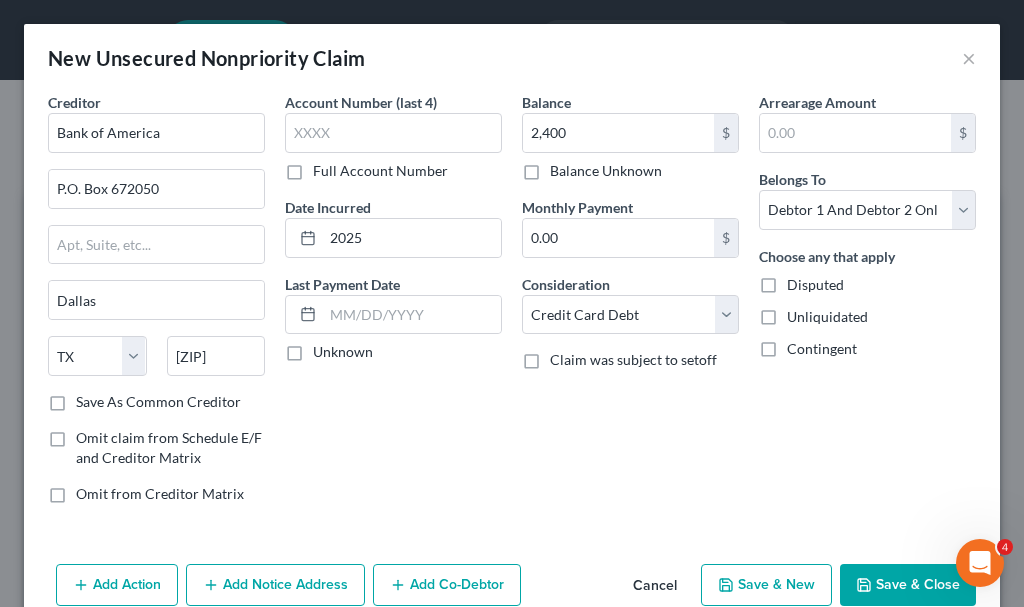 click on "Save & Close" at bounding box center [908, 585] 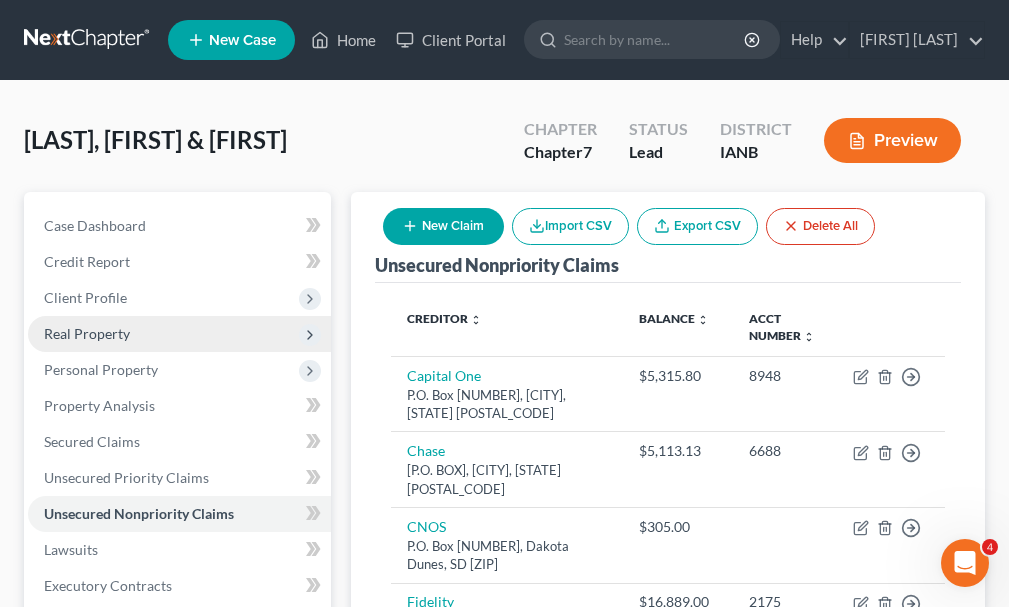 click on "Real Property" at bounding box center [87, 333] 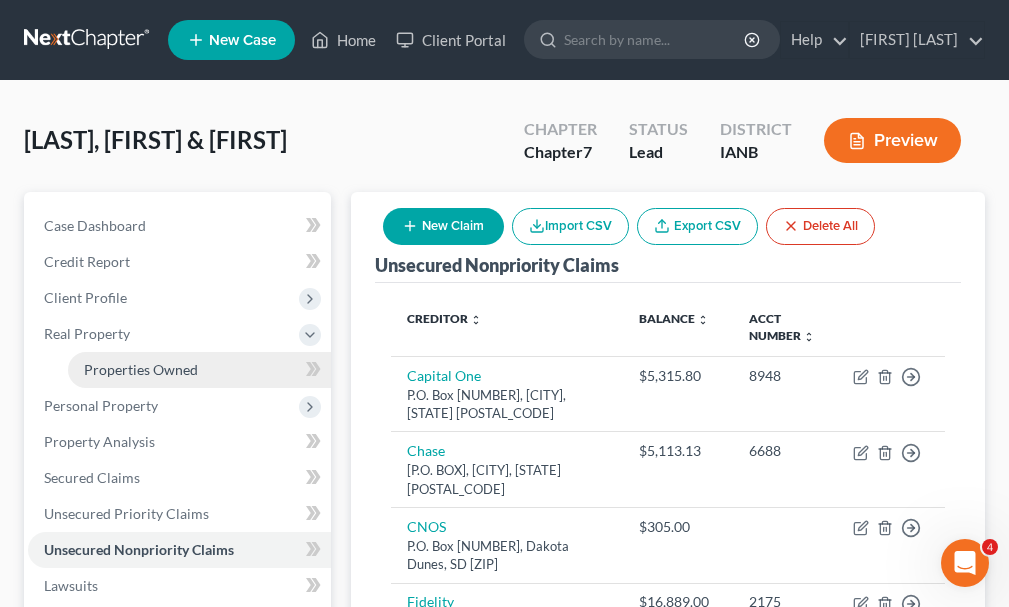 click on "Properties Owned" at bounding box center (141, 369) 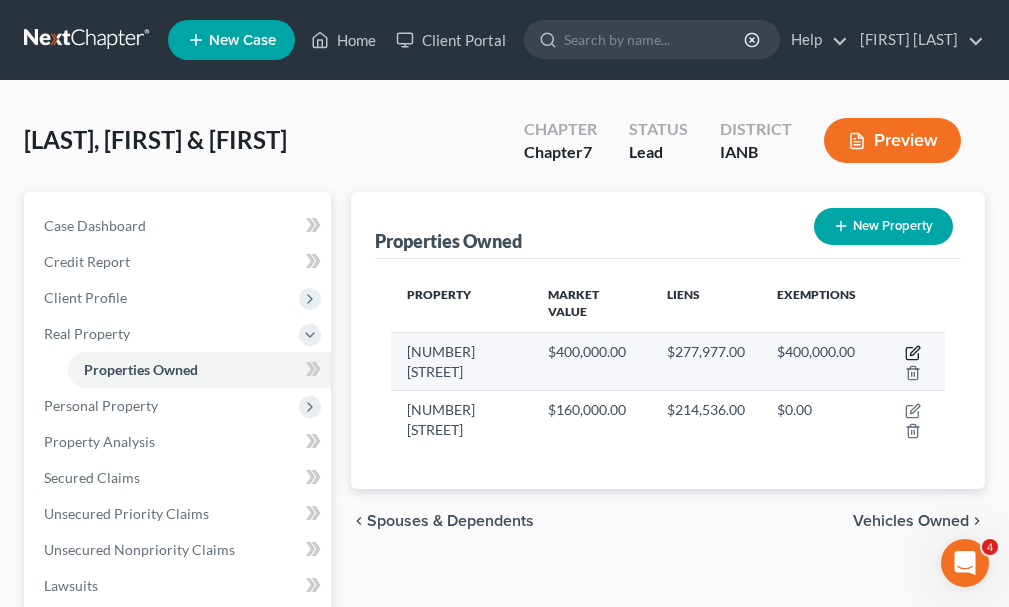 click 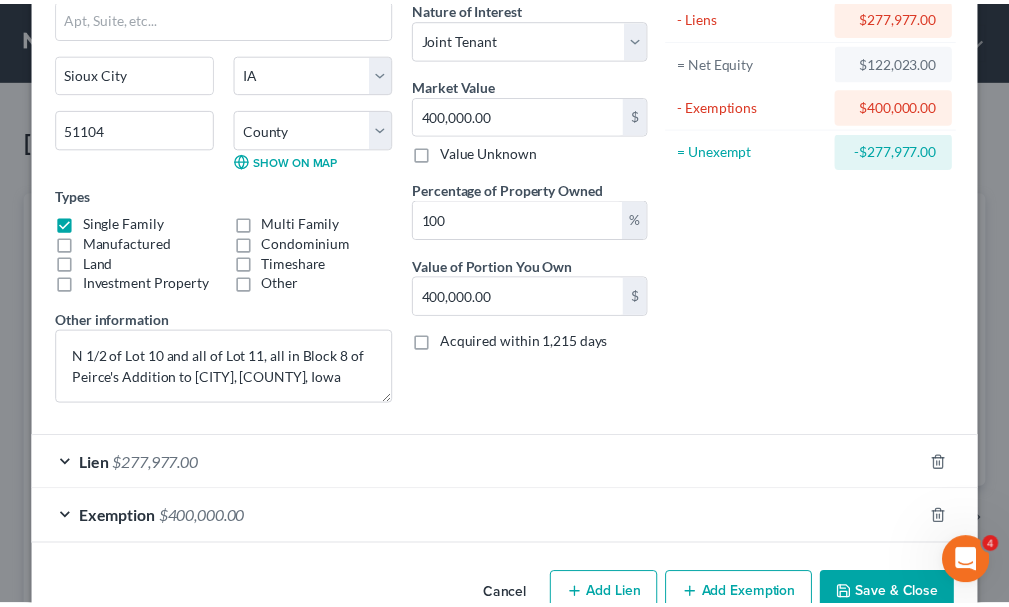 scroll, scrollTop: 200, scrollLeft: 0, axis: vertical 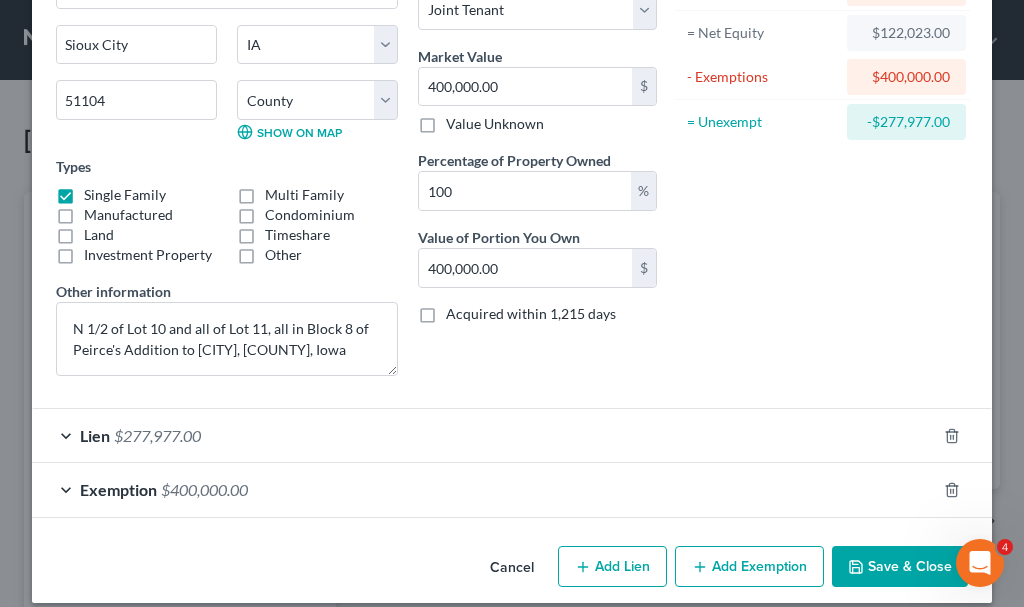 click on "Save & Close" at bounding box center [900, 567] 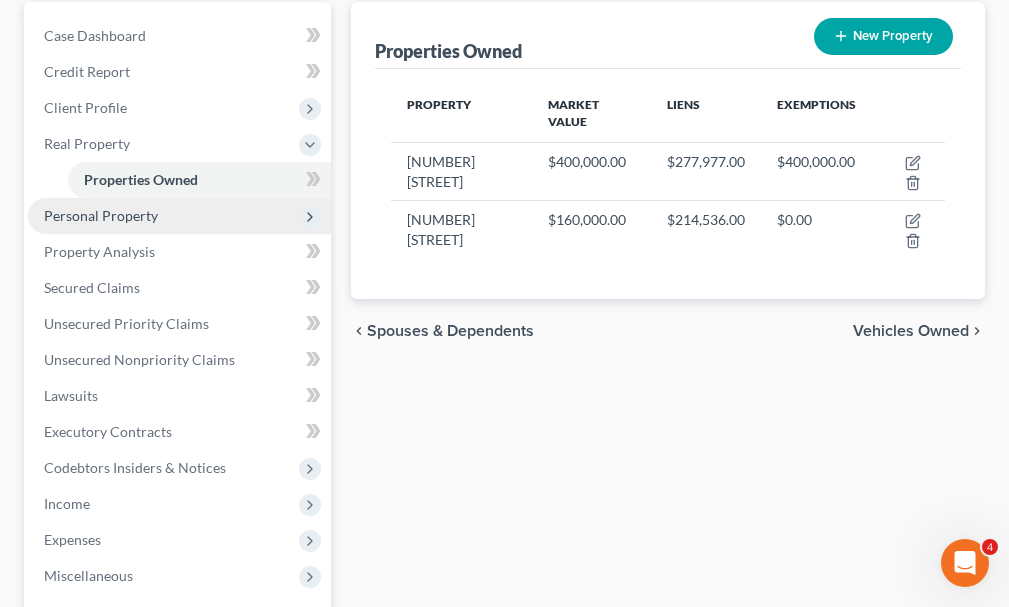 scroll, scrollTop: 200, scrollLeft: 0, axis: vertical 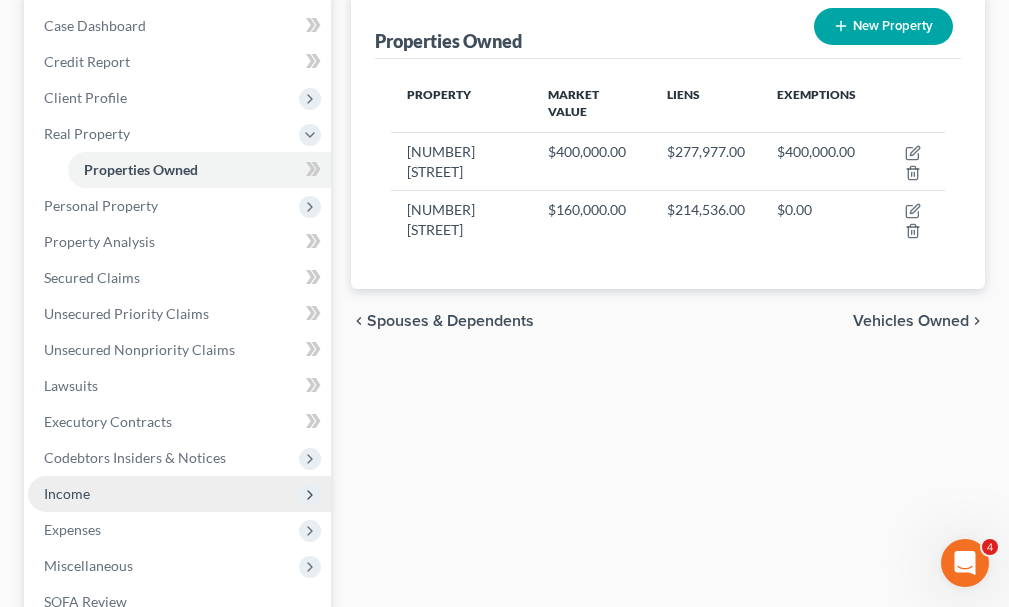 click on "Income" at bounding box center [67, 493] 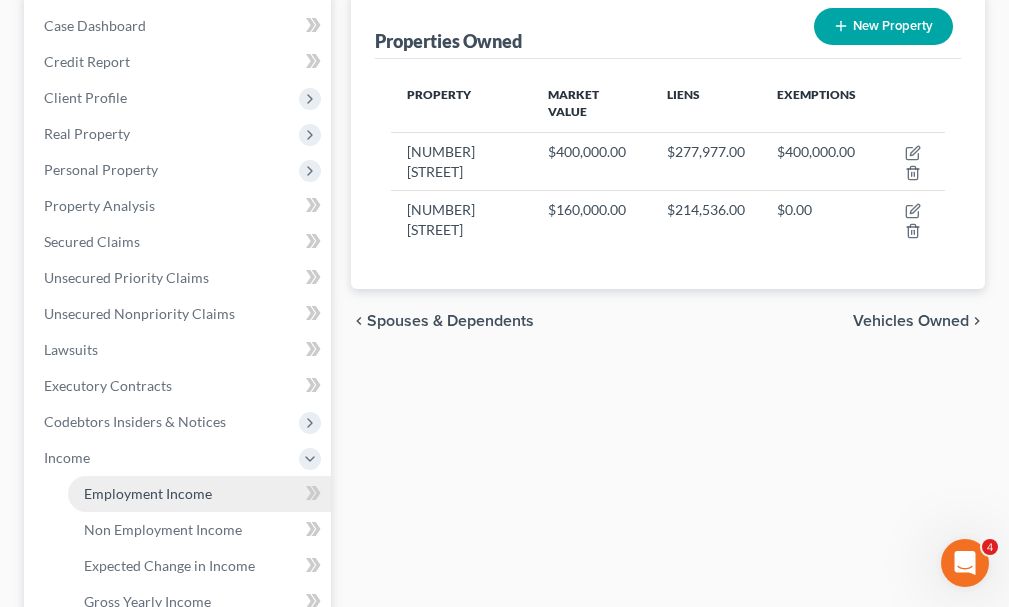 click on "Employment Income" at bounding box center (199, 494) 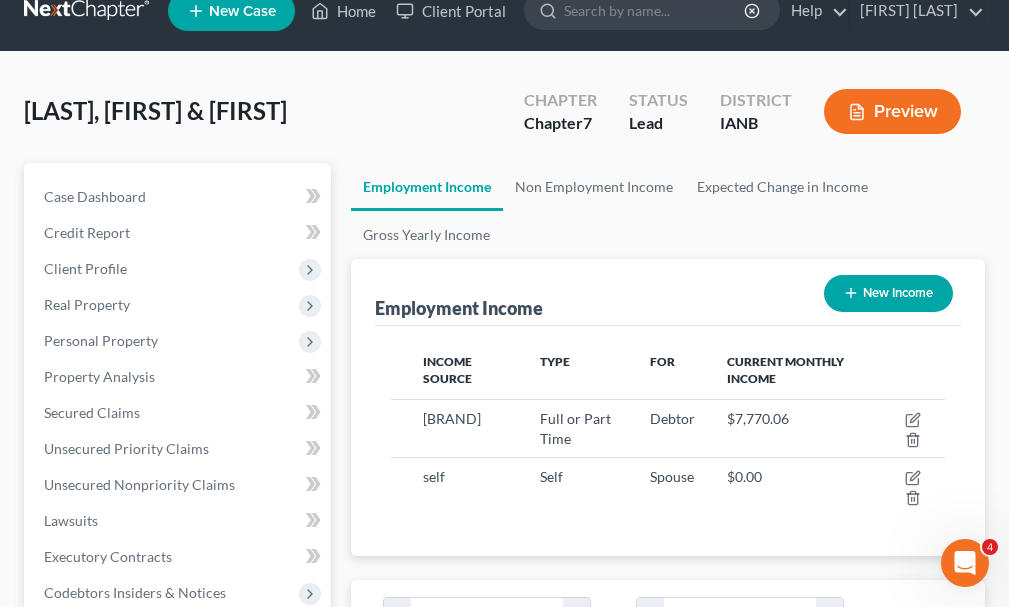 scroll, scrollTop: 0, scrollLeft: 0, axis: both 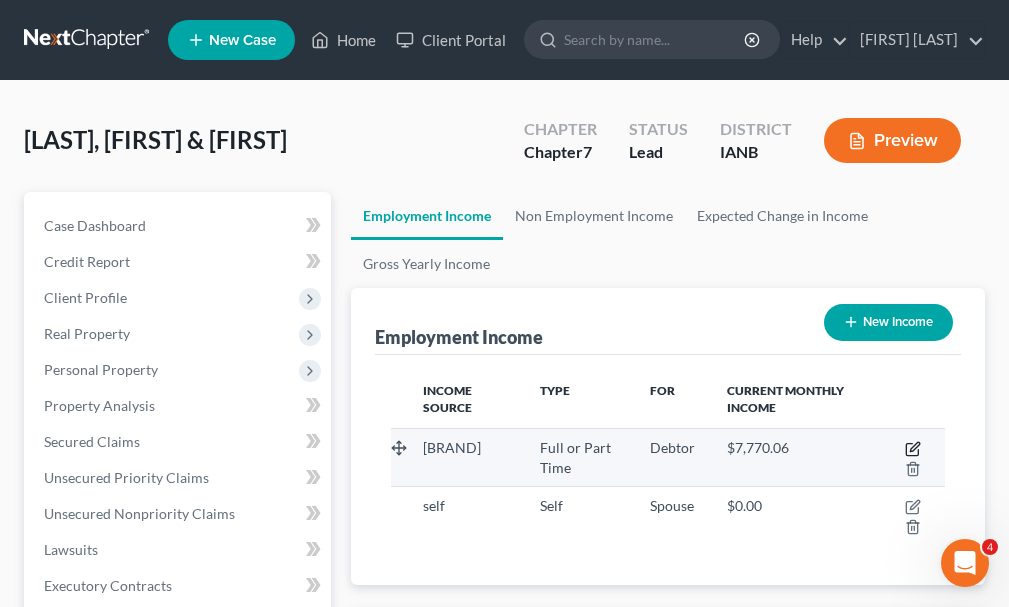 click 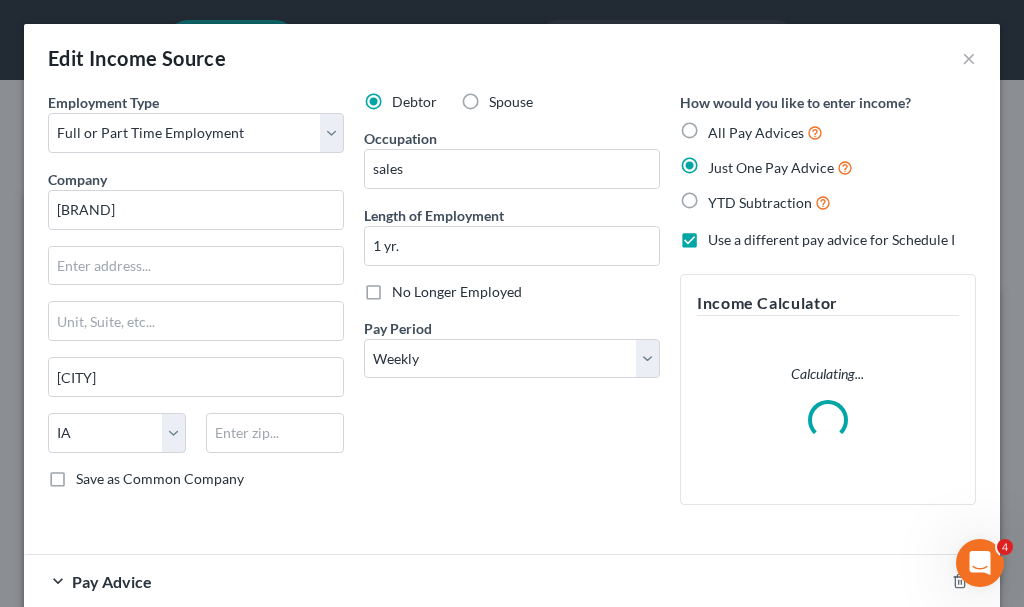scroll, scrollTop: 999718, scrollLeft: 999396, axis: both 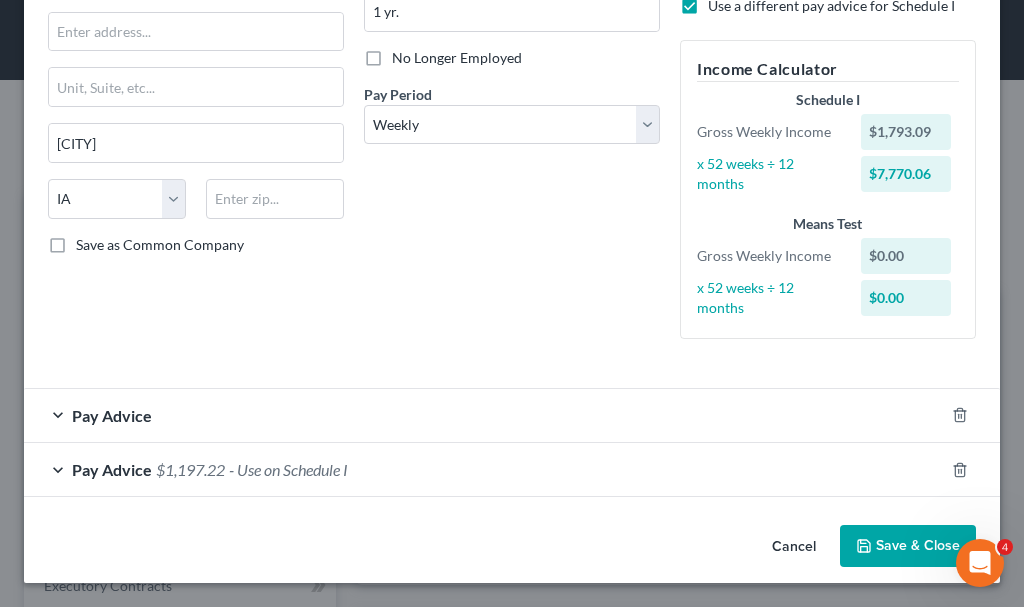 click on "Save & Close" at bounding box center [908, 546] 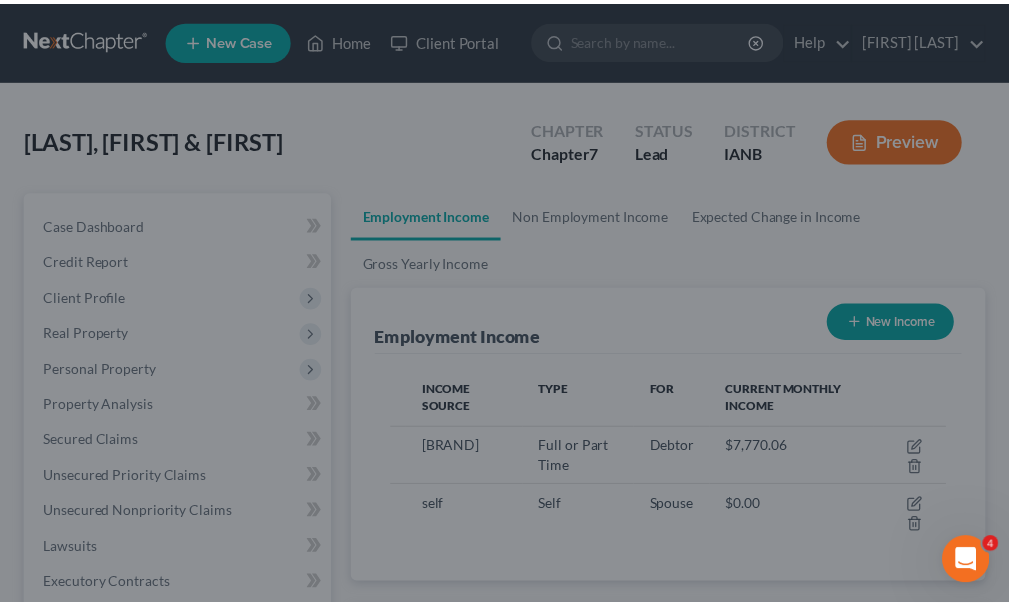 scroll, scrollTop: 277, scrollLeft: 594, axis: both 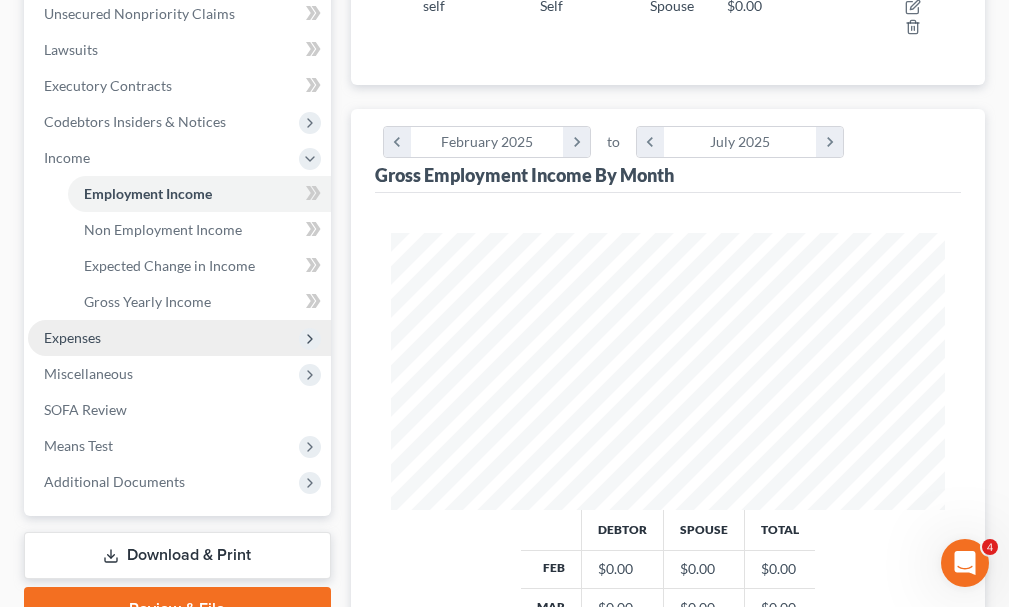 click on "Expenses" at bounding box center (72, 337) 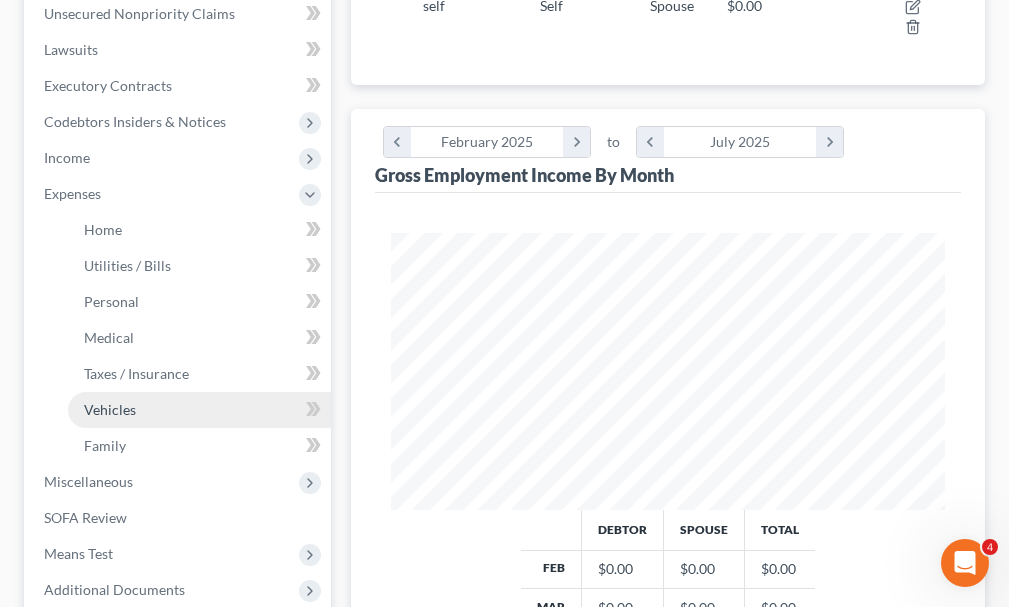click on "Vehicles" at bounding box center (110, 409) 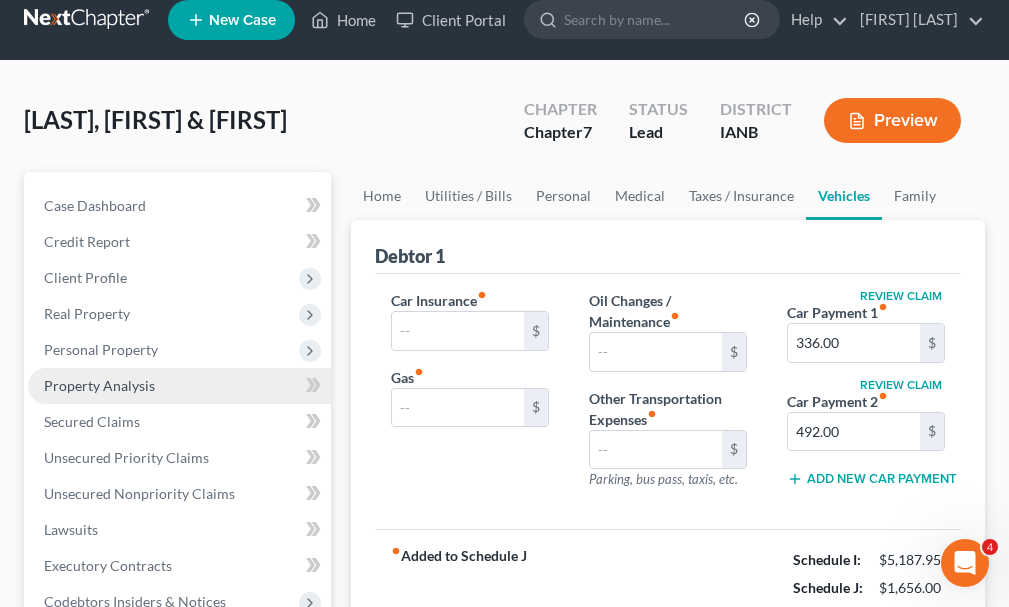 scroll, scrollTop: 0, scrollLeft: 0, axis: both 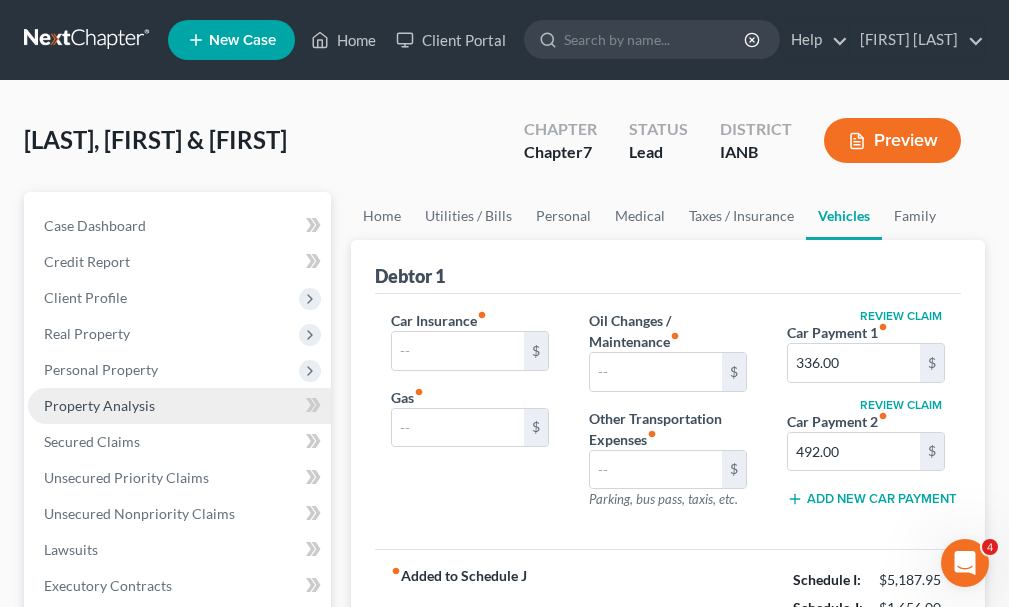 type on "470.00" 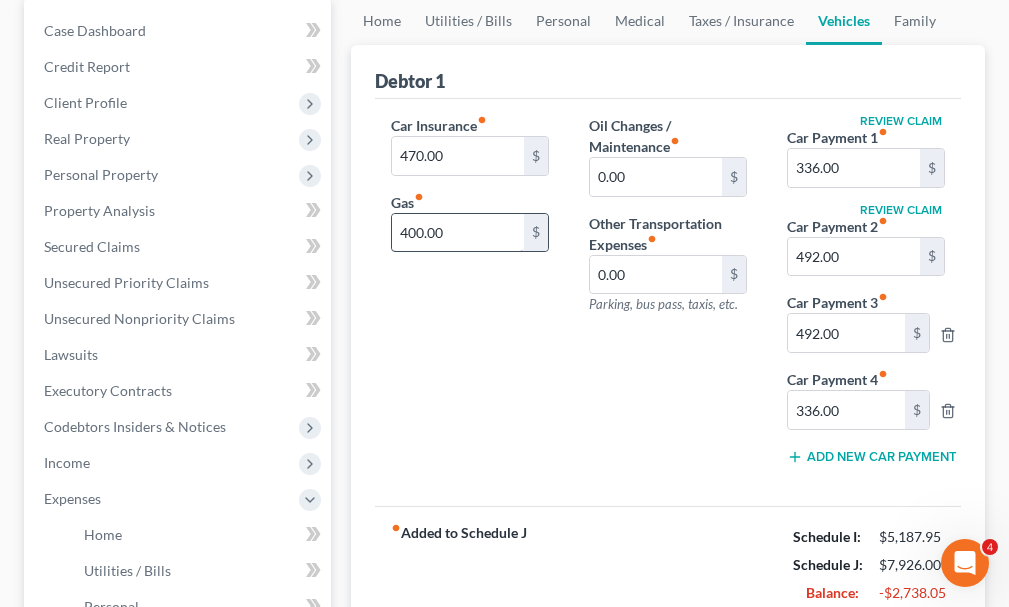 scroll, scrollTop: 300, scrollLeft: 0, axis: vertical 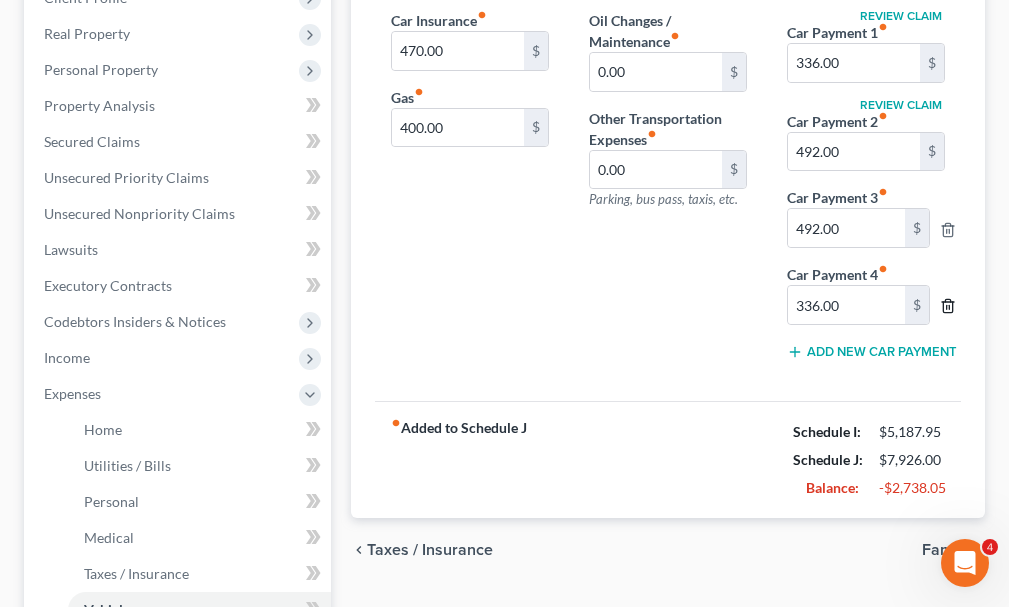 click 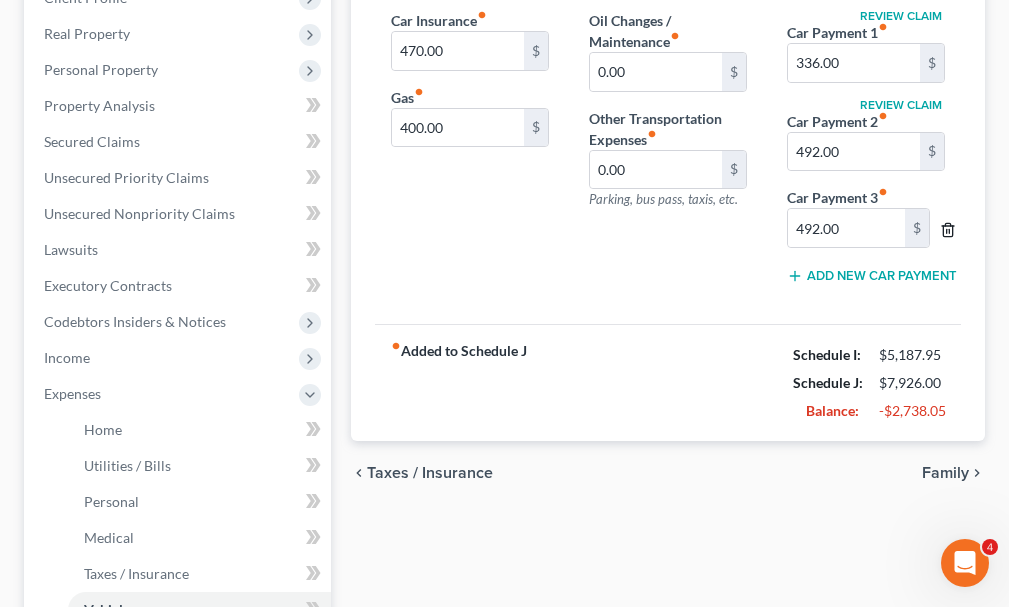 click 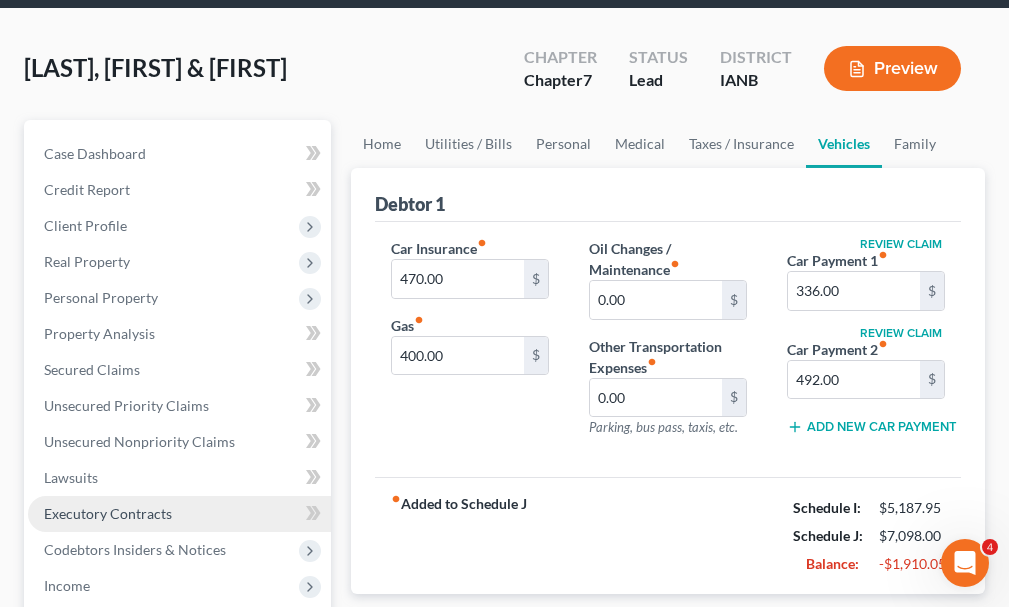 scroll, scrollTop: 0, scrollLeft: 0, axis: both 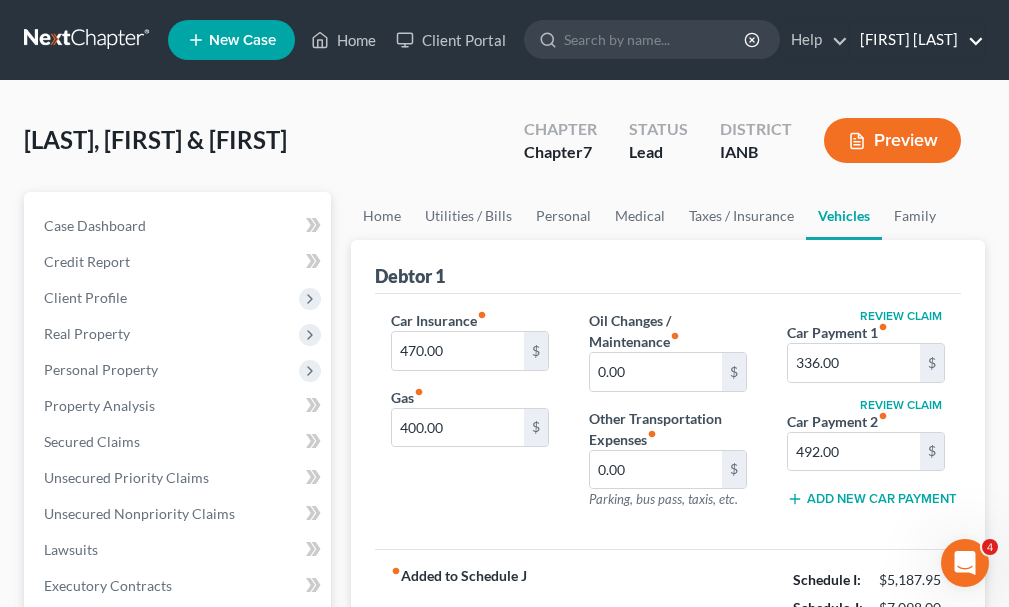 click on "[FIRST] [LAST]" at bounding box center [917, 40] 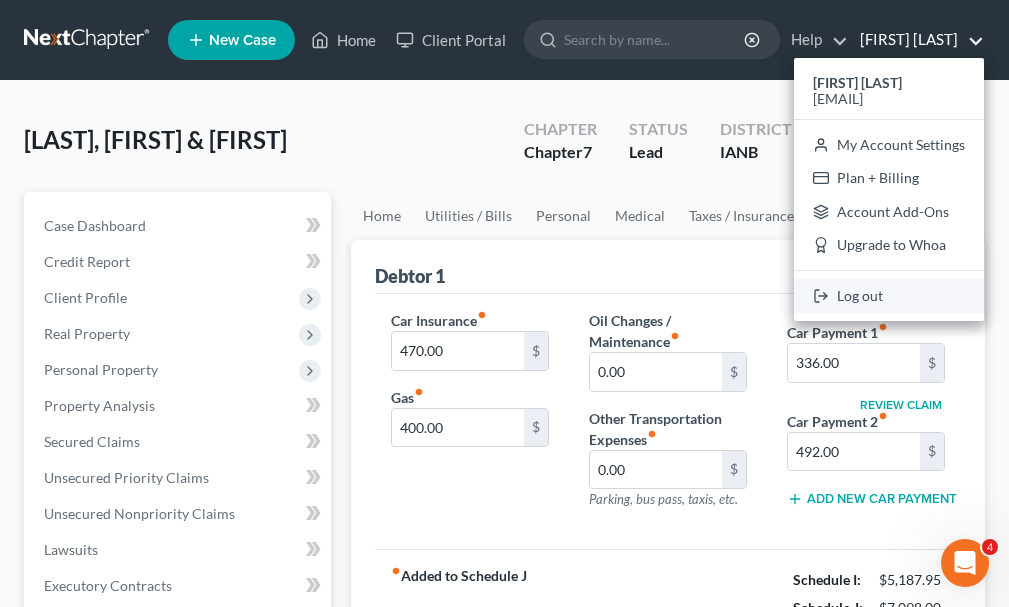 click on "Log out" at bounding box center [889, 296] 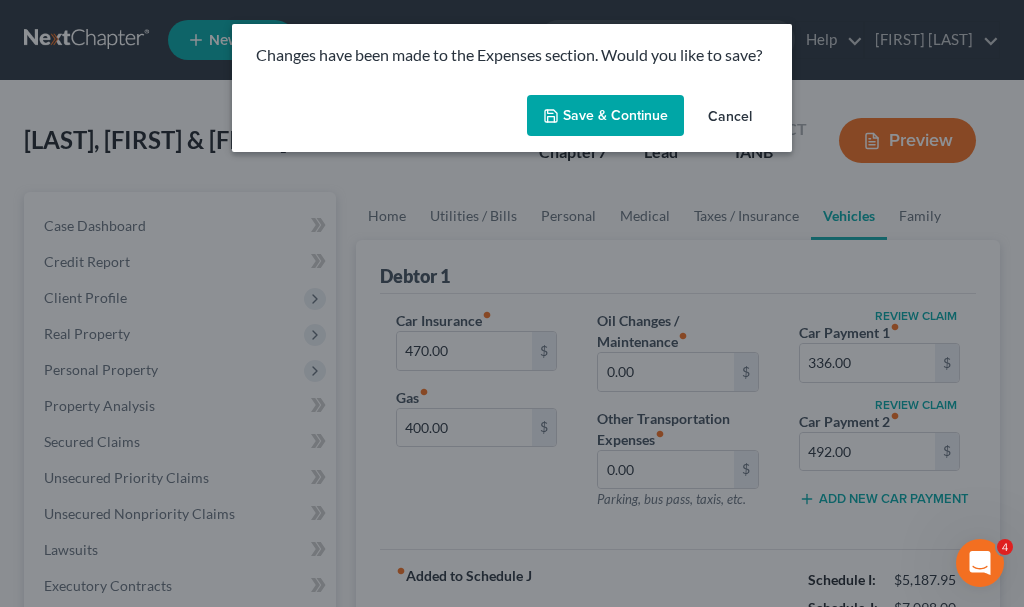 click on "Save & Continue" at bounding box center (605, 116) 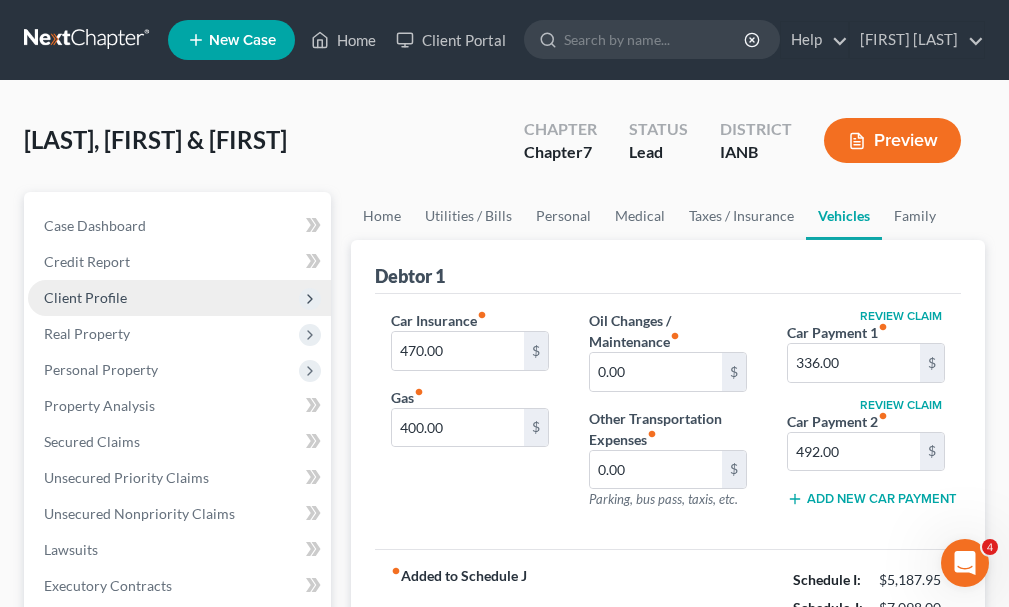 click on "Client Profile" at bounding box center (85, 297) 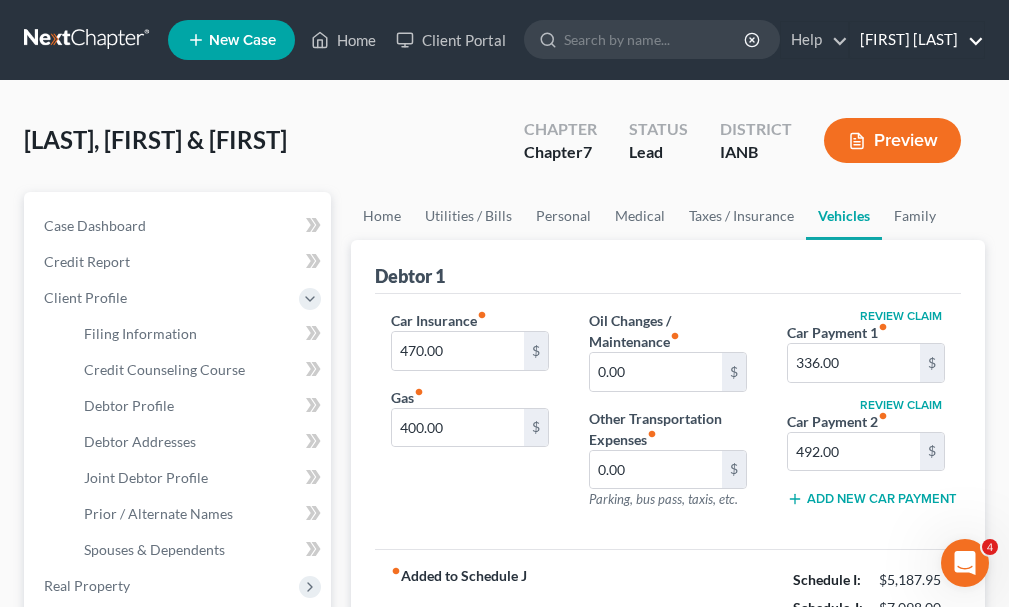 click on "[FIRST] [LAST]" at bounding box center (917, 40) 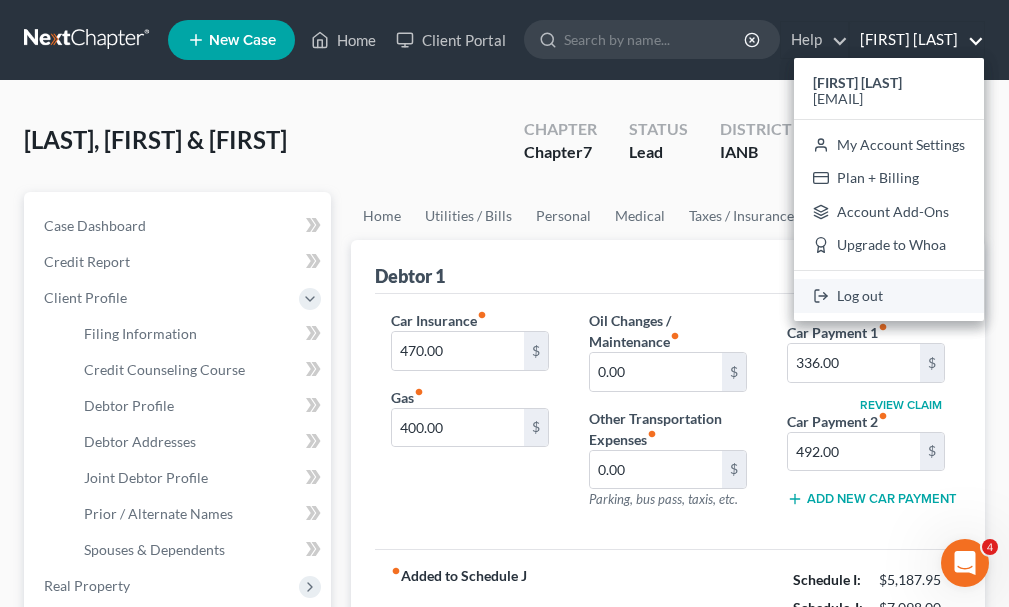 click on "Log out" at bounding box center (889, 296) 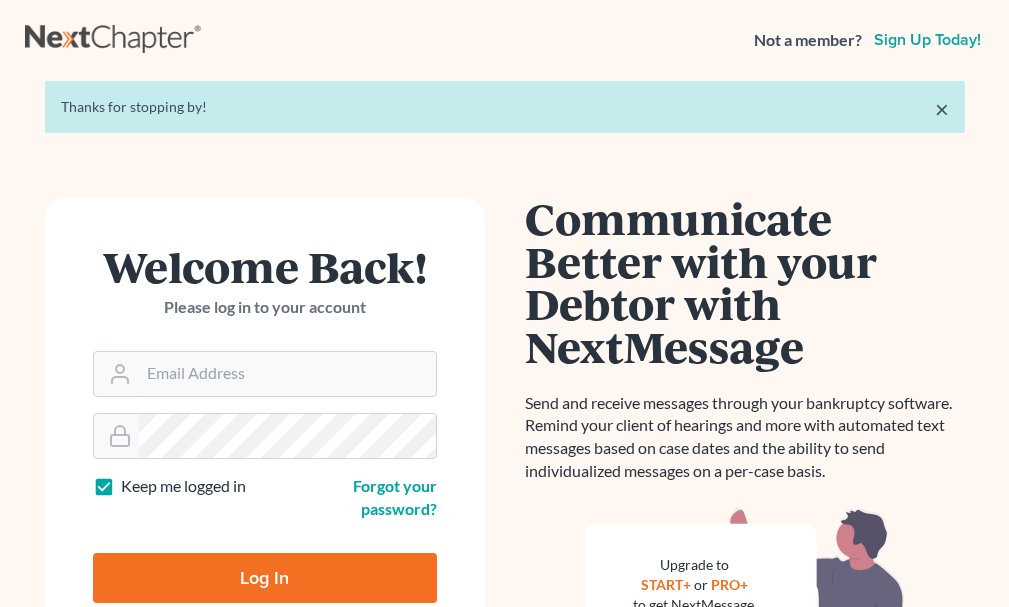 scroll, scrollTop: 0, scrollLeft: 0, axis: both 